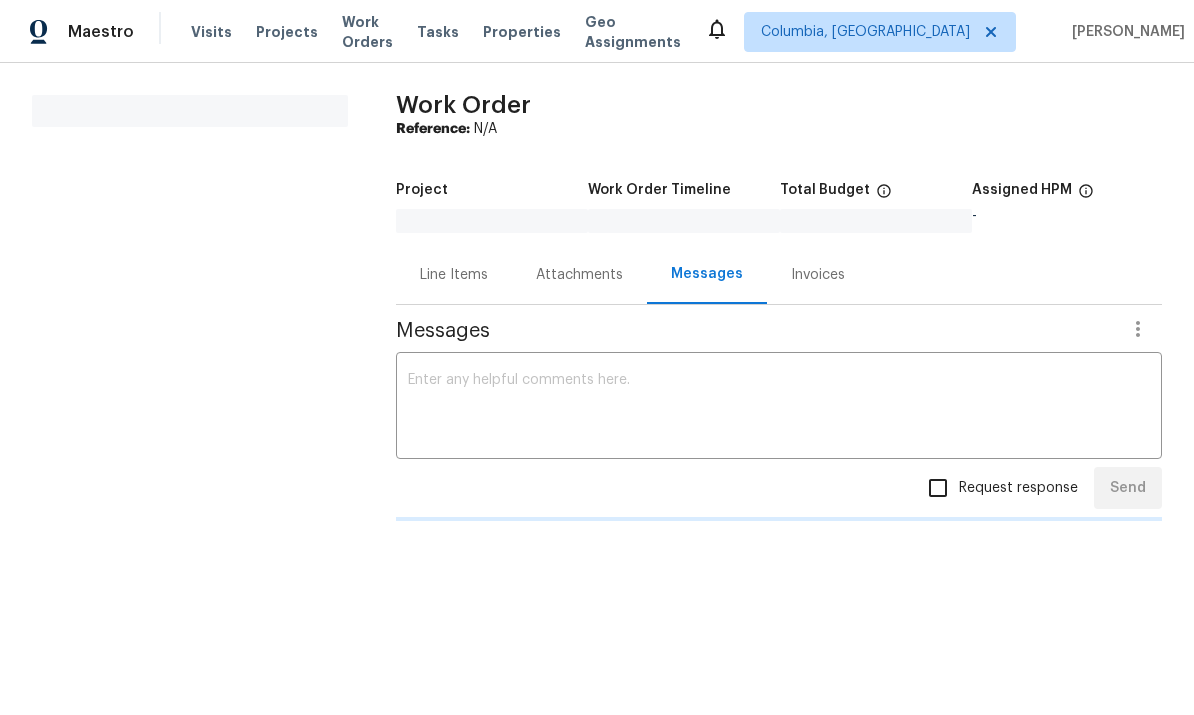 scroll, scrollTop: 0, scrollLeft: 0, axis: both 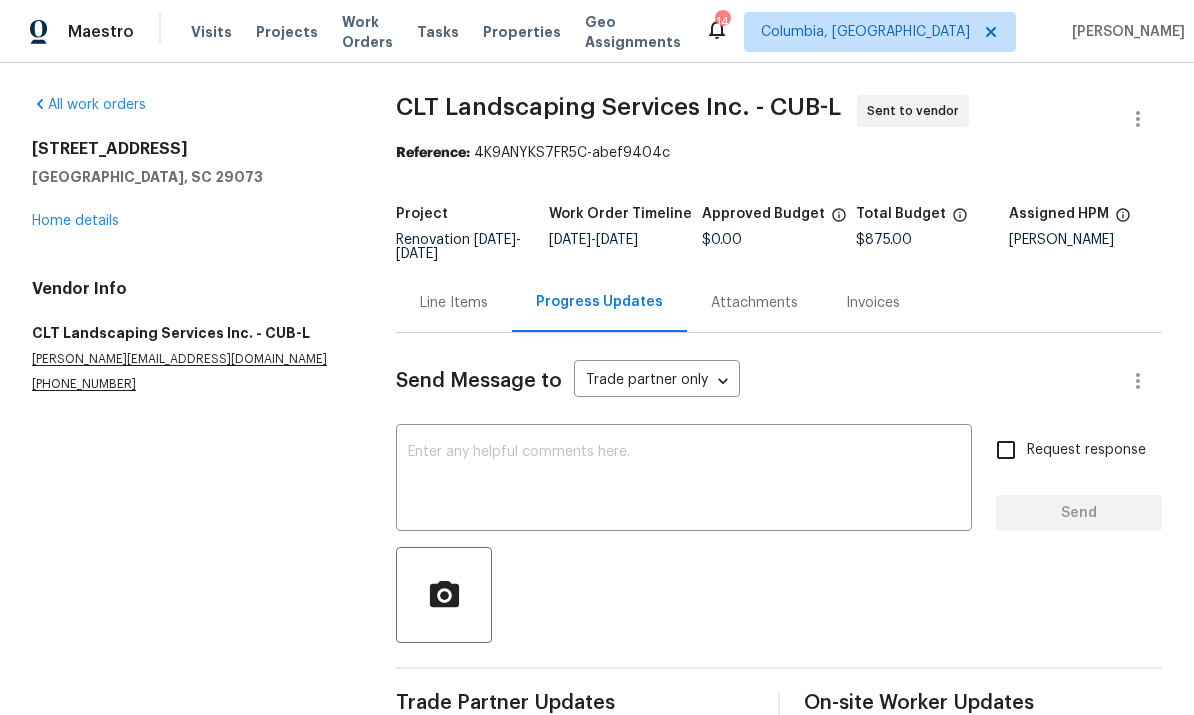 click on "154 Copper Bluff Rd Lexington, SC 29073 Home details" at bounding box center [190, 185] 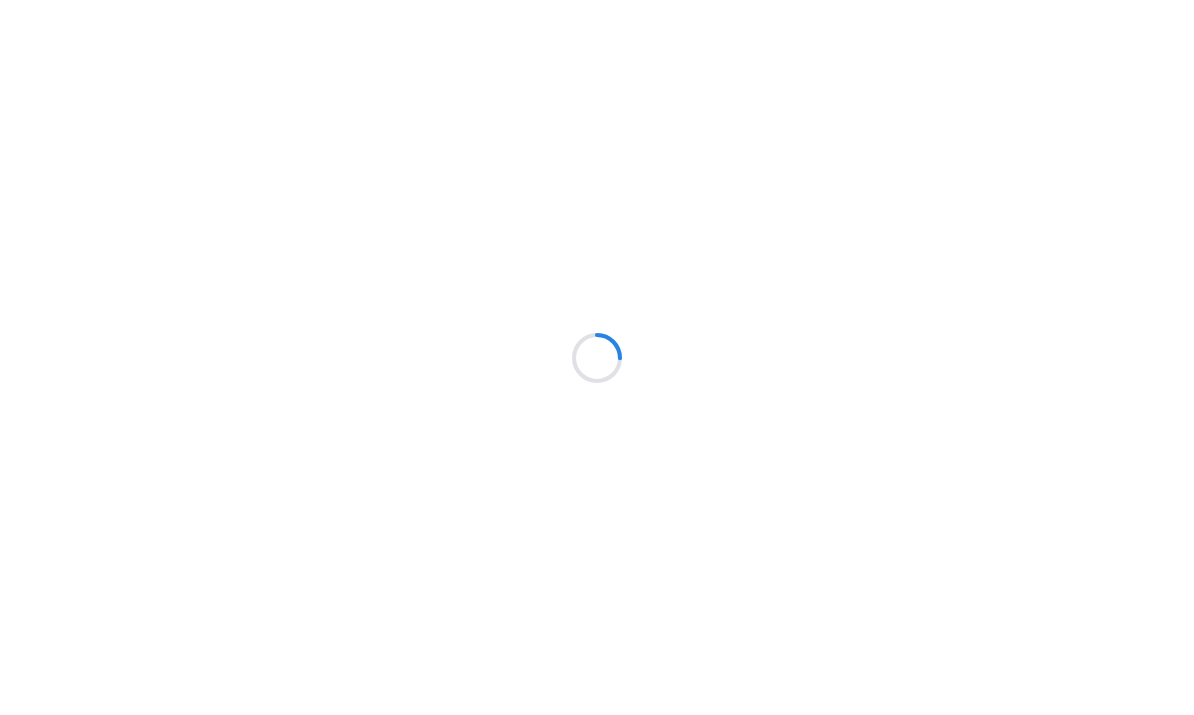 scroll, scrollTop: 0, scrollLeft: 0, axis: both 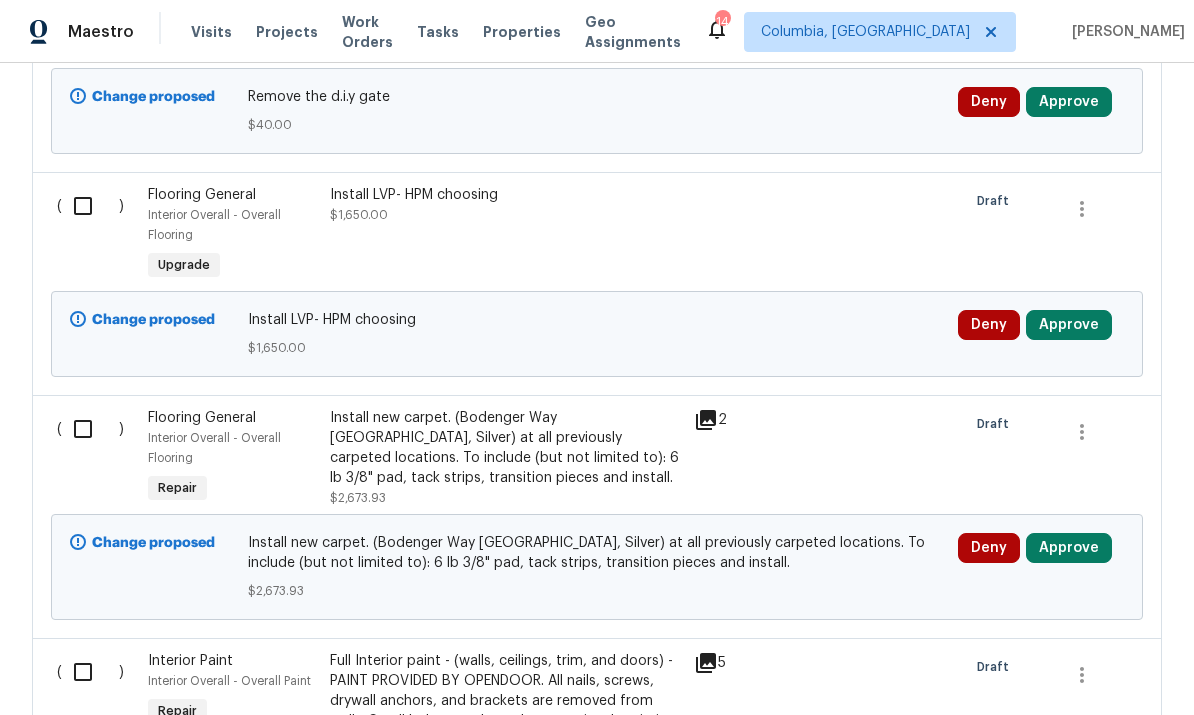 click at bounding box center (90, 429) 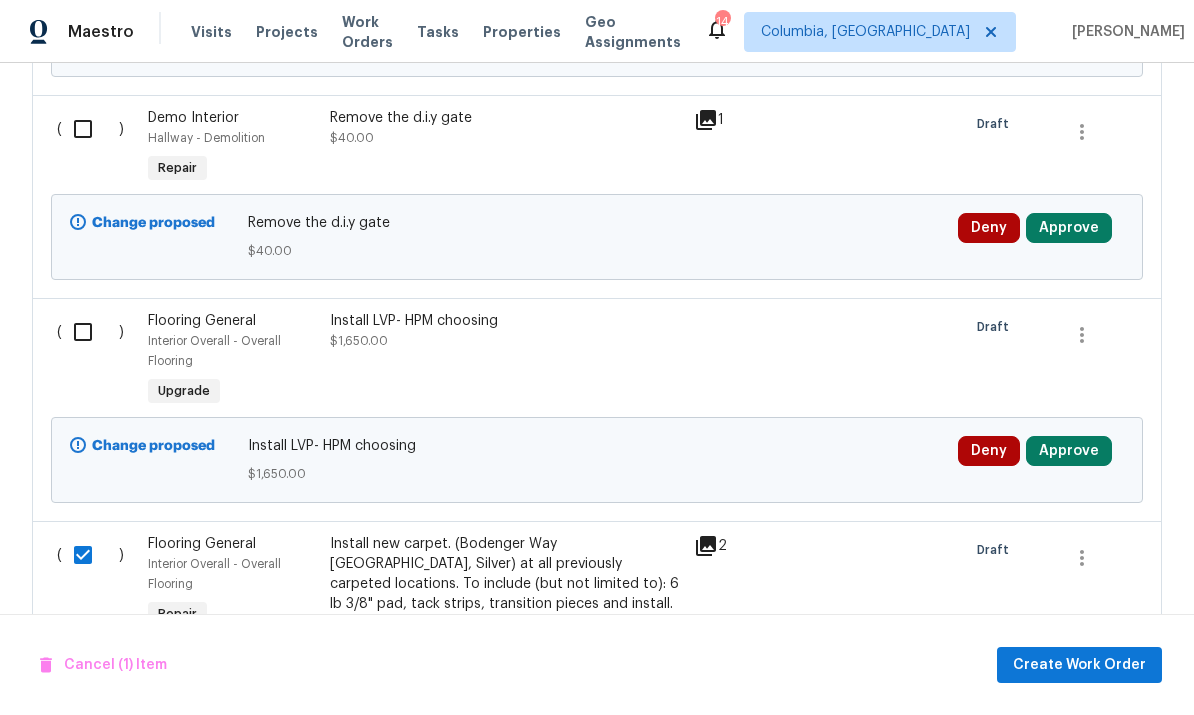 scroll, scrollTop: 2877, scrollLeft: 0, axis: vertical 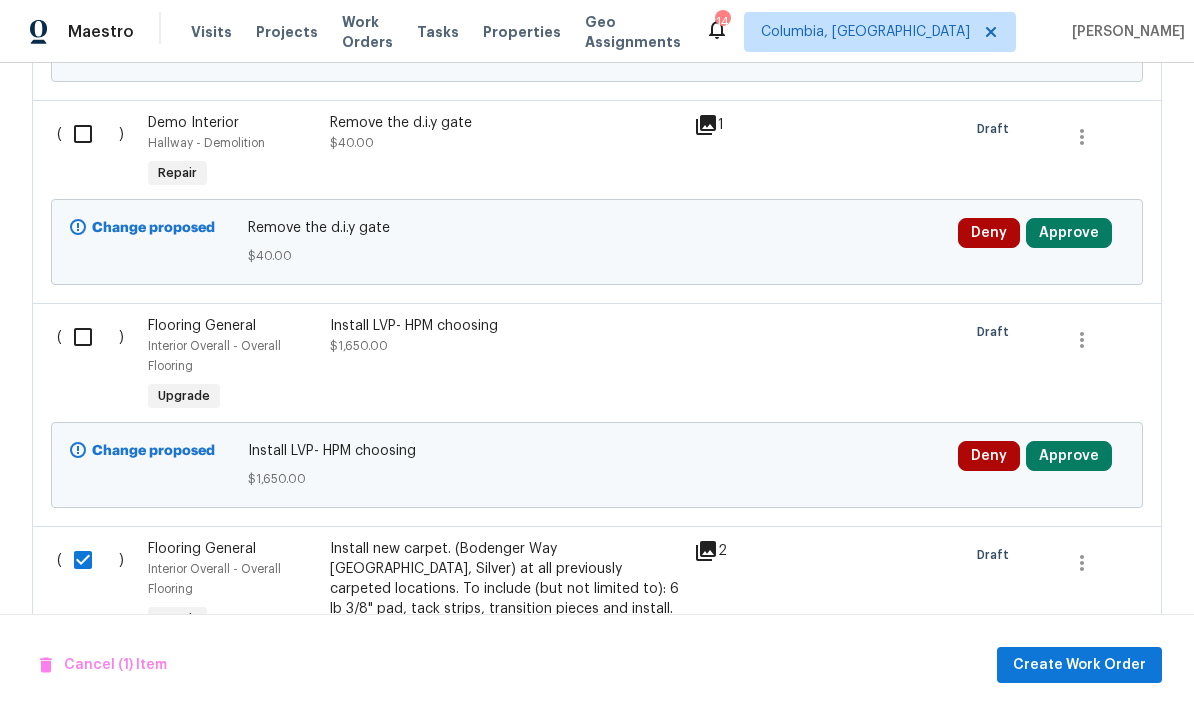 click at bounding box center [90, 337] 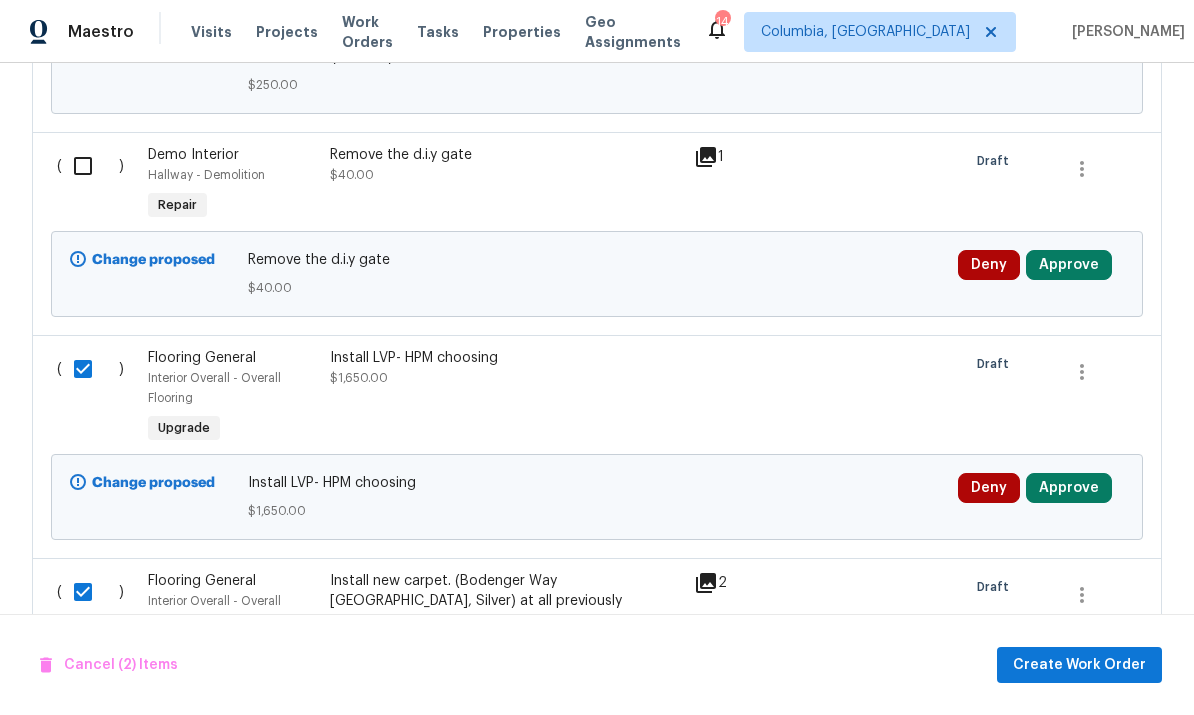 scroll, scrollTop: 2840, scrollLeft: 0, axis: vertical 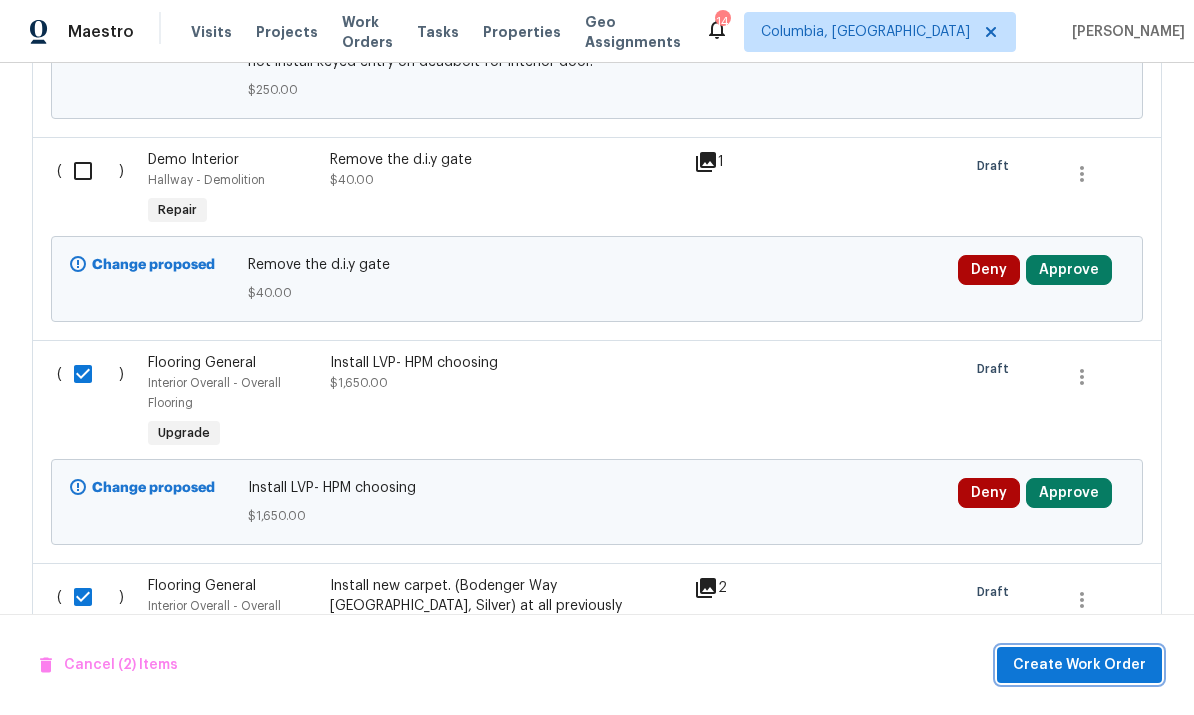 click on "Create Work Order" at bounding box center (1079, 665) 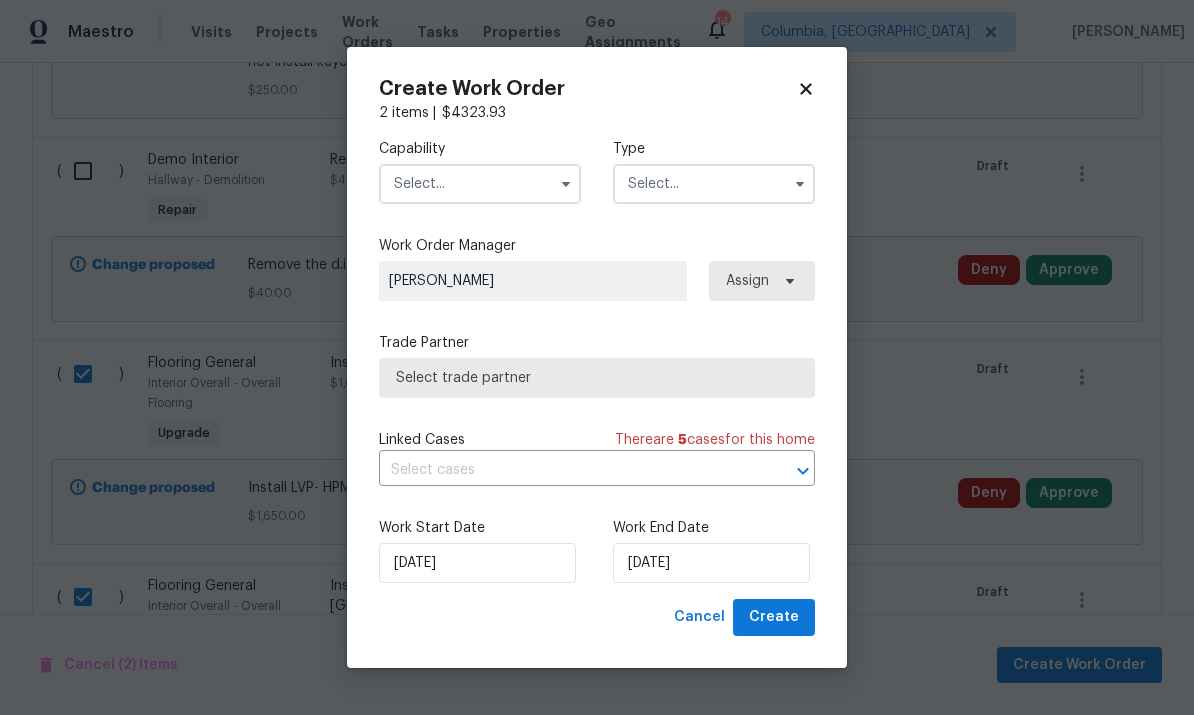click at bounding box center (480, 184) 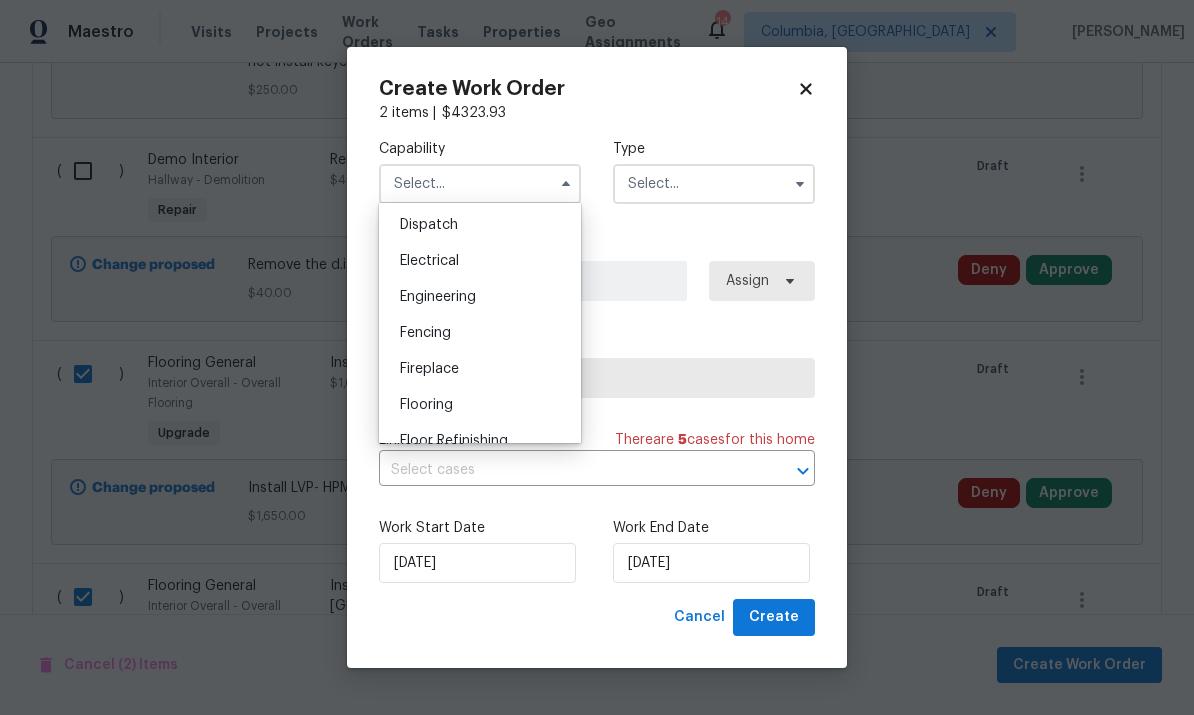 scroll, scrollTop: 596, scrollLeft: 0, axis: vertical 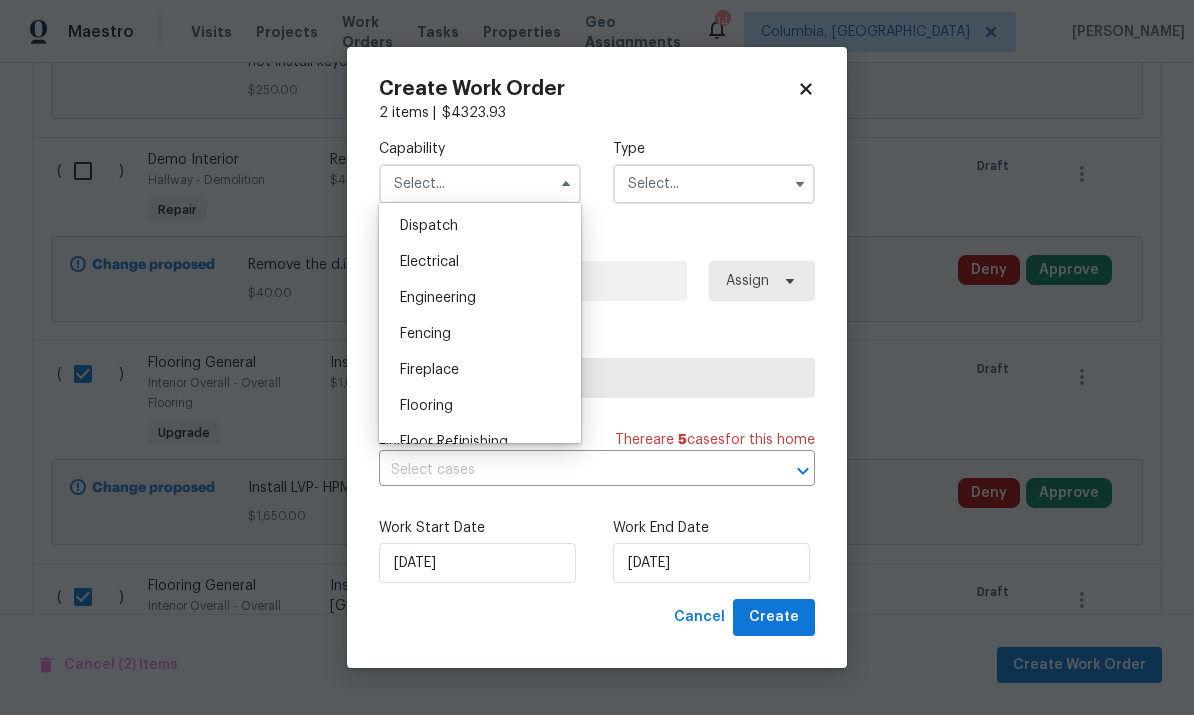 click on "Flooring" at bounding box center (480, 406) 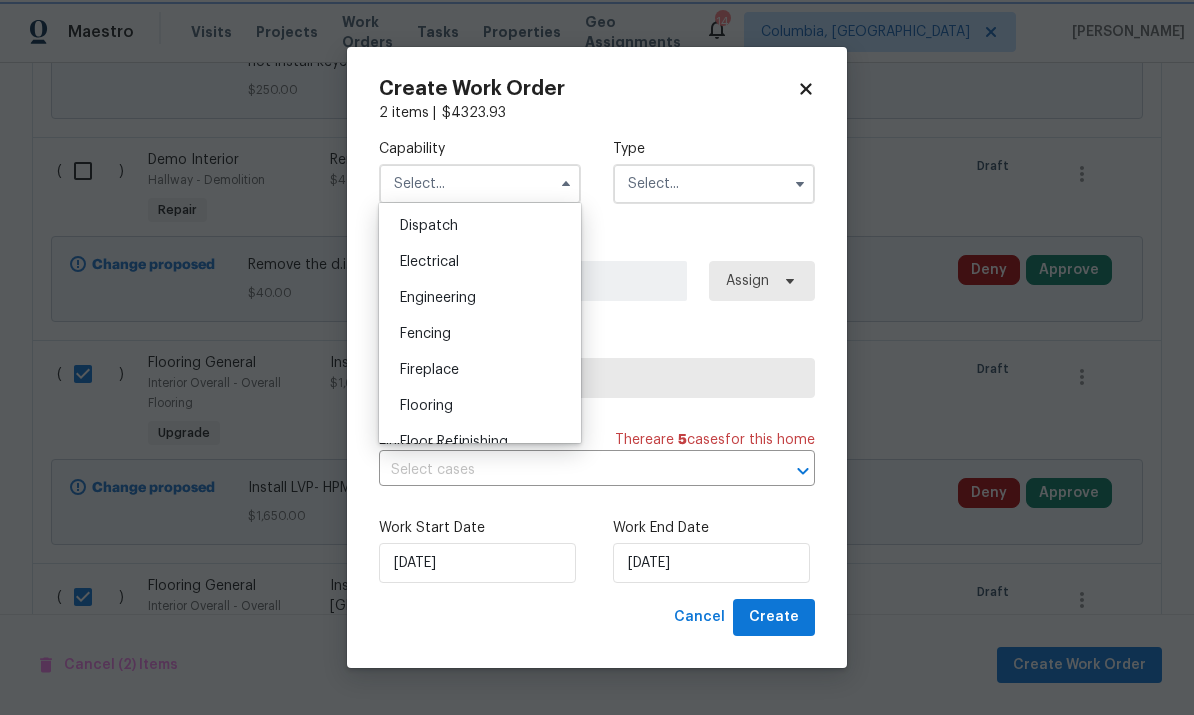 type on "Flooring" 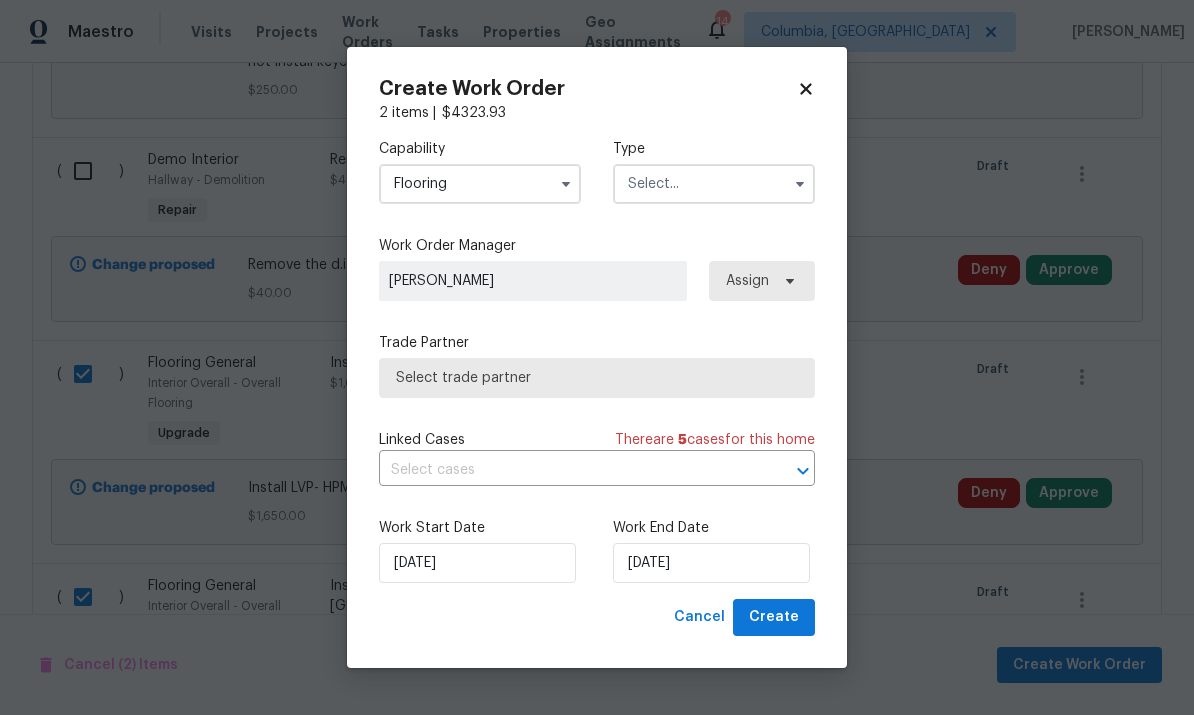 click at bounding box center [714, 184] 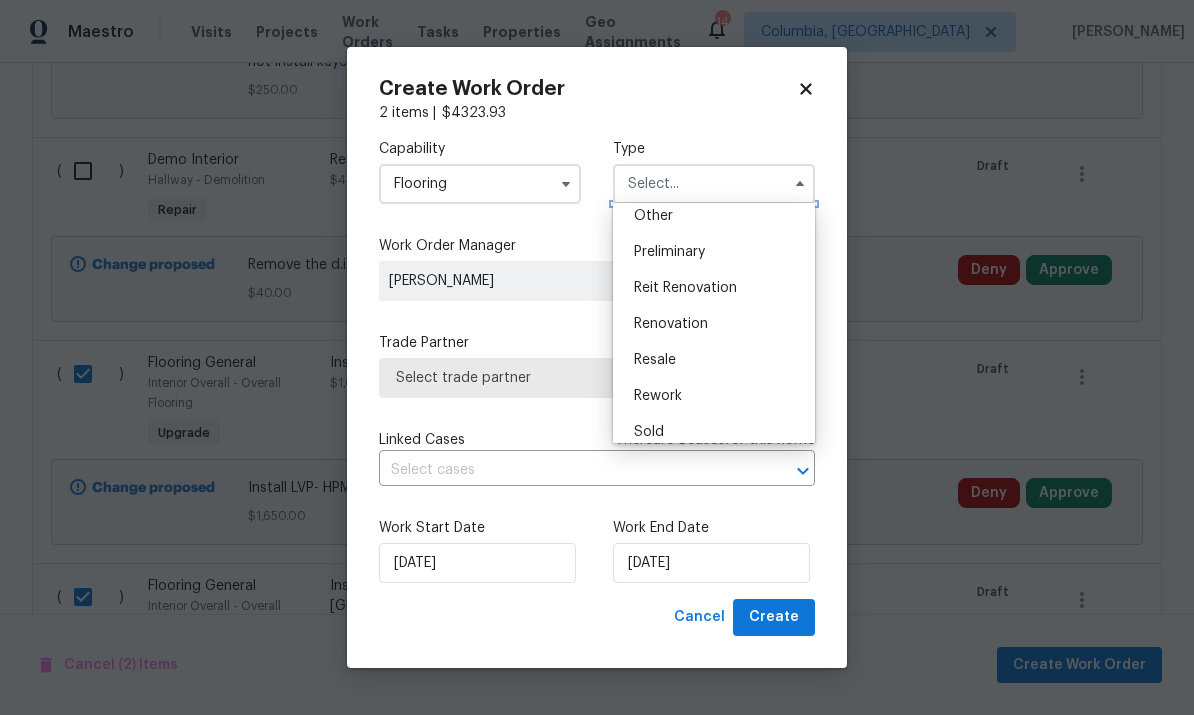 scroll, scrollTop: 410, scrollLeft: 0, axis: vertical 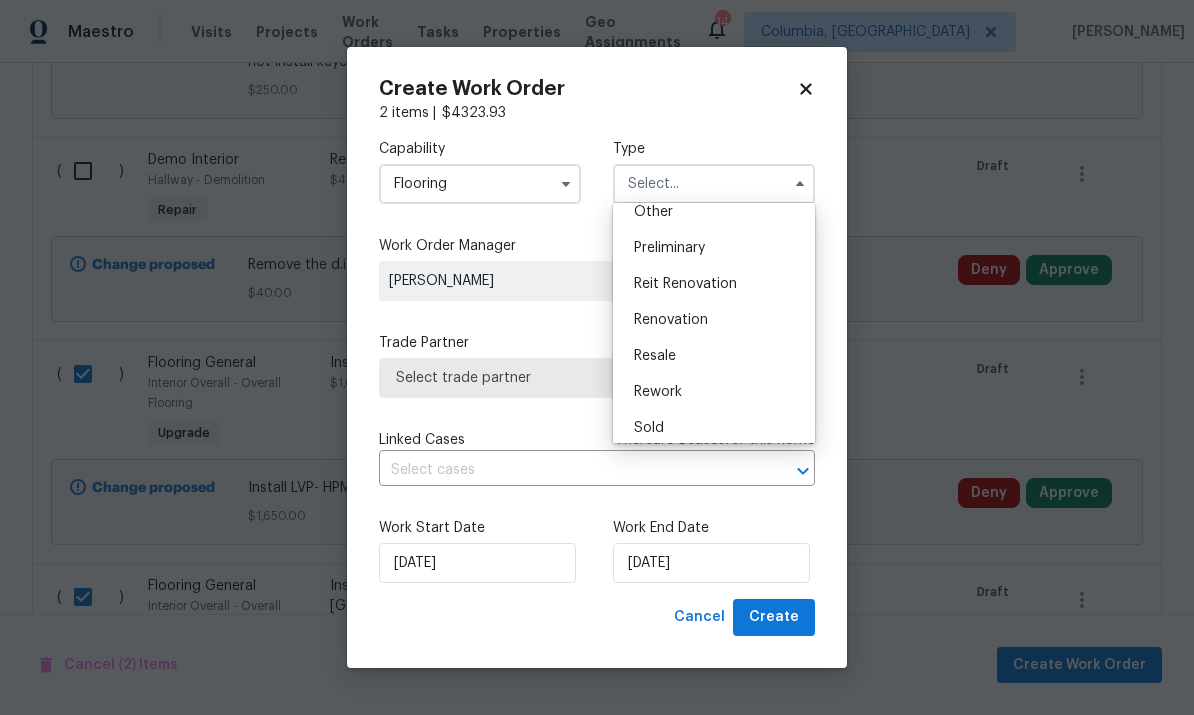 click on "Renovation" at bounding box center [714, 320] 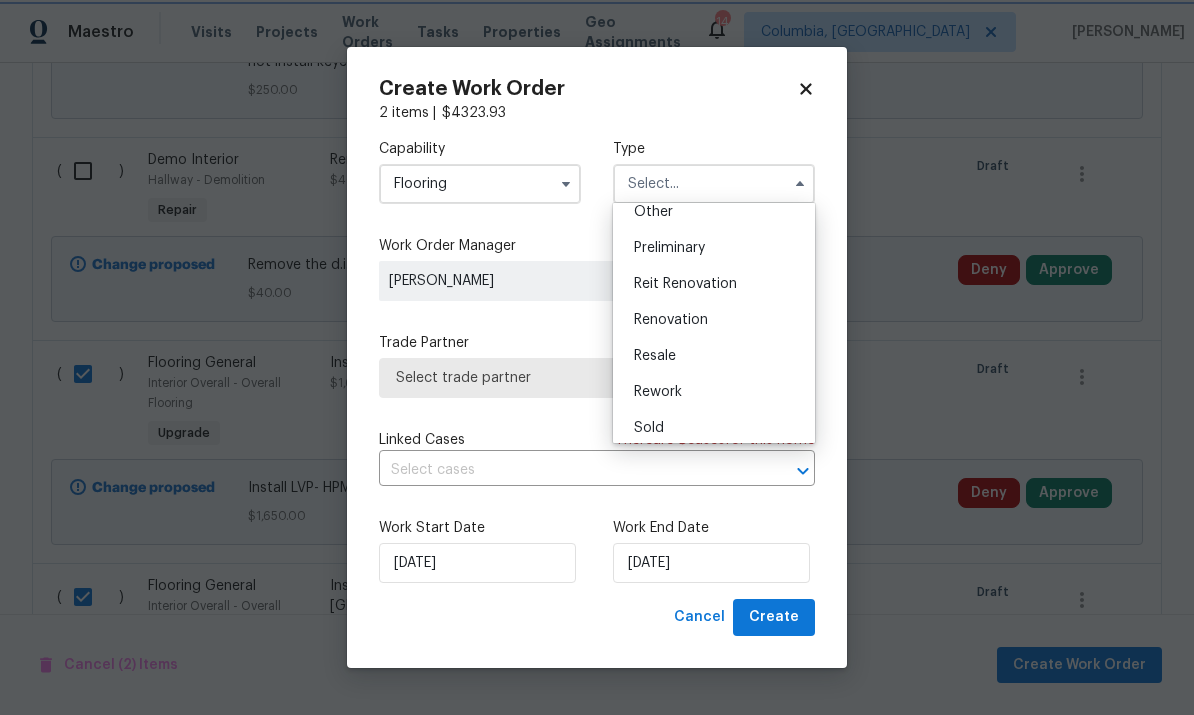 type on "Renovation" 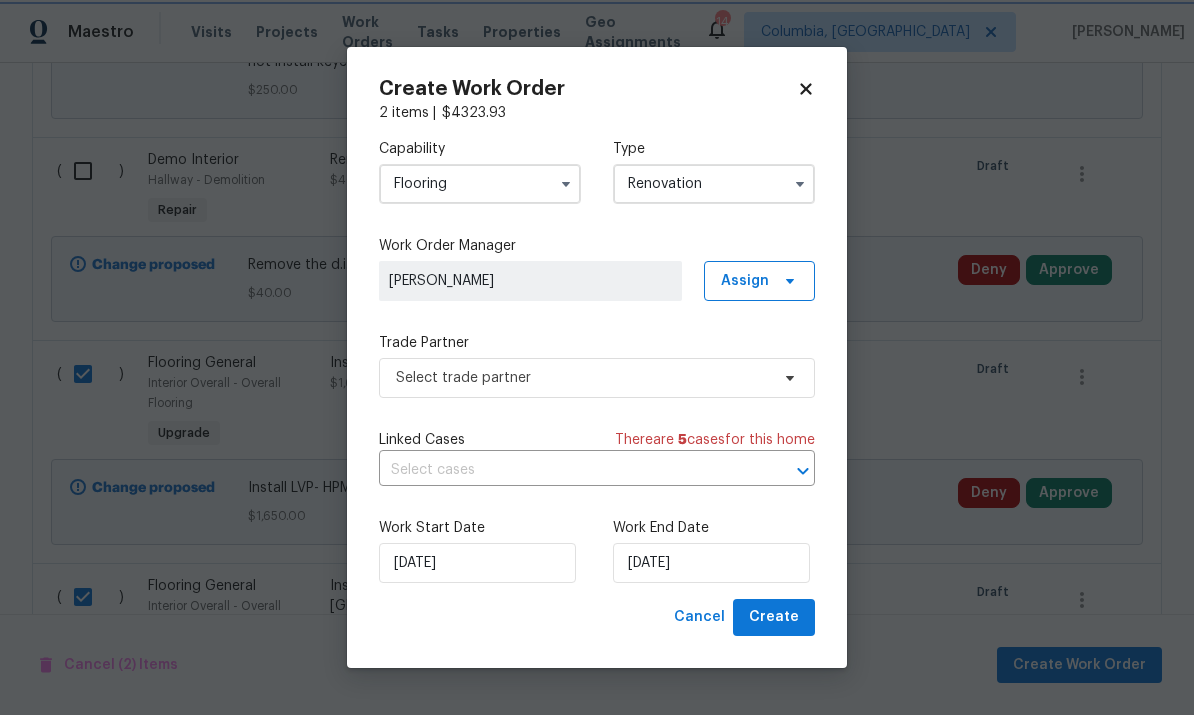 scroll, scrollTop: 0, scrollLeft: 0, axis: both 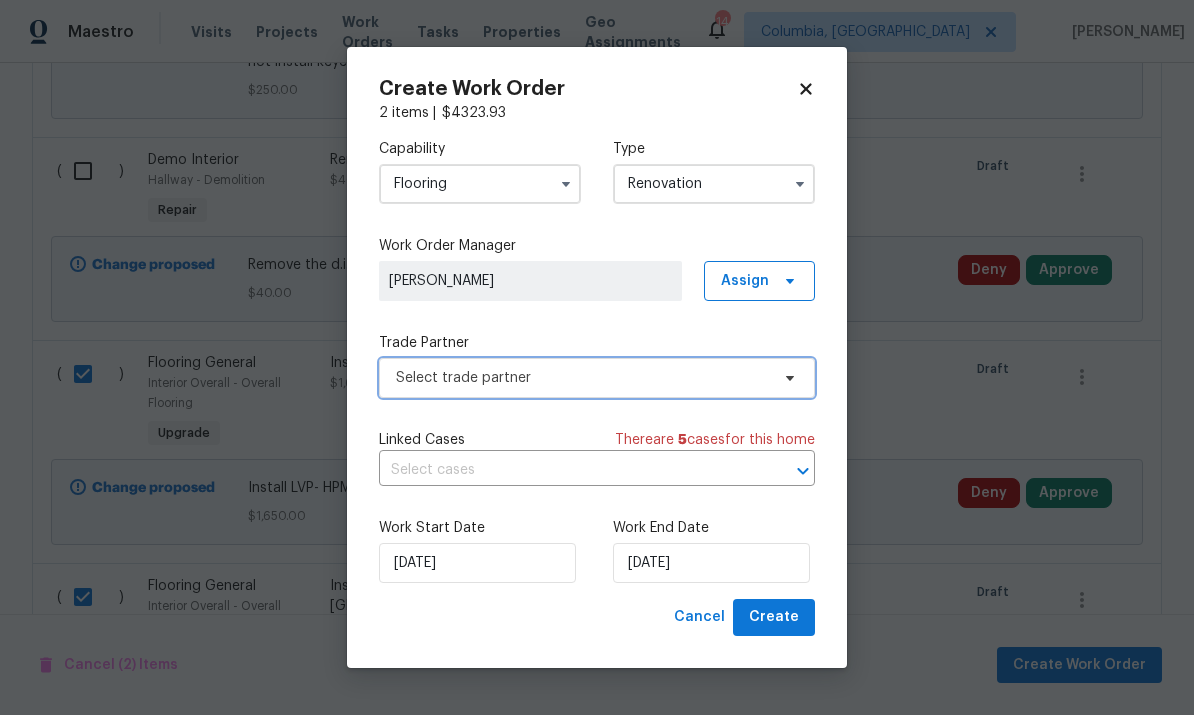 click on "Select trade partner" at bounding box center (597, 378) 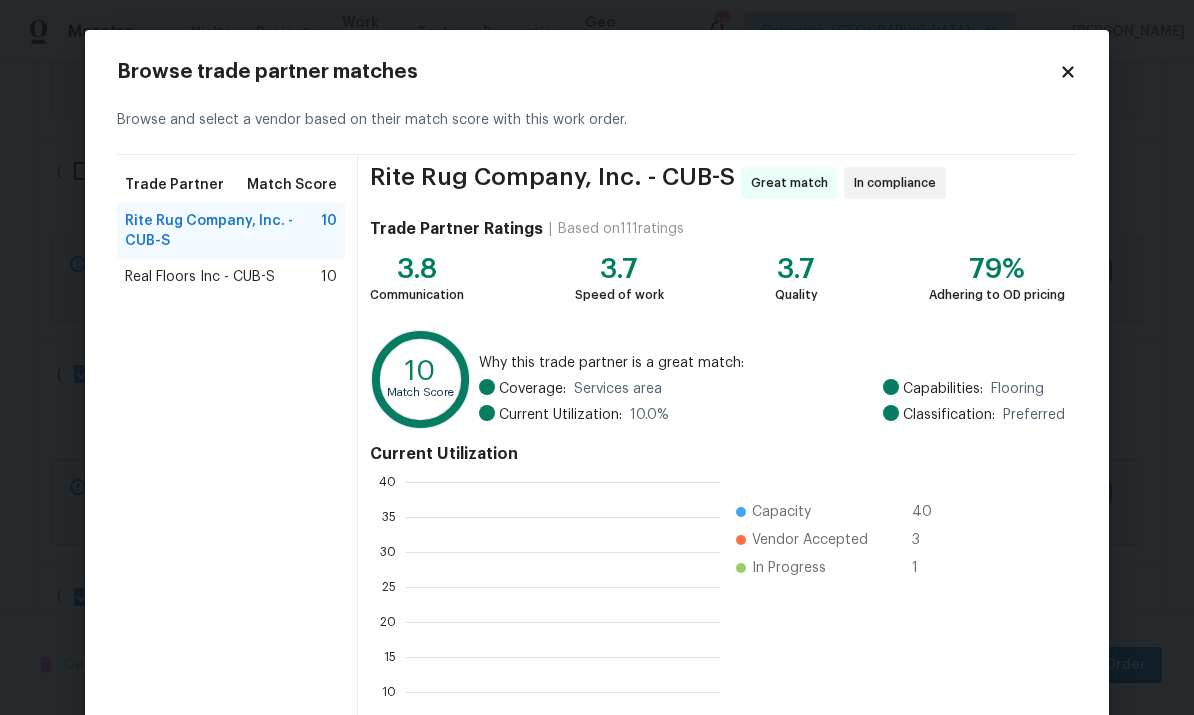 scroll, scrollTop: 2, scrollLeft: 2, axis: both 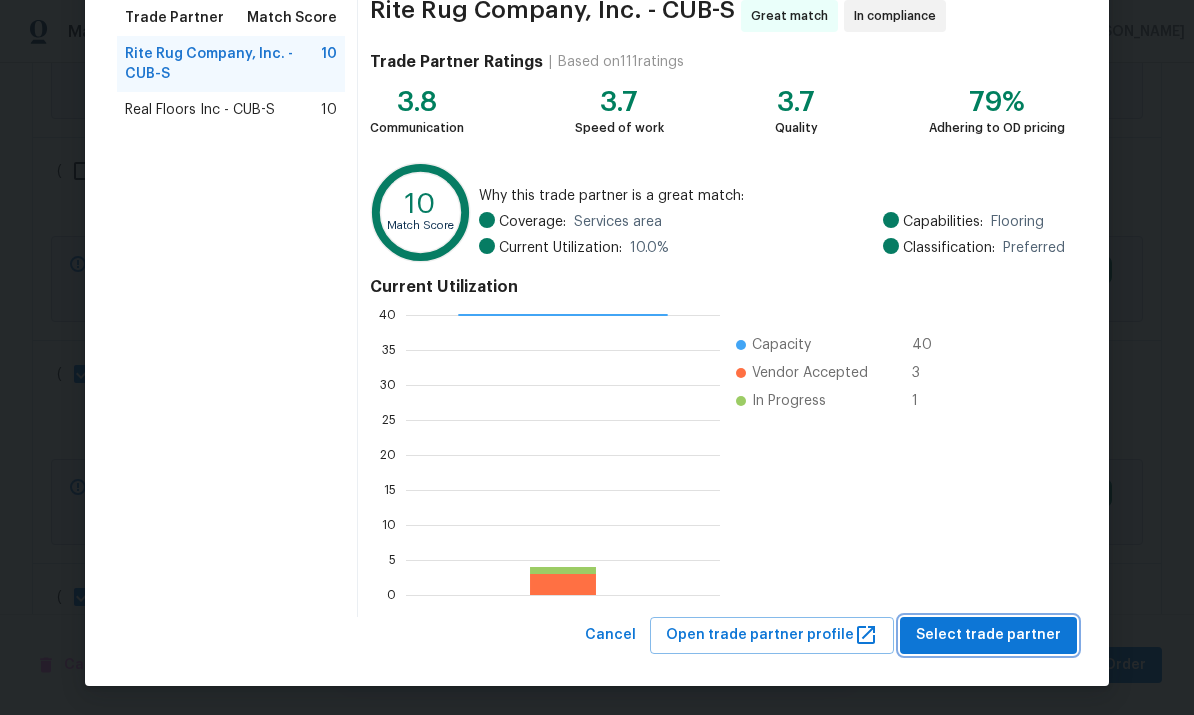 click on "Select trade partner" at bounding box center (988, 635) 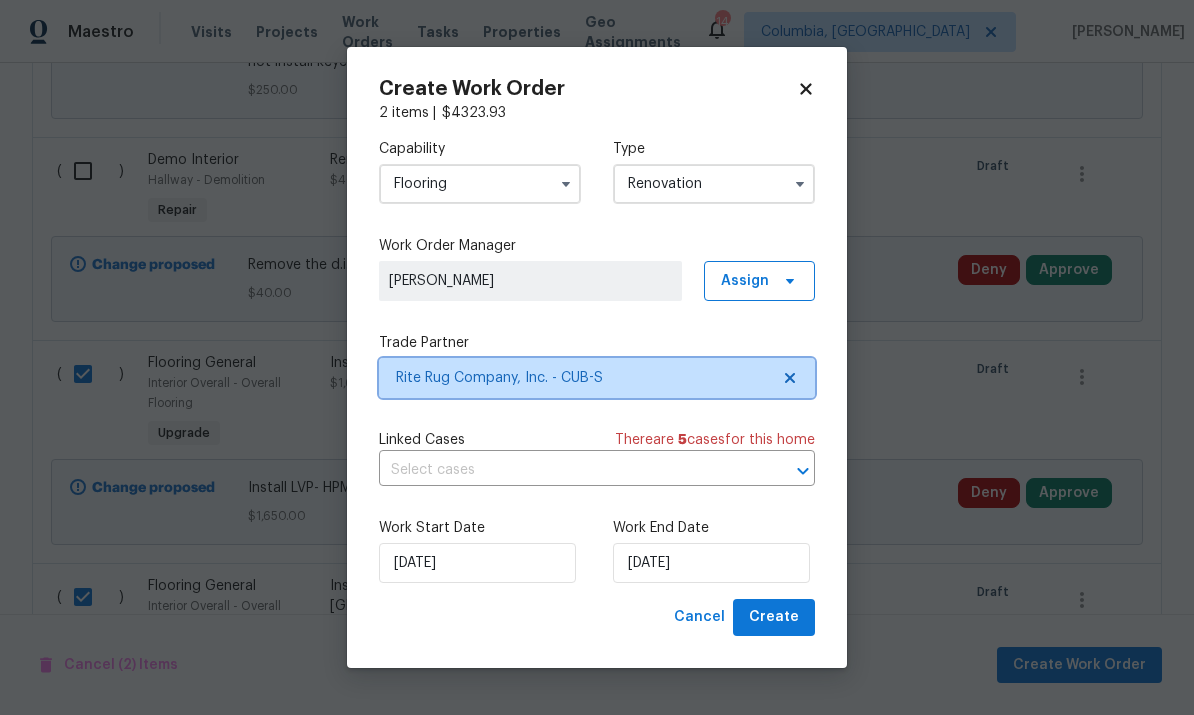 scroll, scrollTop: 0, scrollLeft: 0, axis: both 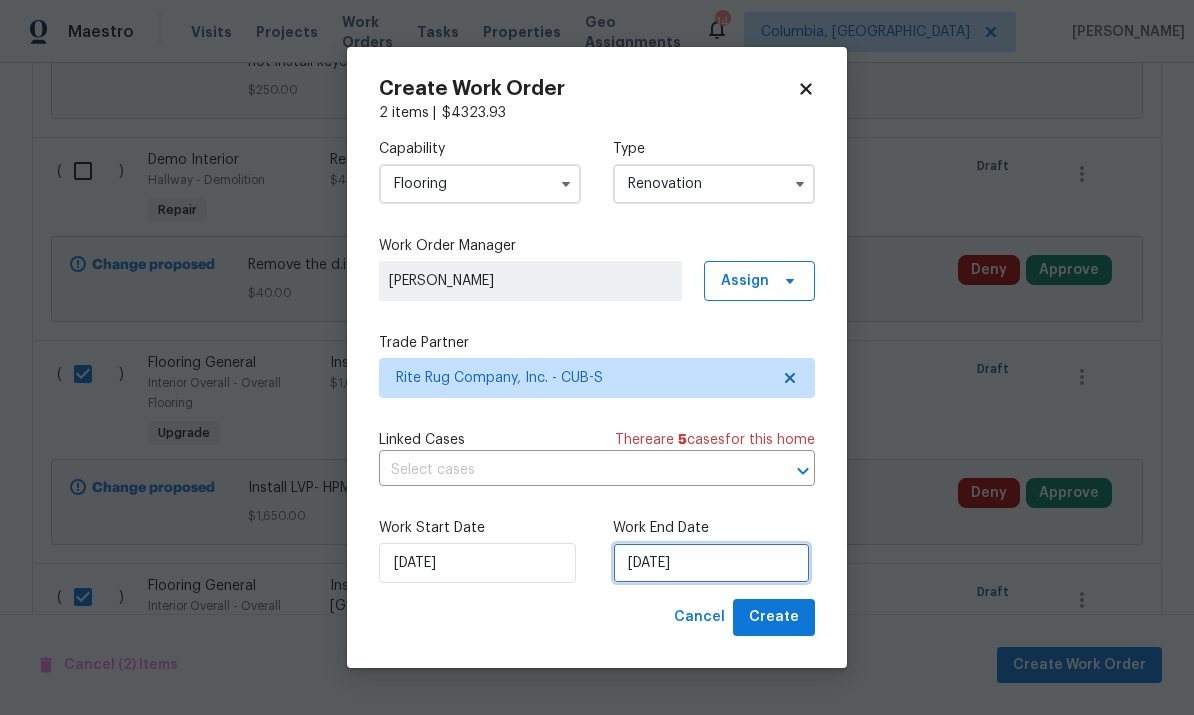 click on "[DATE]" at bounding box center (711, 563) 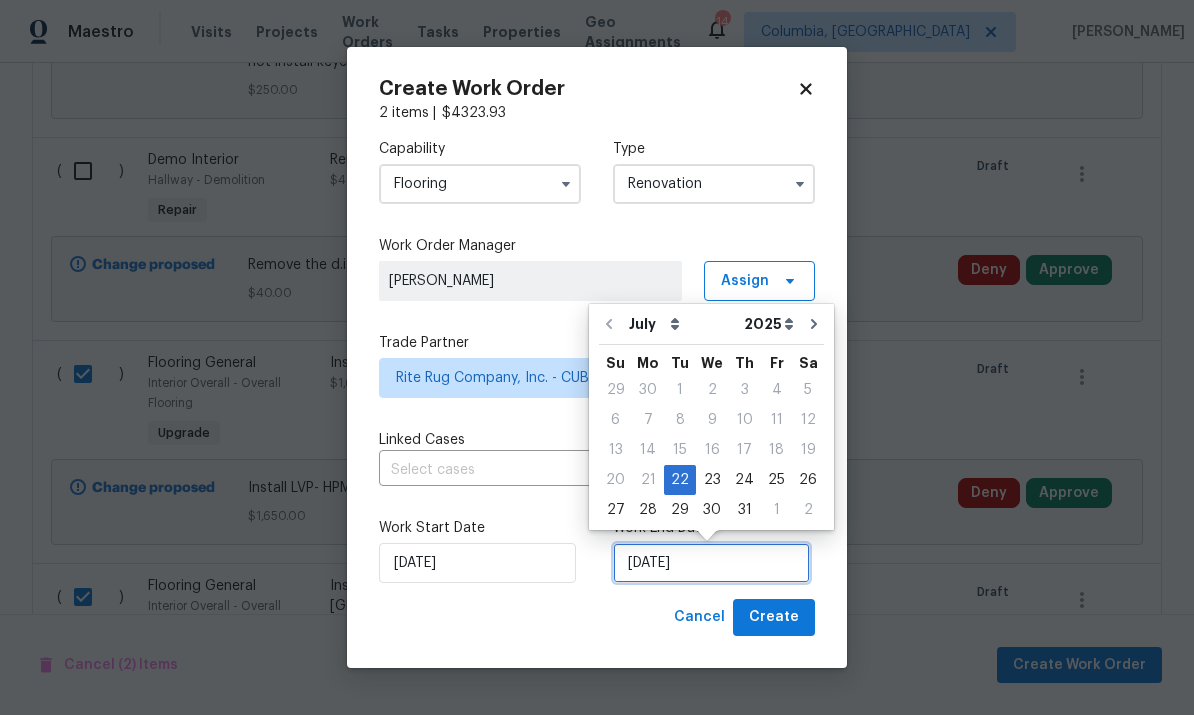 scroll, scrollTop: 75, scrollLeft: 0, axis: vertical 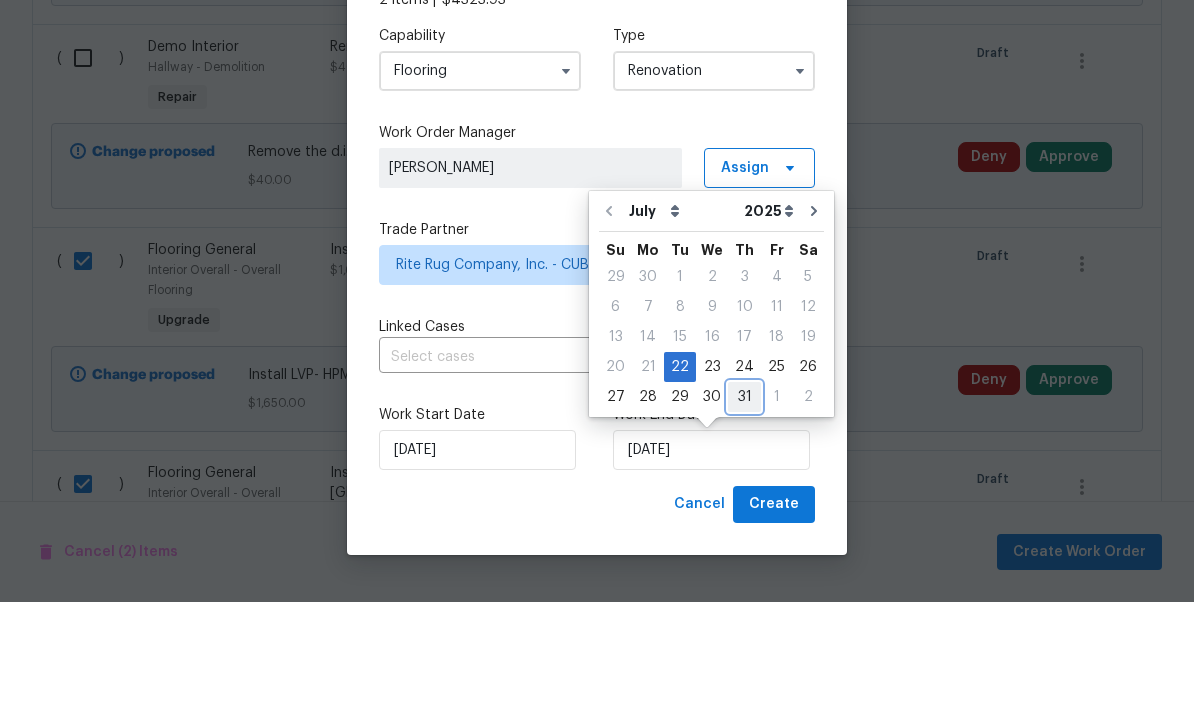 click on "31" at bounding box center [744, 510] 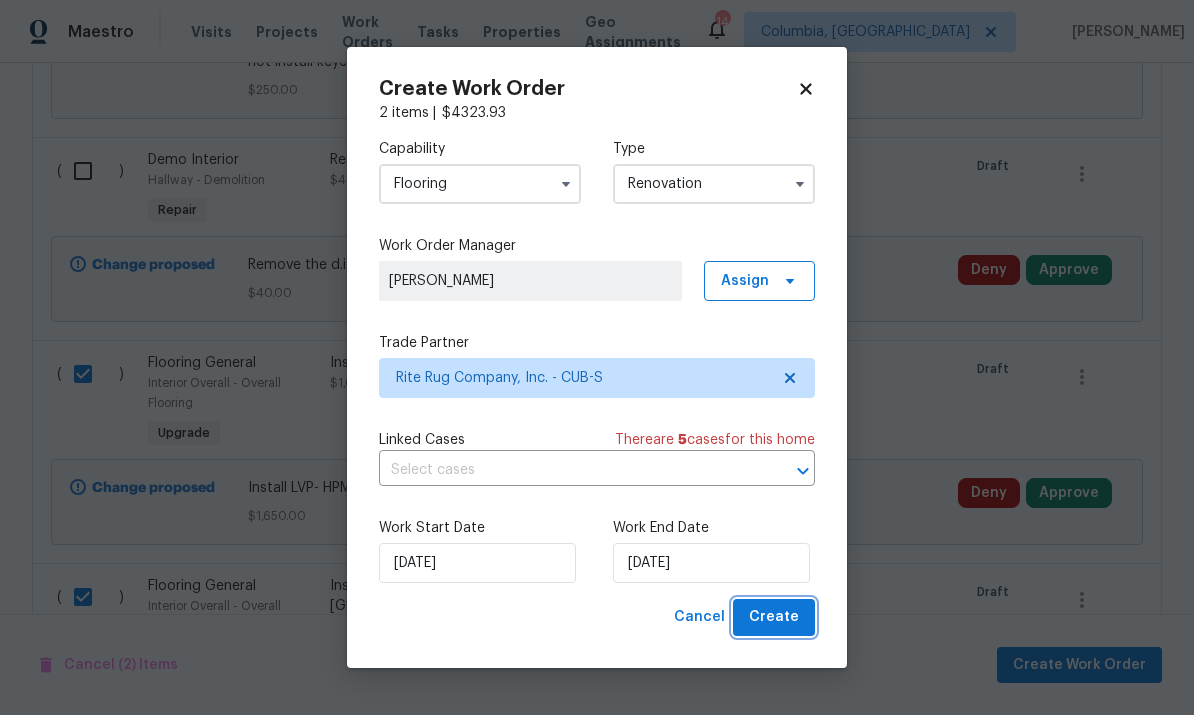 click on "Create" at bounding box center (774, 617) 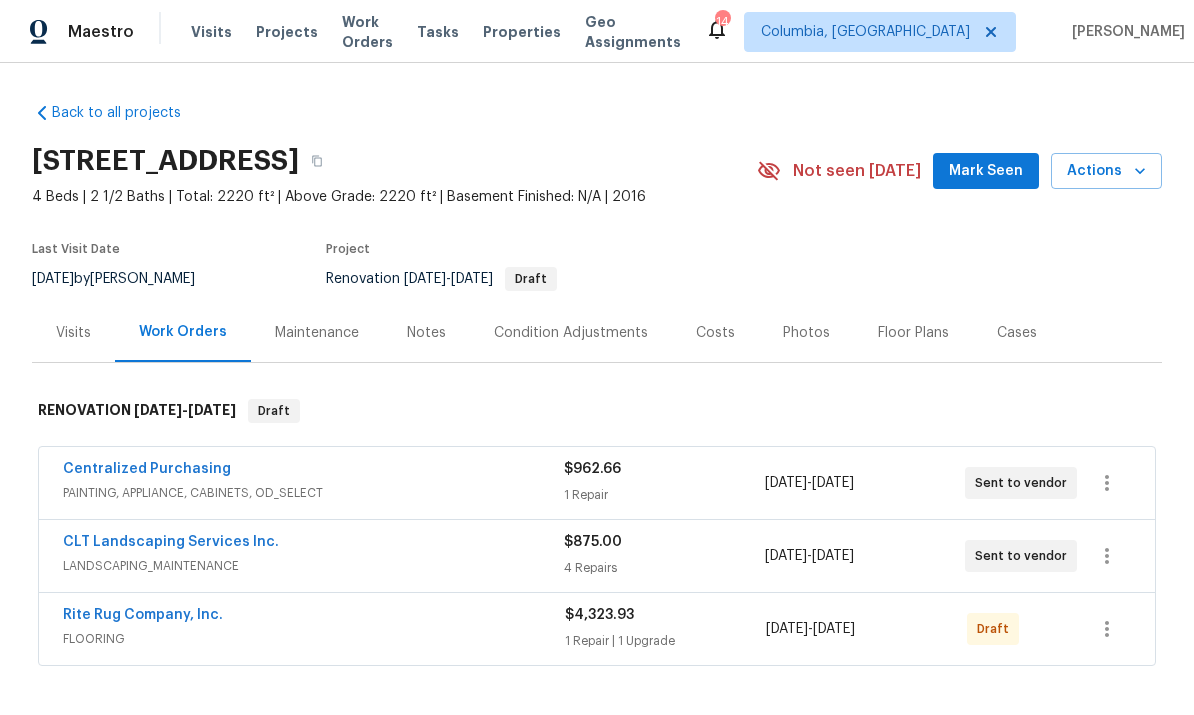 scroll, scrollTop: 0, scrollLeft: 0, axis: both 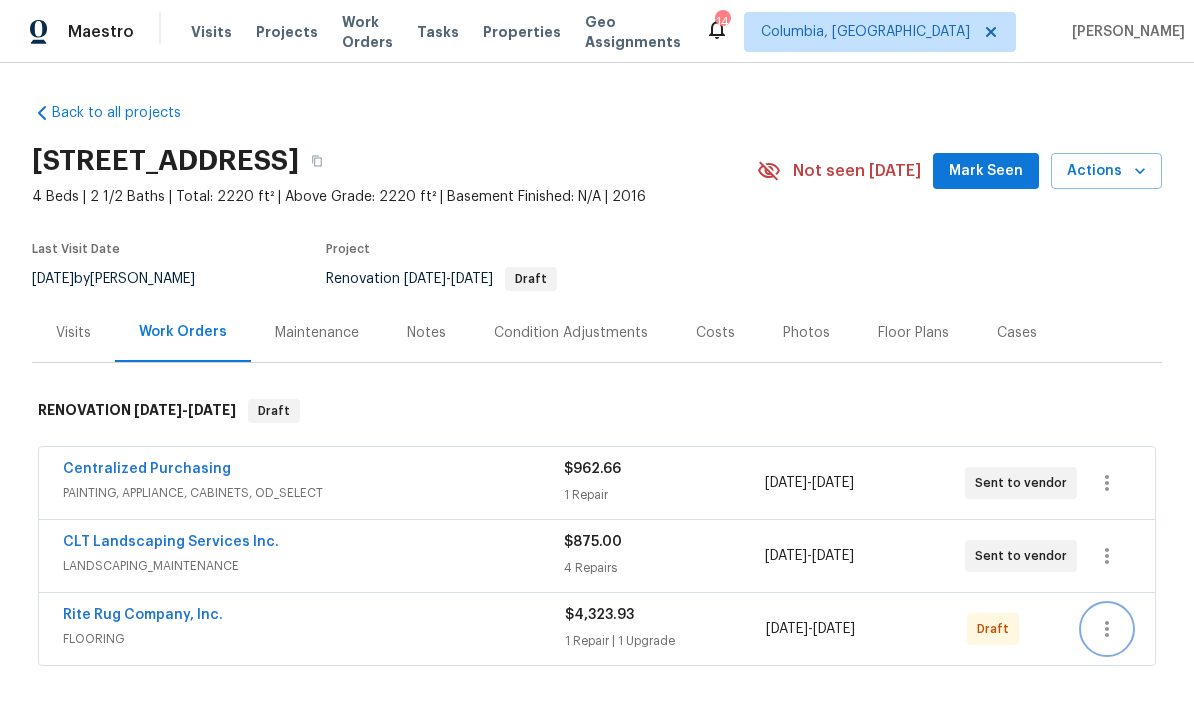 click 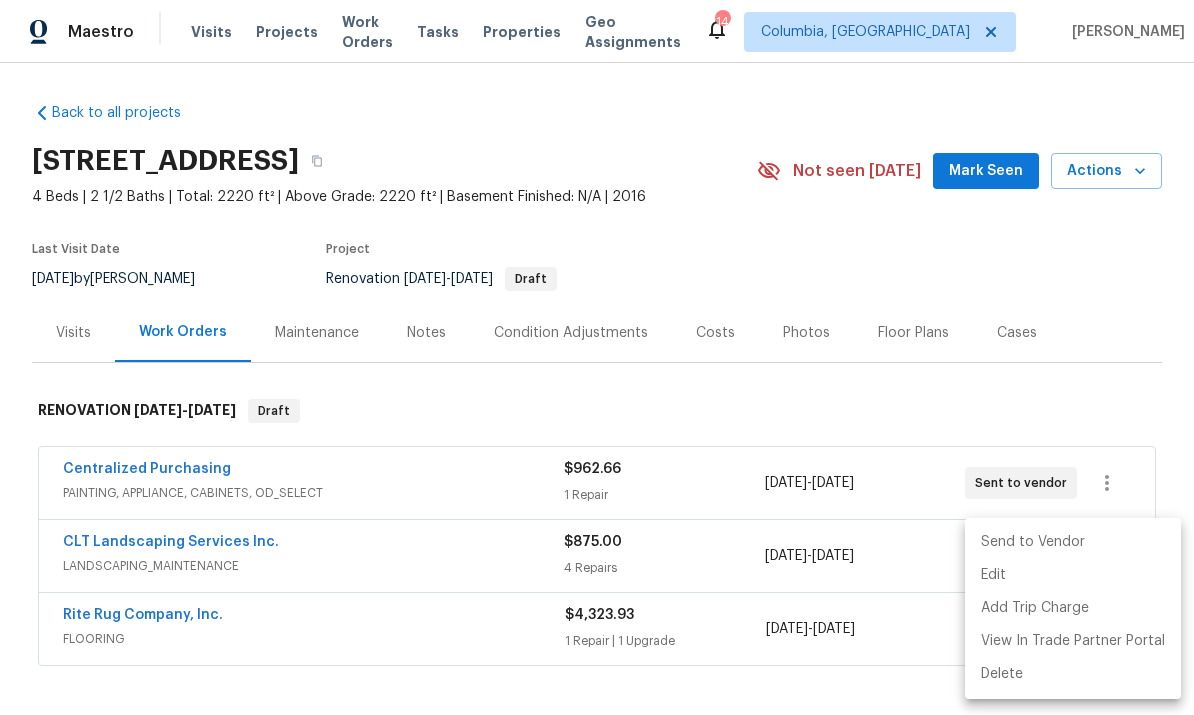 click on "Send to Vendor" at bounding box center (1073, 542) 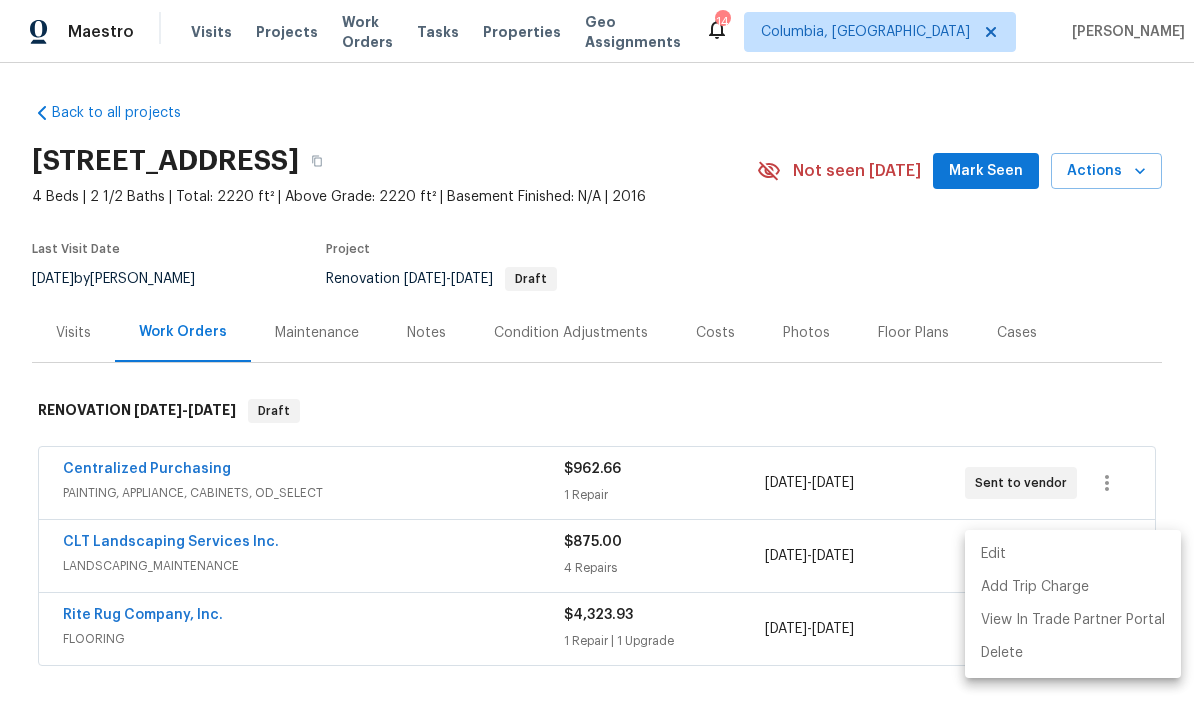click at bounding box center [597, 357] 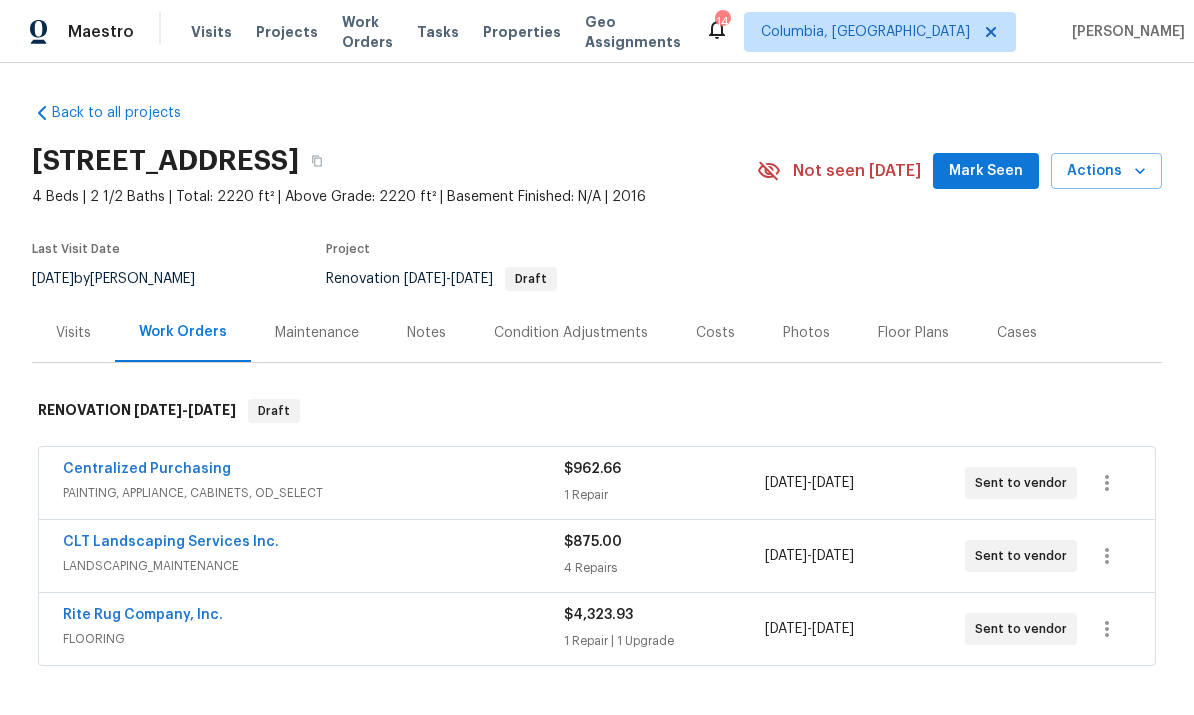 click on "Rite Rug Company, Inc." at bounding box center [143, 615] 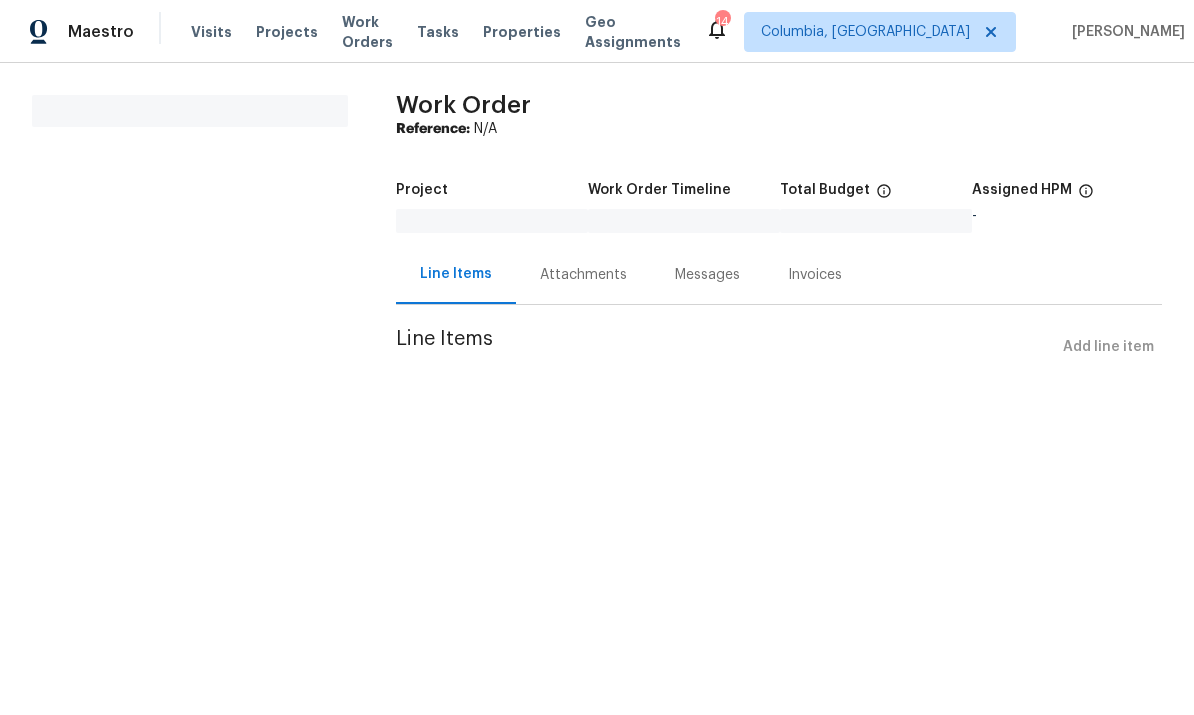 scroll, scrollTop: 0, scrollLeft: 0, axis: both 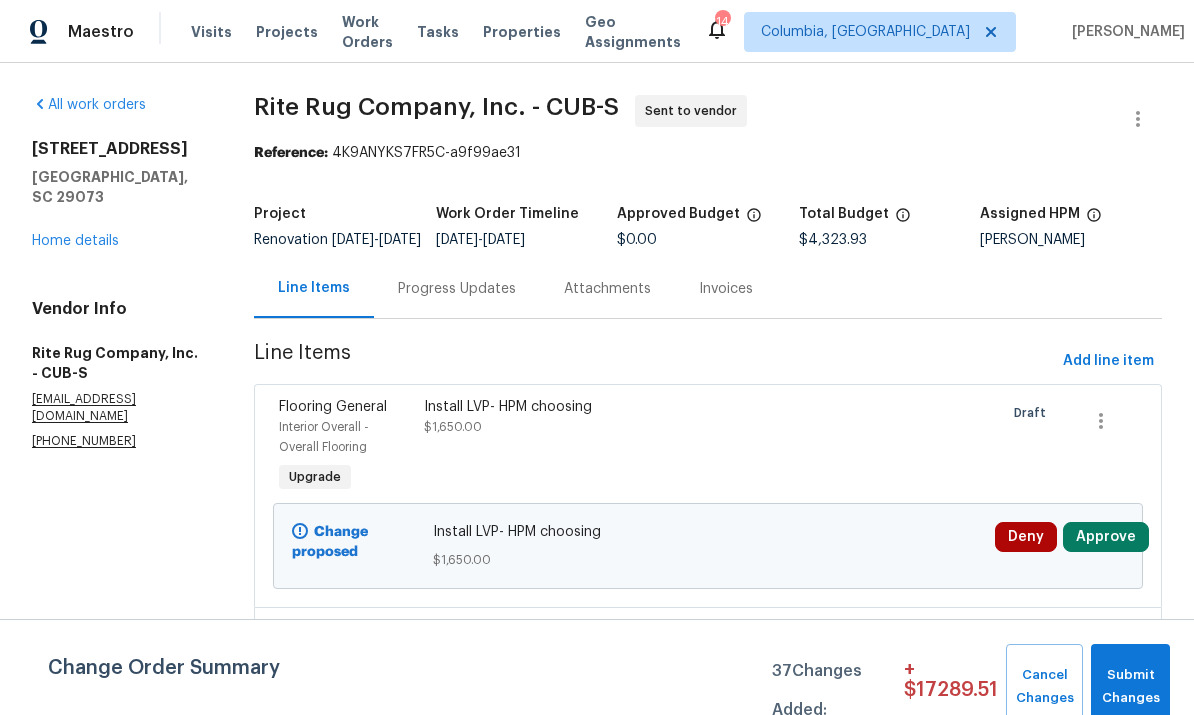 click on "Progress Updates" at bounding box center [457, 289] 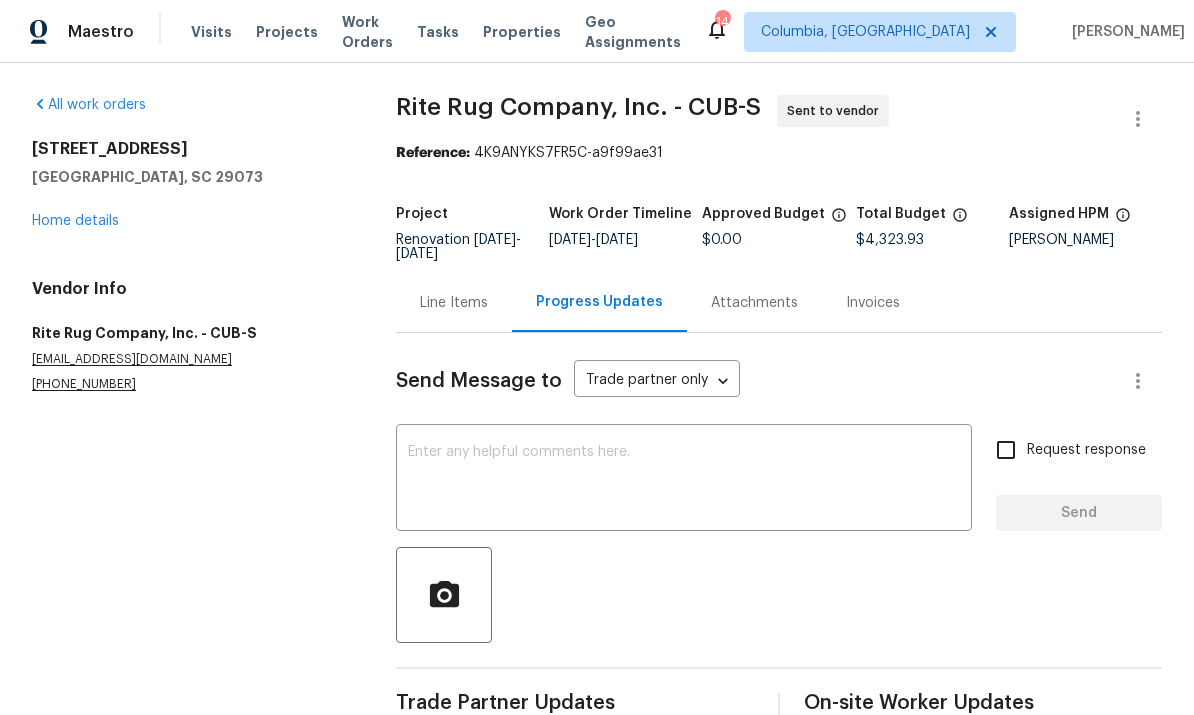 click on "x ​" at bounding box center (684, 480) 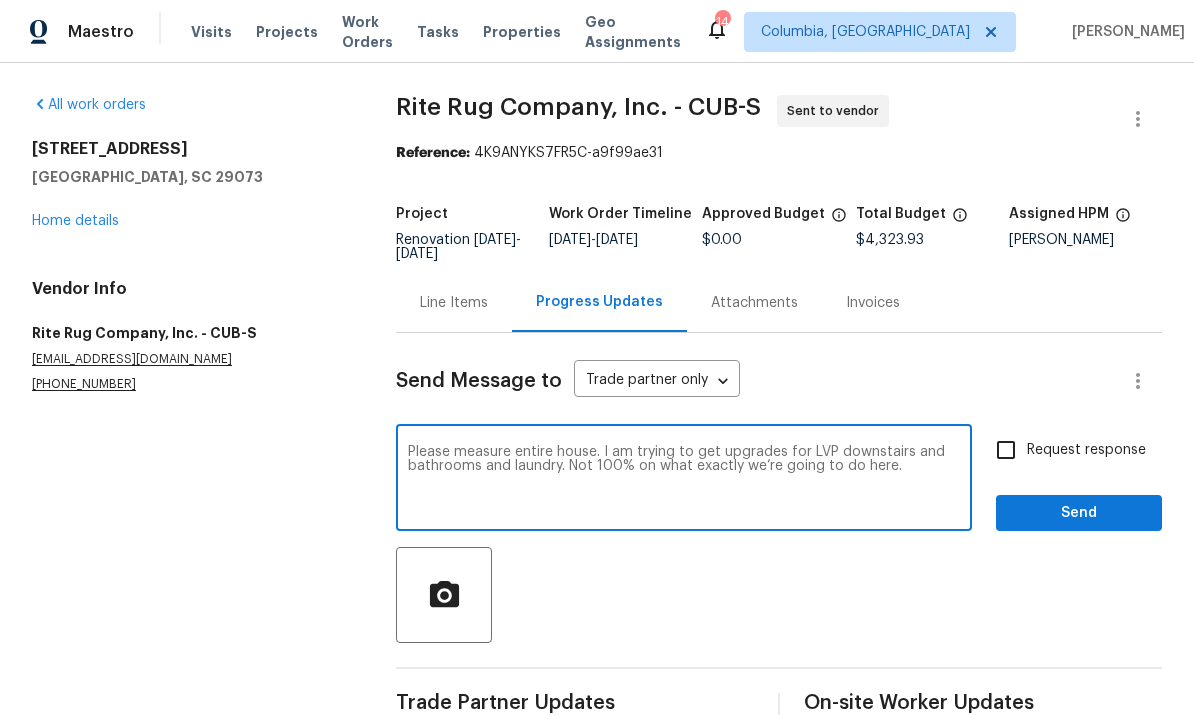 type on "Please measure entire house. I am trying to get upgrades for LVP downstairs and bathrooms and laundry. Not 100% on what exactly we’re going to do here." 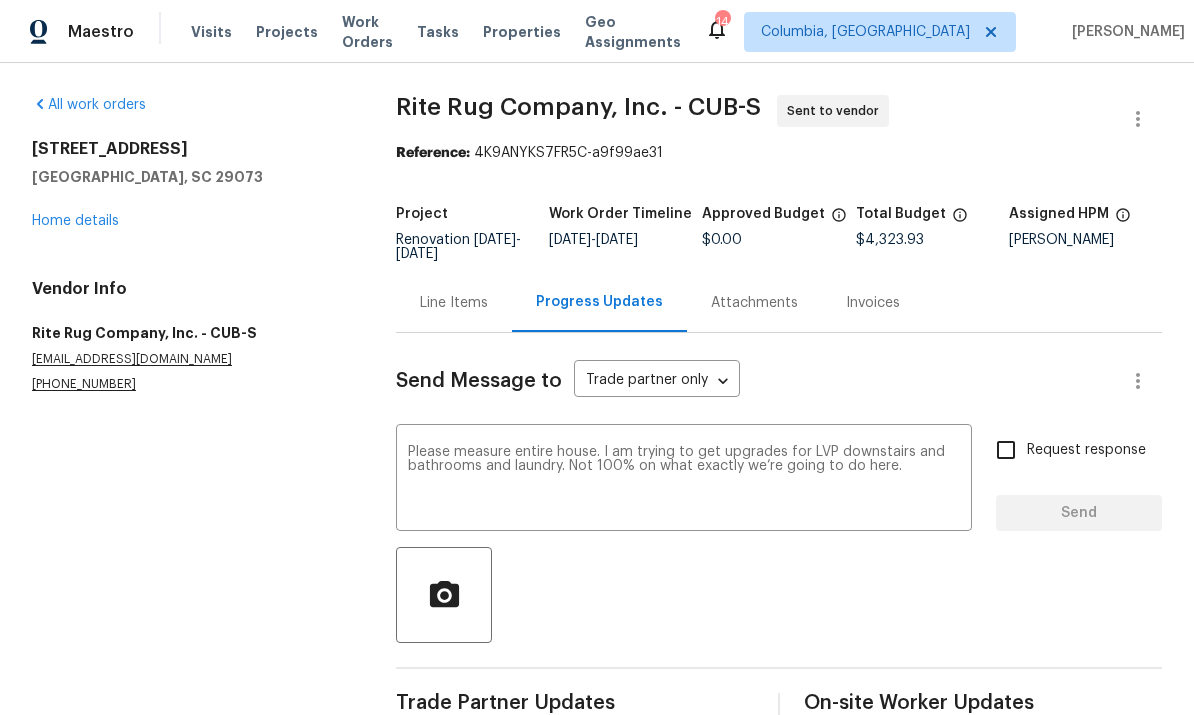 type 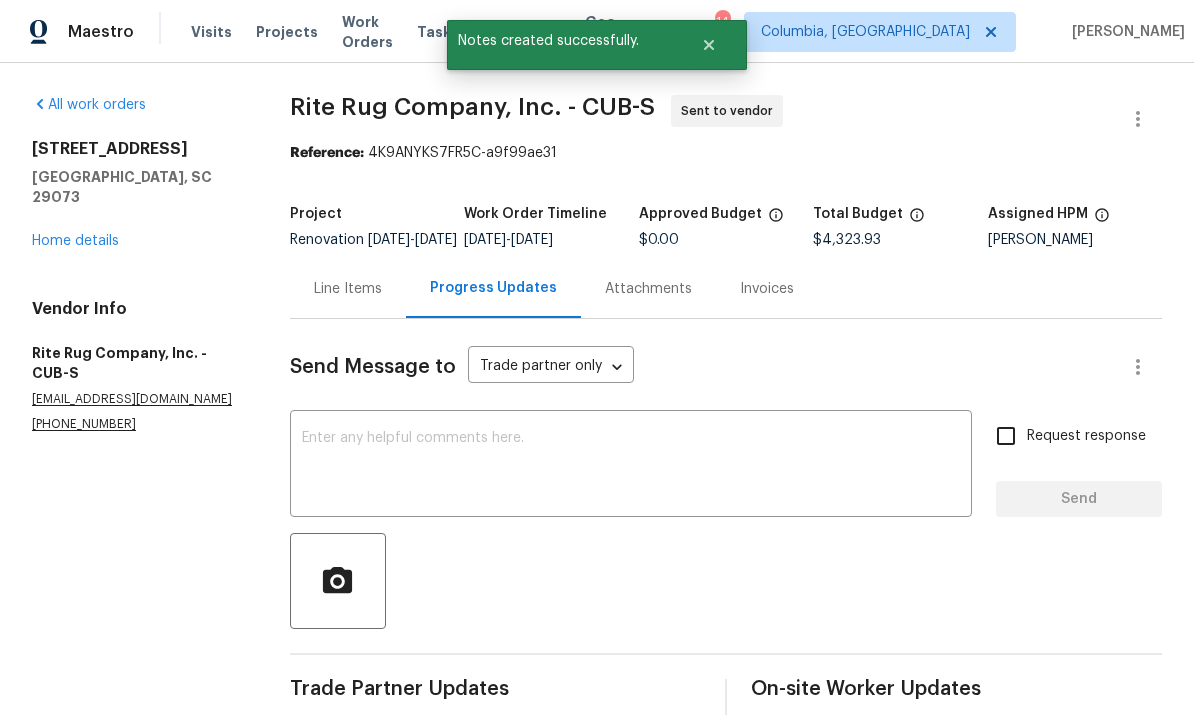 click on "Line Items" at bounding box center (348, 289) 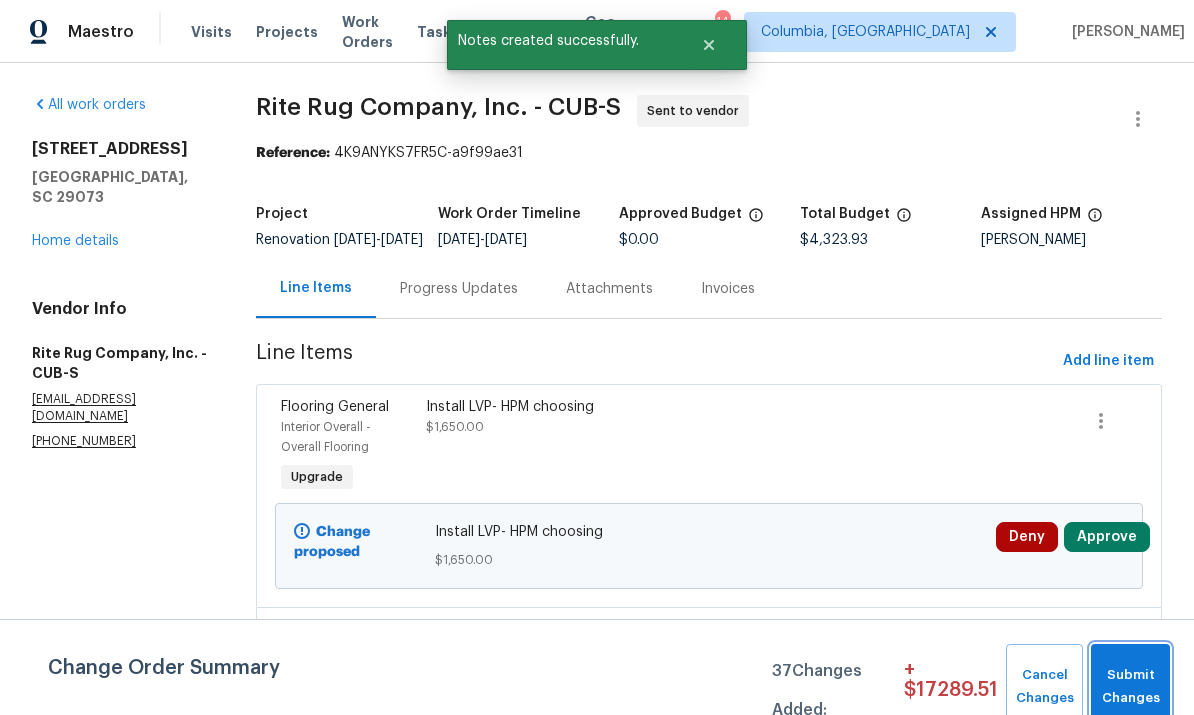 click on "Submit Changes" at bounding box center [1130, 687] 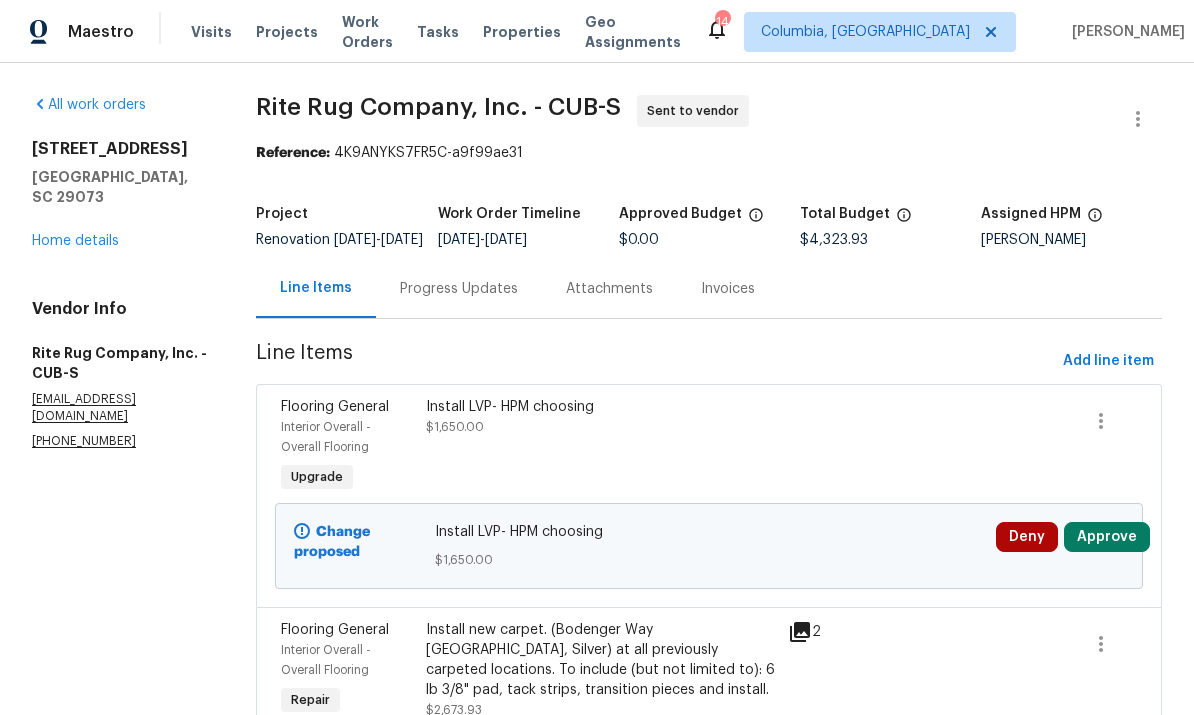 click on "Home details" at bounding box center [75, 241] 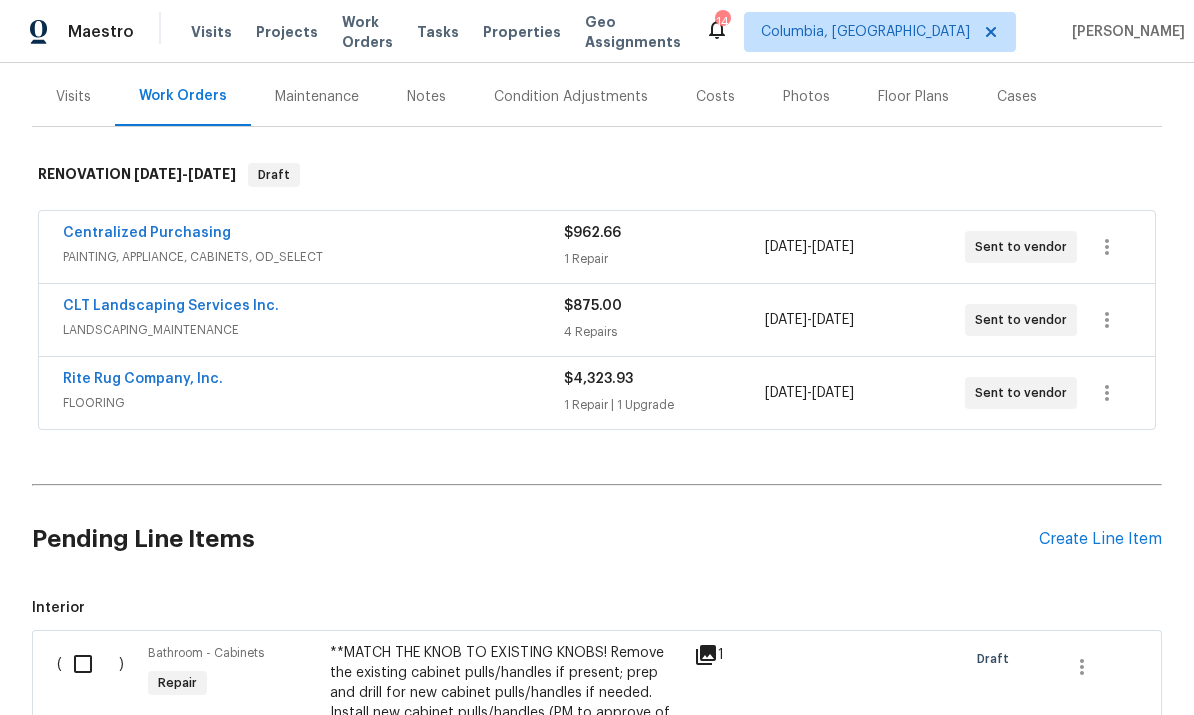 click at bounding box center [90, 664] 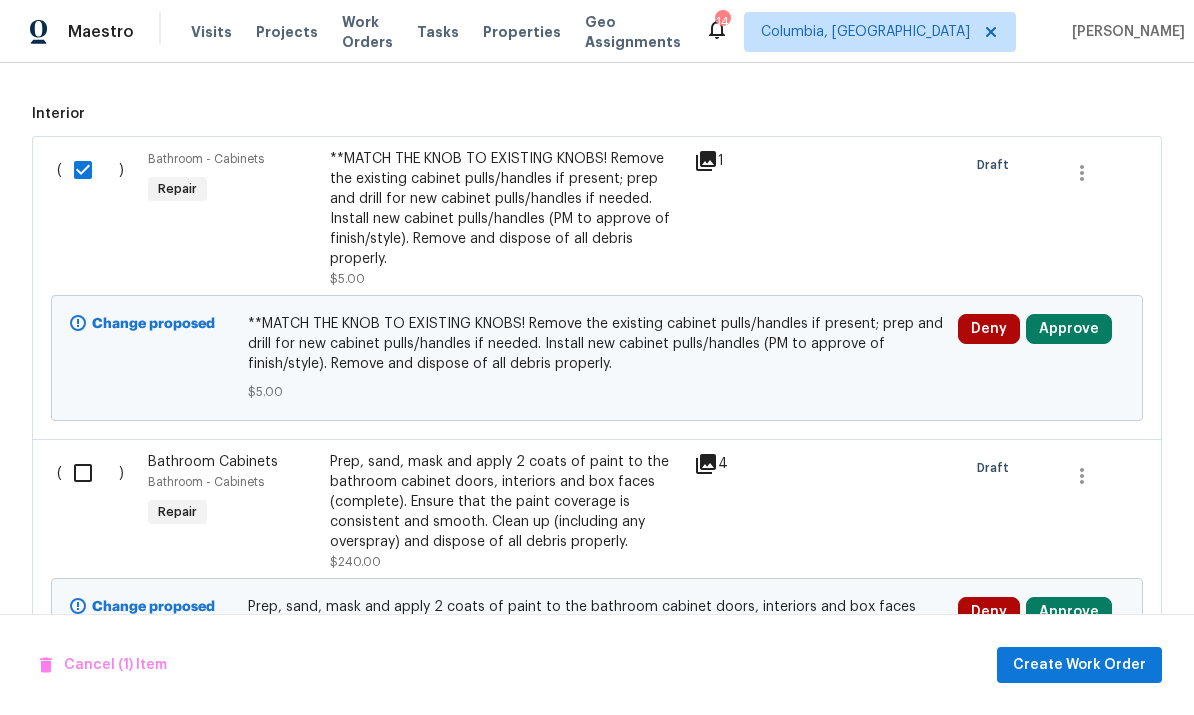 scroll, scrollTop: 731, scrollLeft: 0, axis: vertical 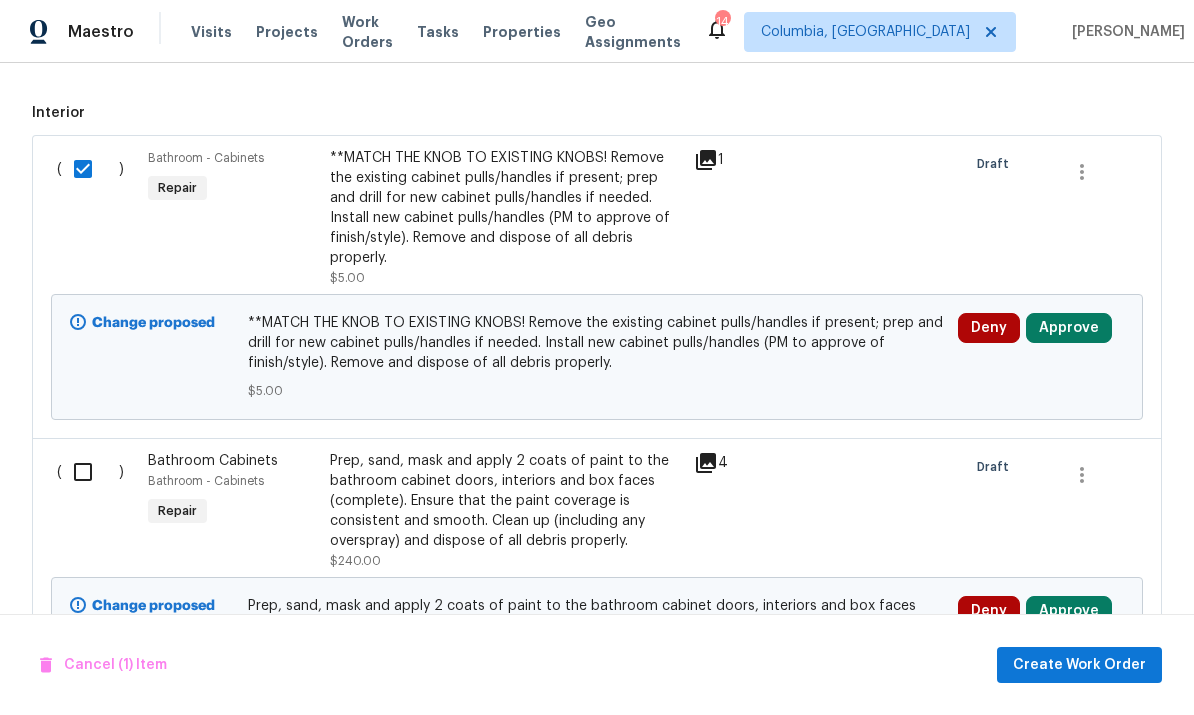 click on "( )" at bounding box center [96, 511] 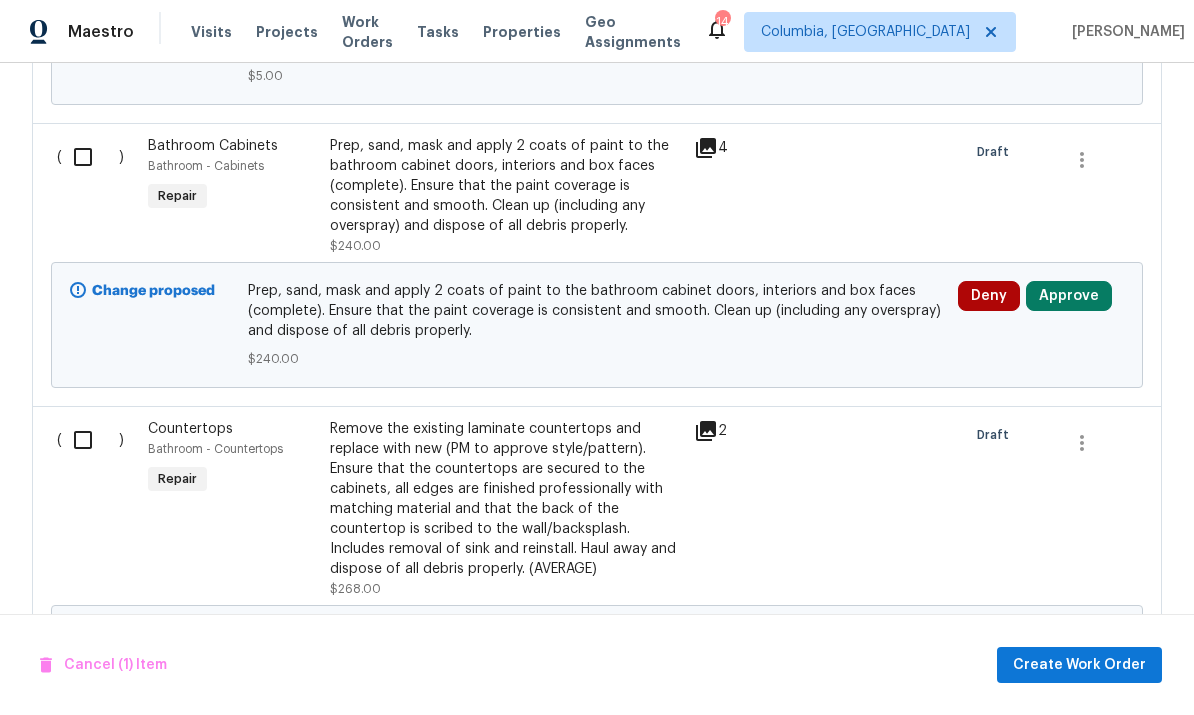 scroll, scrollTop: 1047, scrollLeft: 0, axis: vertical 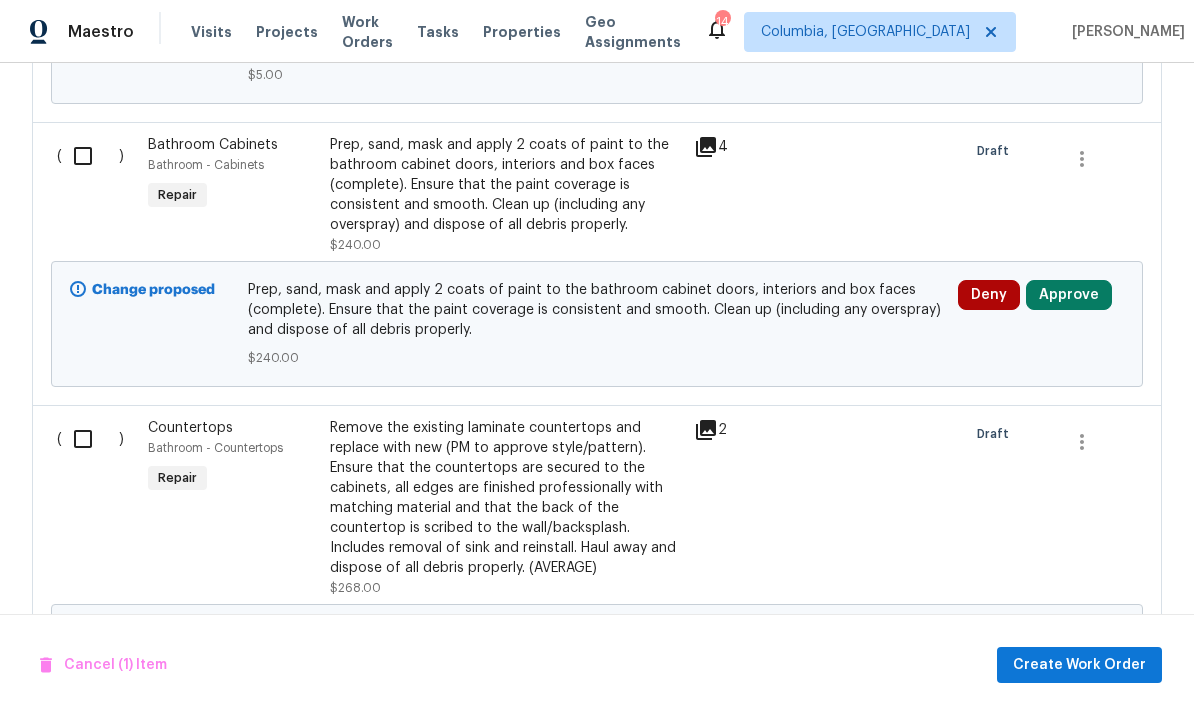 click at bounding box center [90, 156] 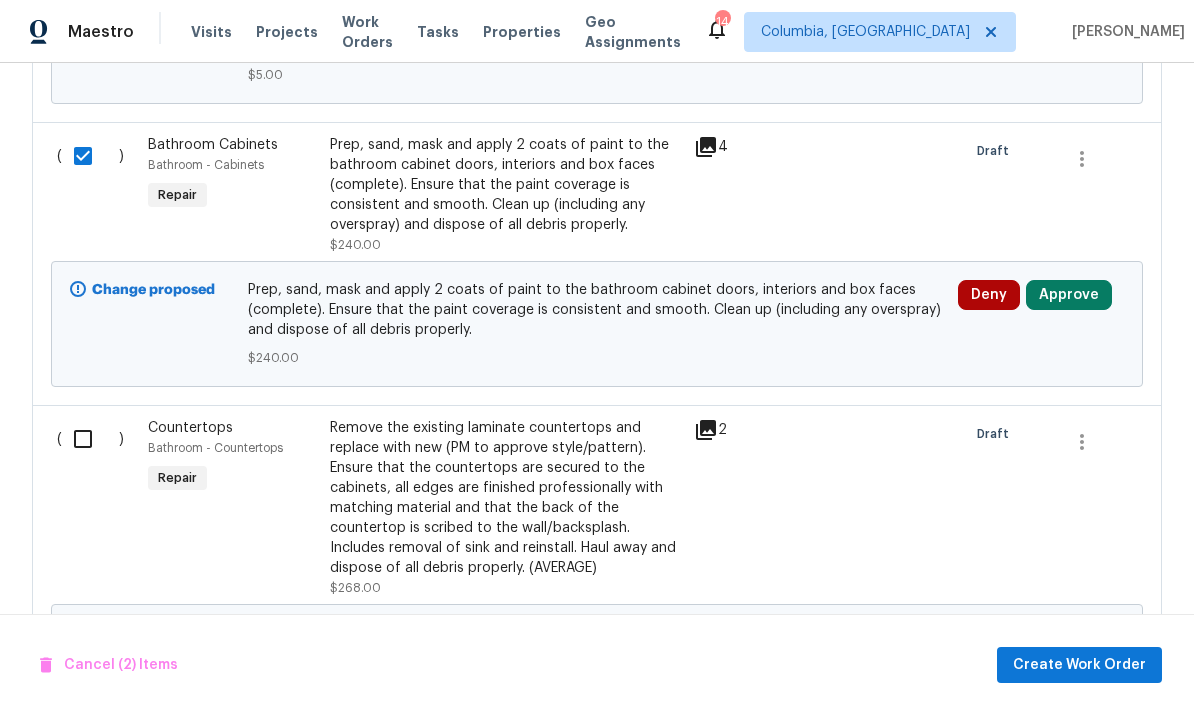 click at bounding box center [90, 439] 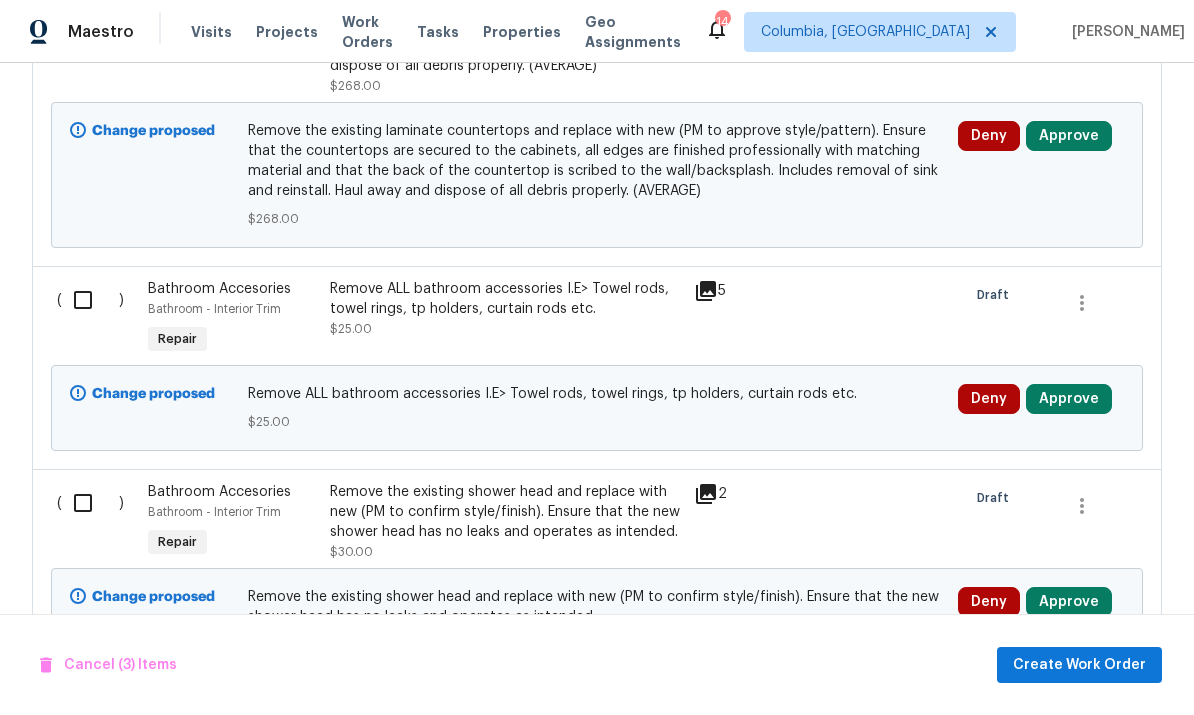 scroll, scrollTop: 1563, scrollLeft: 0, axis: vertical 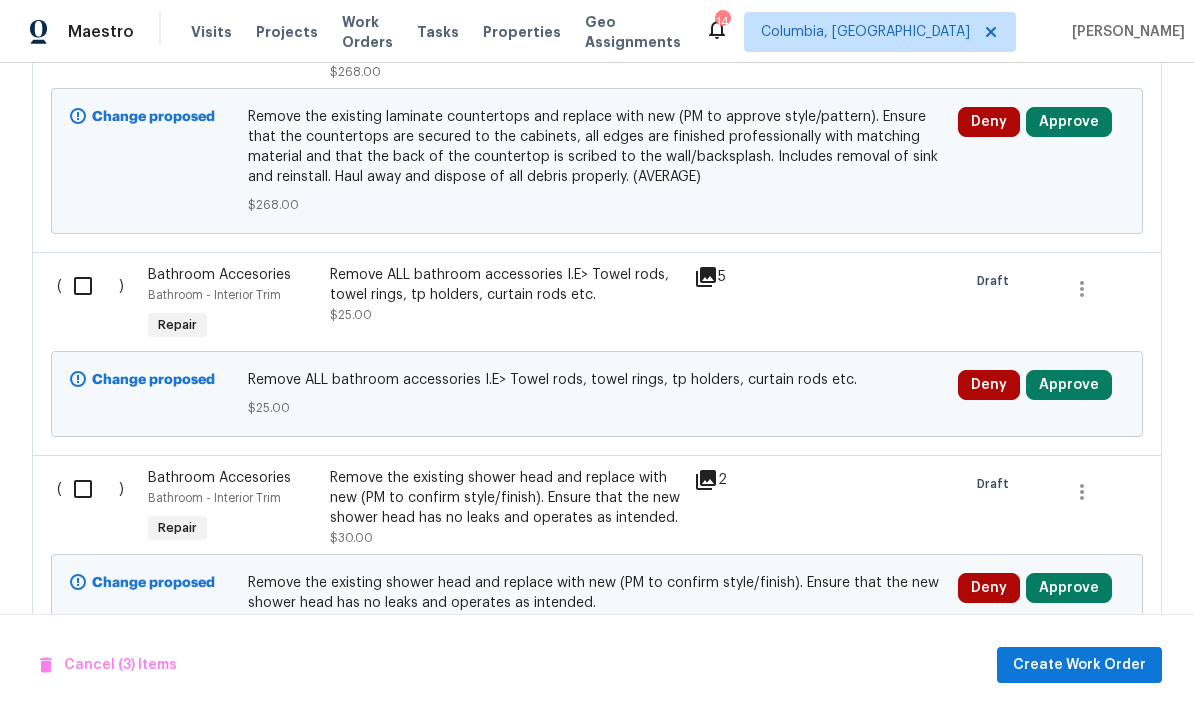 click at bounding box center [90, 286] 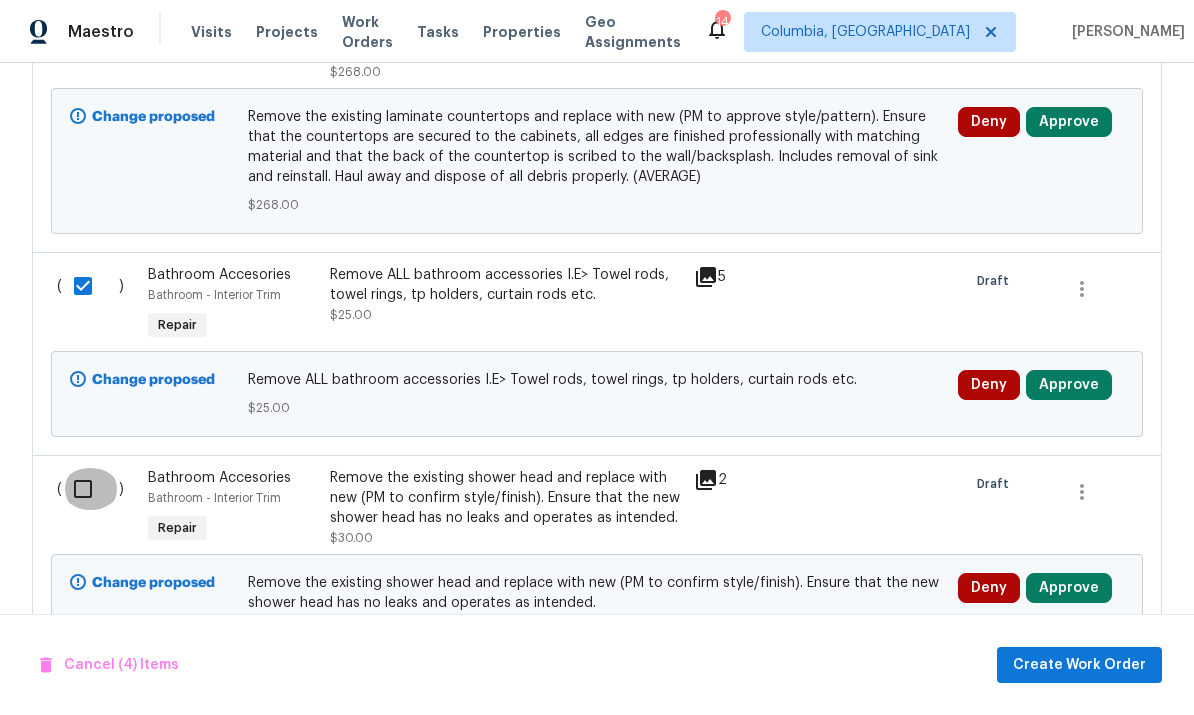 click at bounding box center [90, 489] 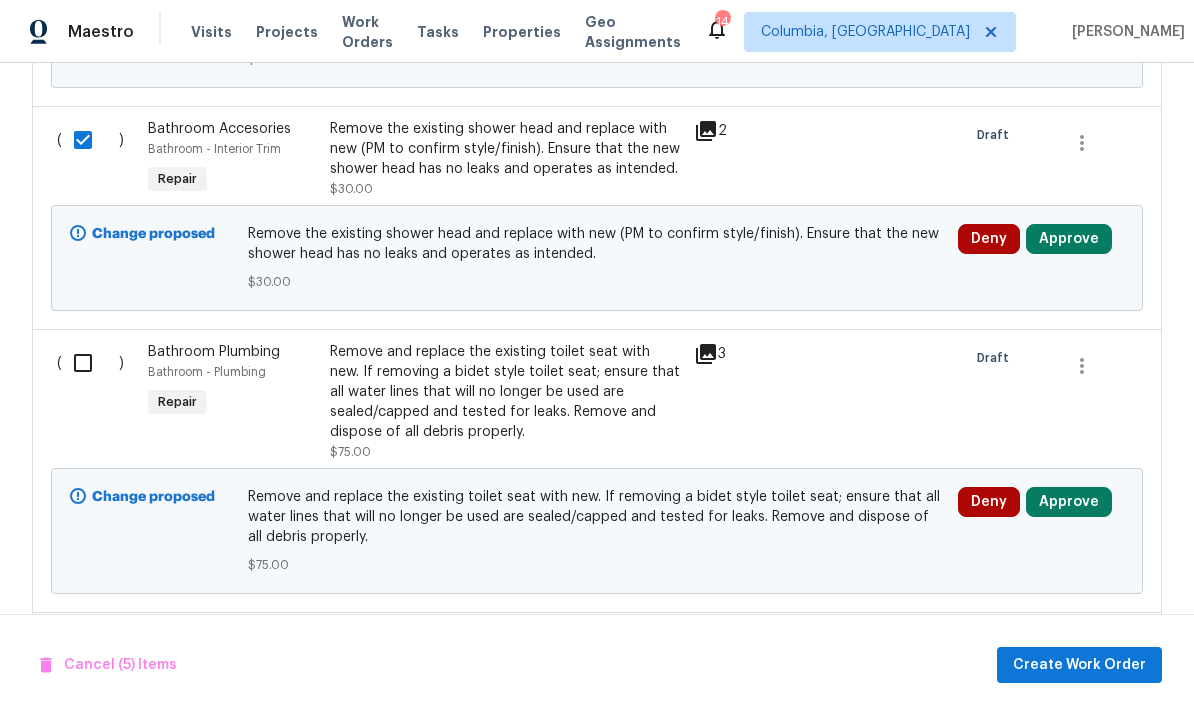 scroll, scrollTop: 1913, scrollLeft: 0, axis: vertical 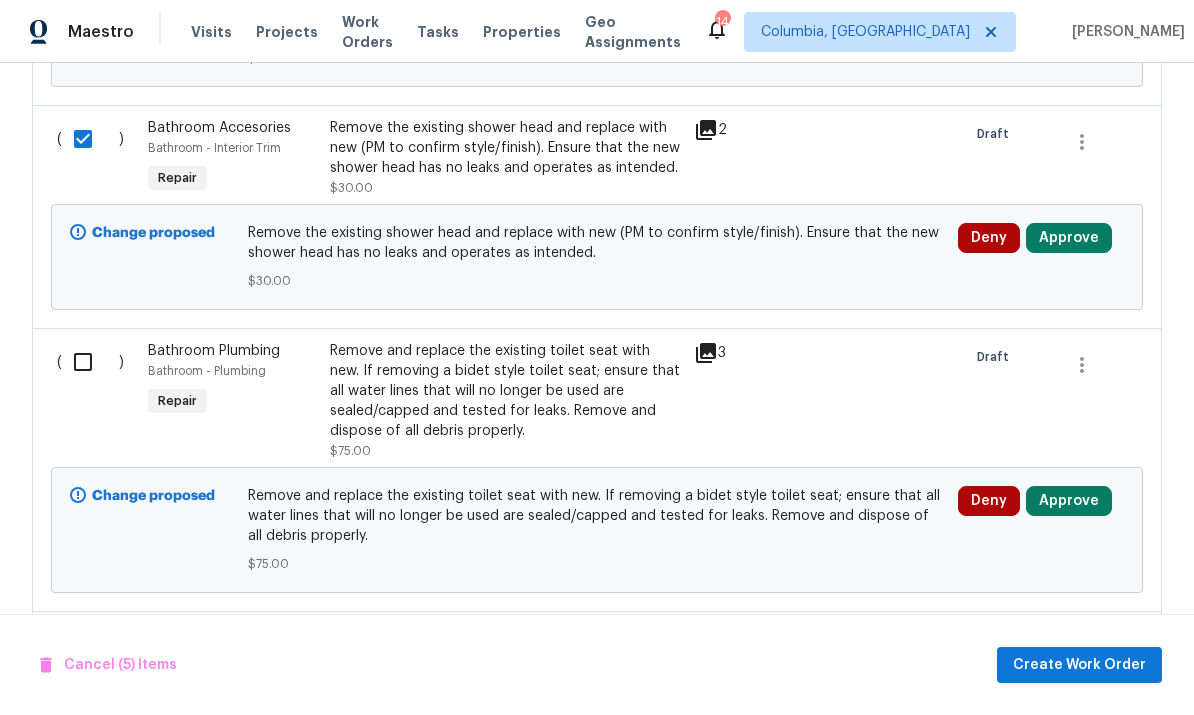 click at bounding box center (90, 362) 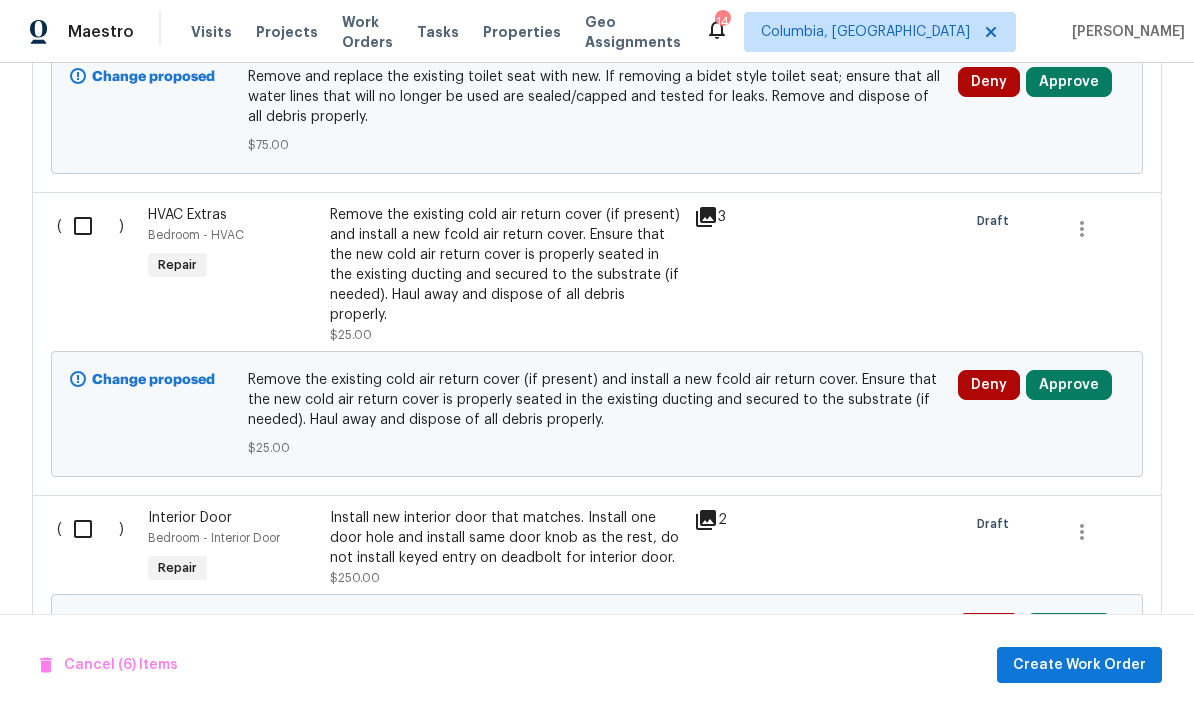 scroll, scrollTop: 2336, scrollLeft: 0, axis: vertical 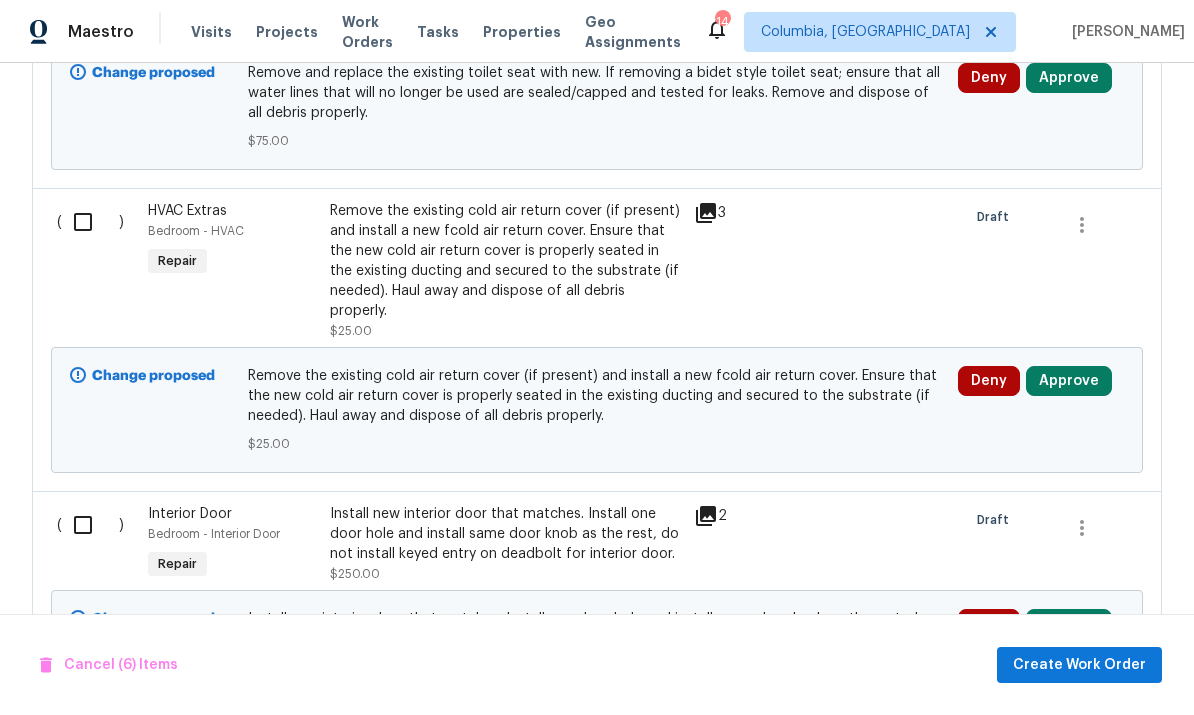 click at bounding box center [90, 222] 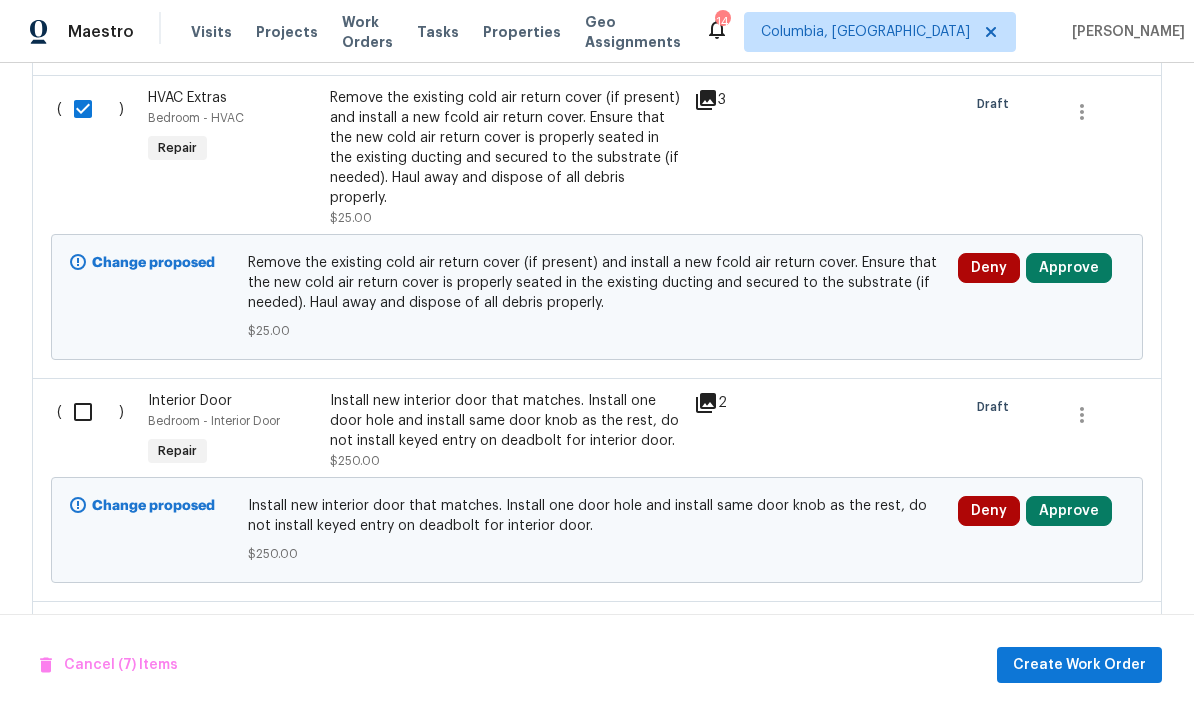 scroll, scrollTop: 2569, scrollLeft: 0, axis: vertical 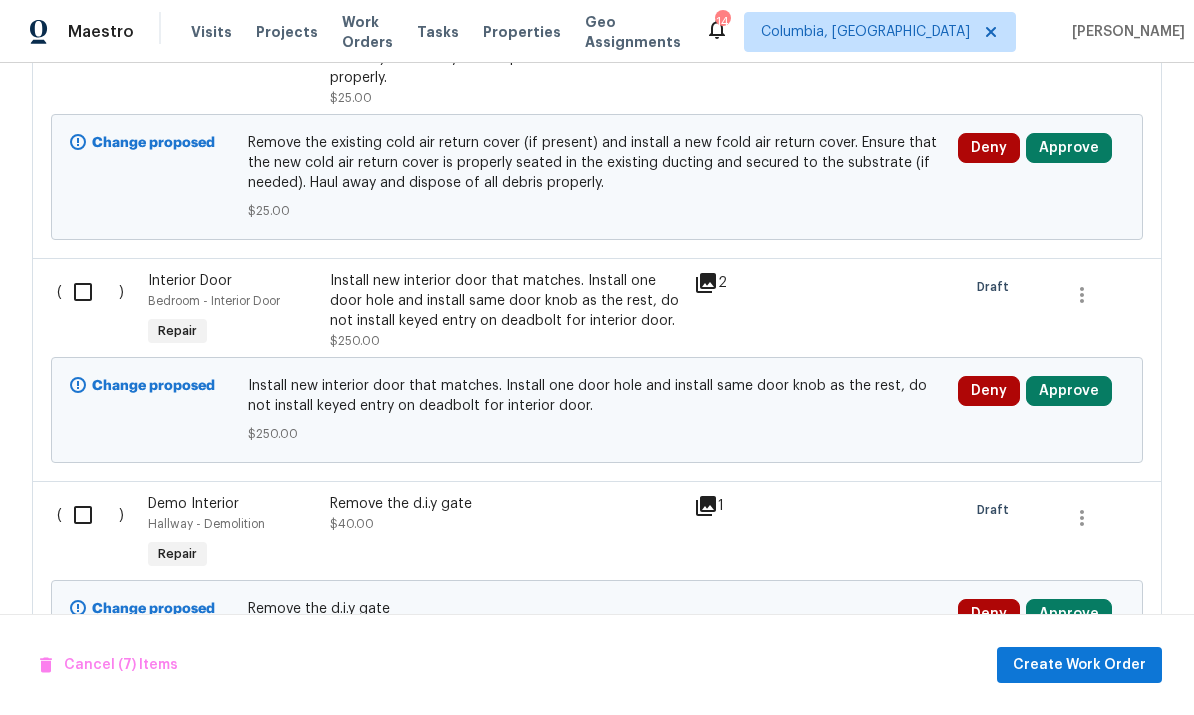 click at bounding box center [90, 292] 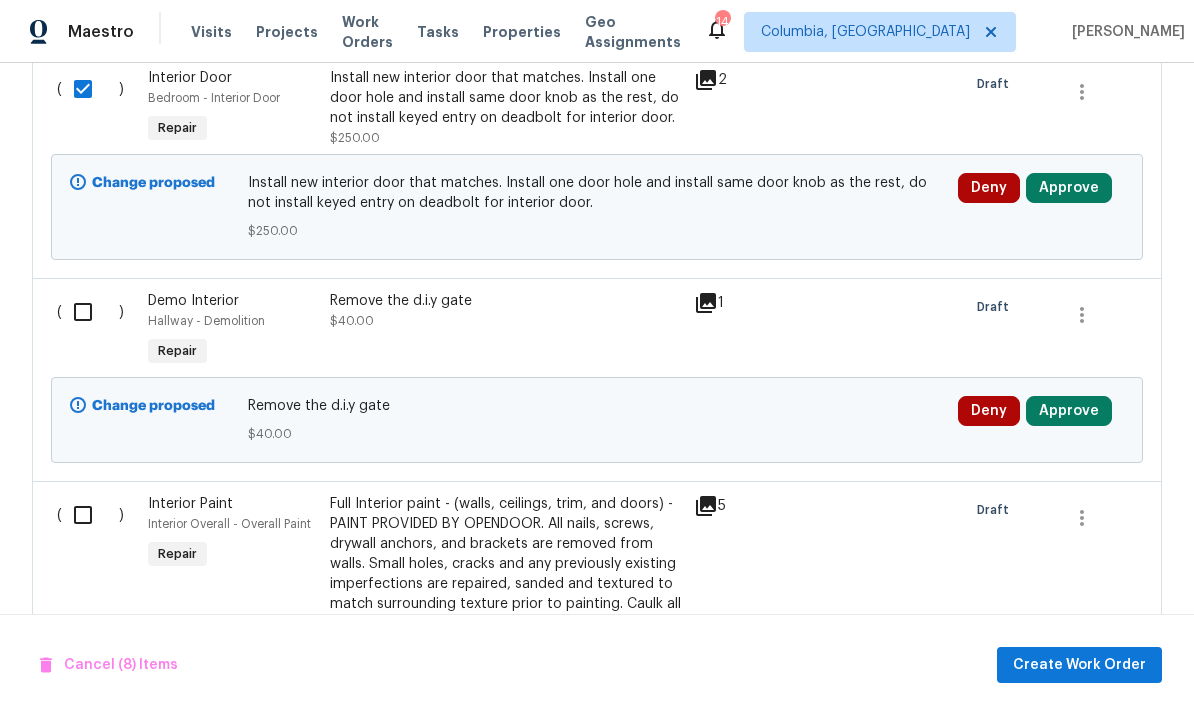 click at bounding box center (90, 312) 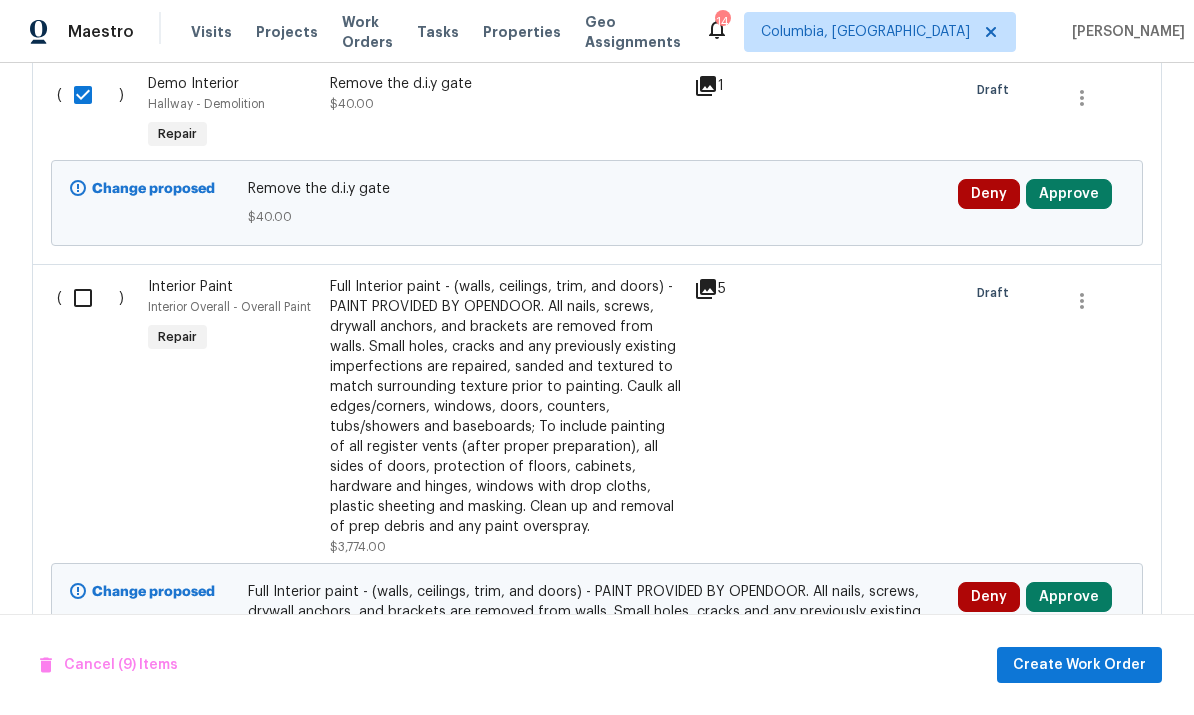 click at bounding box center (90, 298) 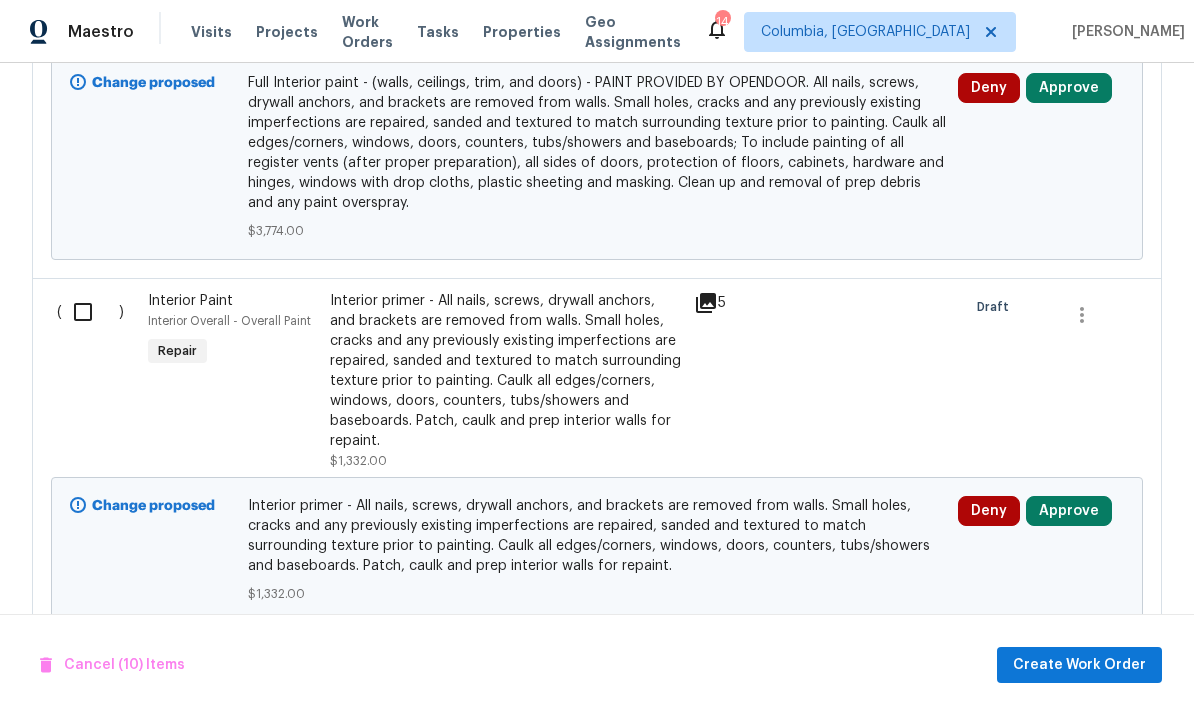 click at bounding box center (90, 312) 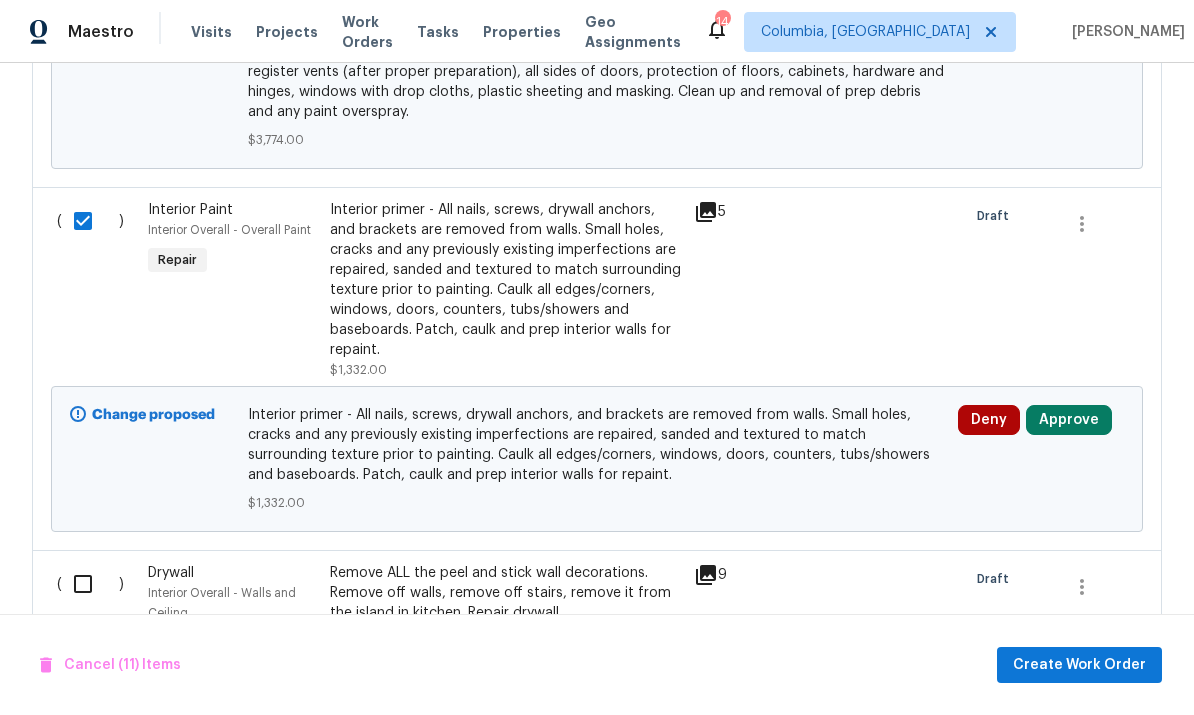 scroll, scrollTop: 3774, scrollLeft: 0, axis: vertical 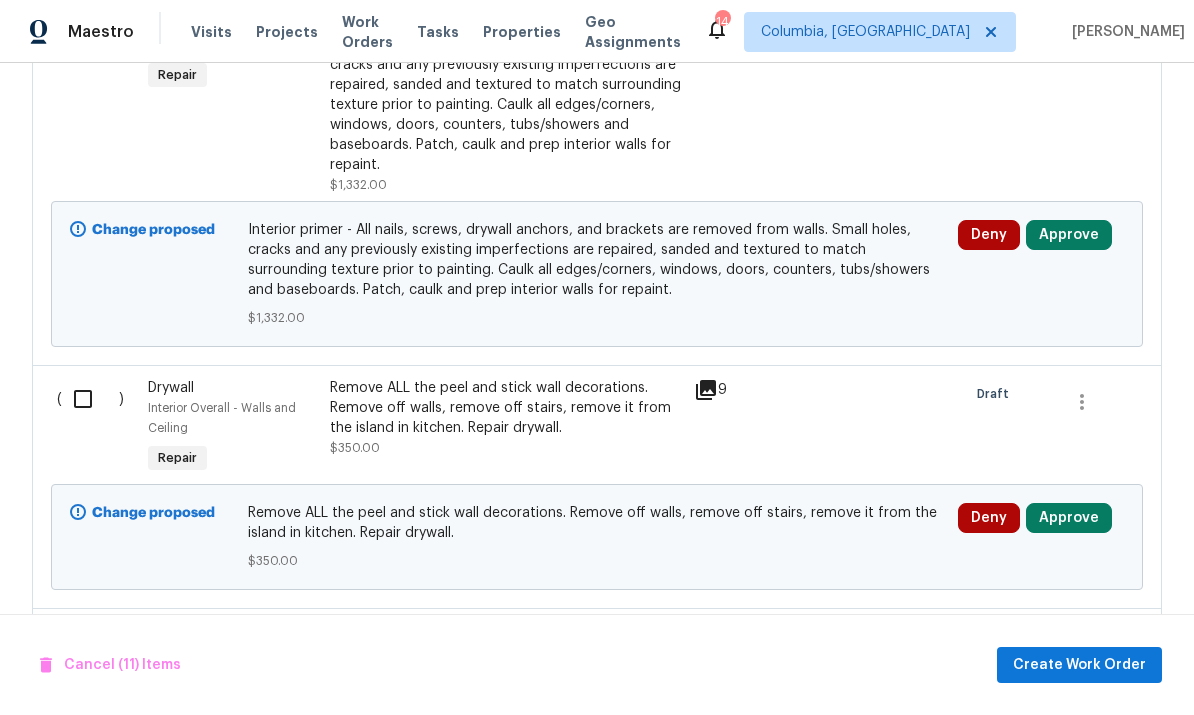 click at bounding box center [90, 399] 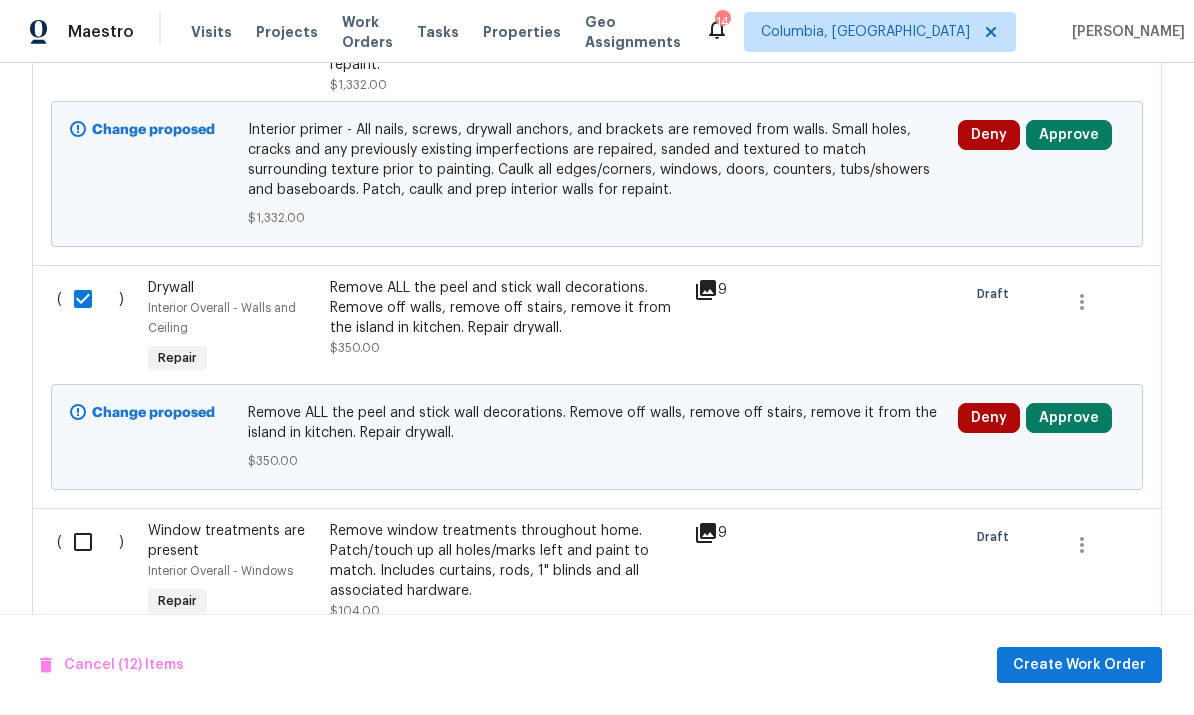 scroll, scrollTop: 4053, scrollLeft: 0, axis: vertical 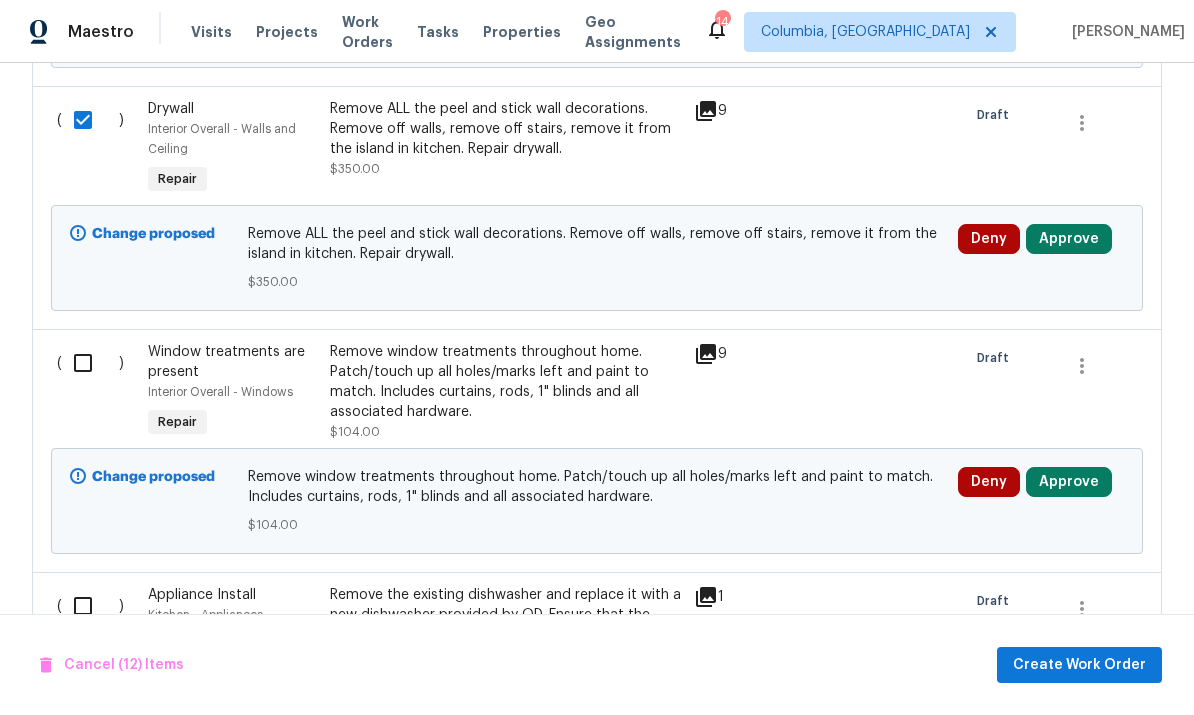 click at bounding box center (90, 363) 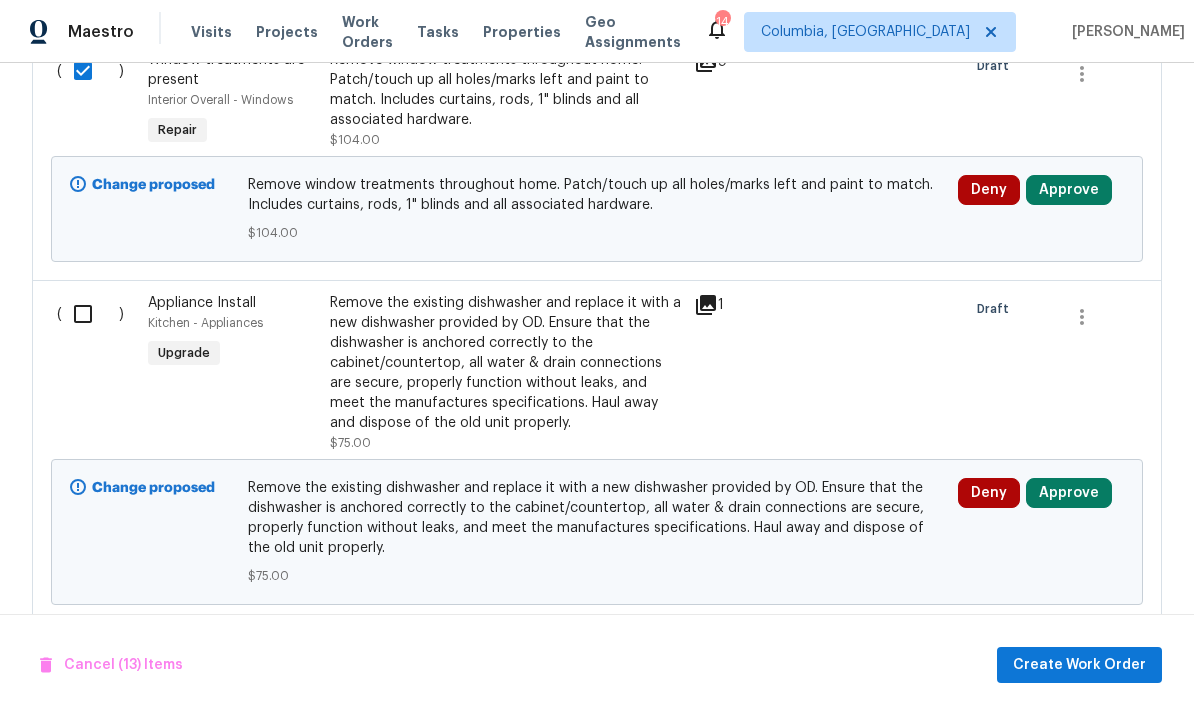 scroll, scrollTop: 4377, scrollLeft: 0, axis: vertical 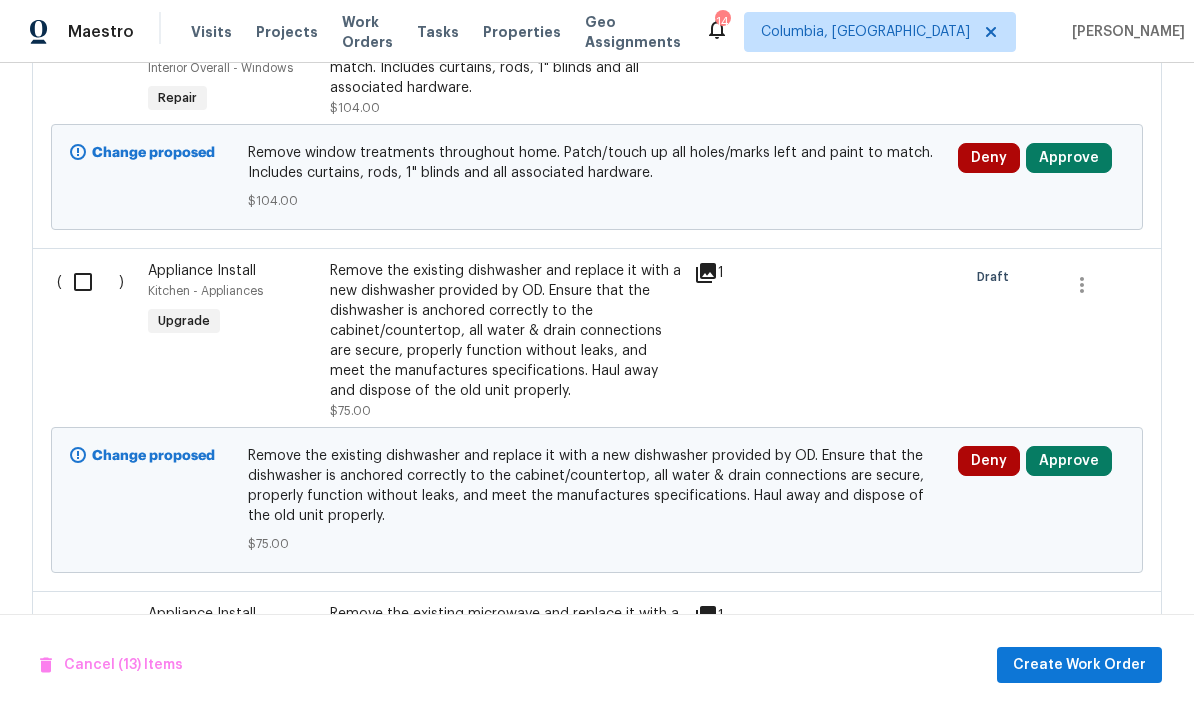 click at bounding box center (90, 282) 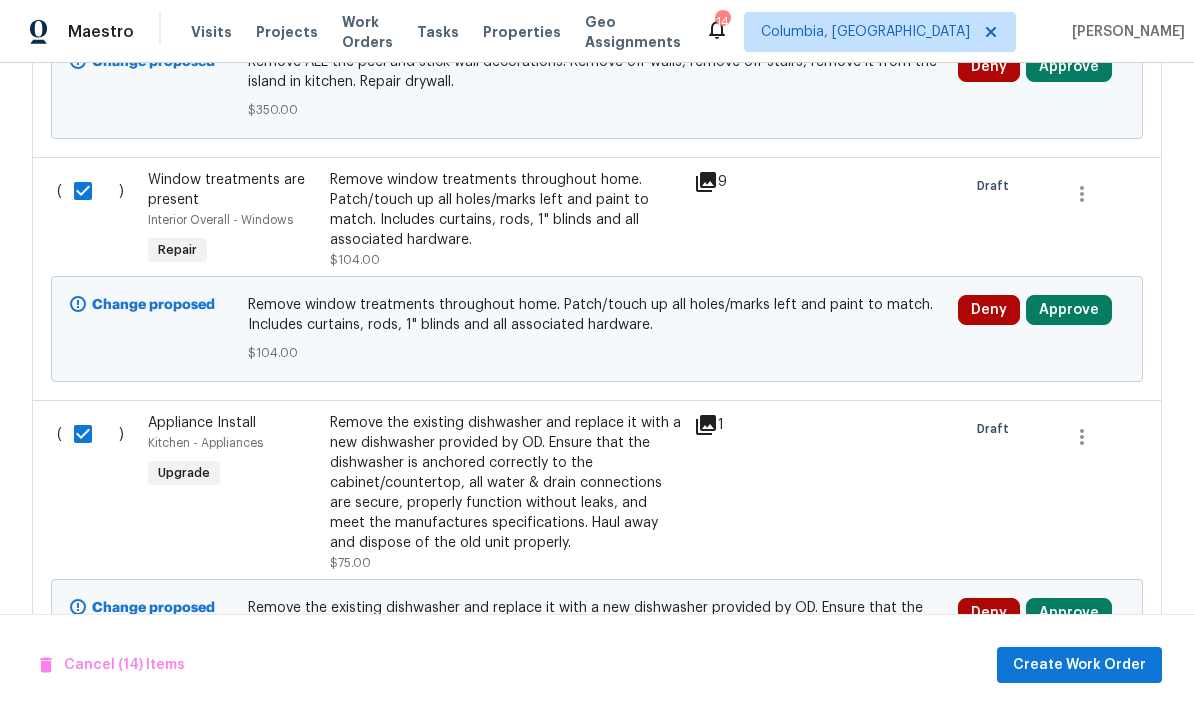 scroll, scrollTop: 4222, scrollLeft: 0, axis: vertical 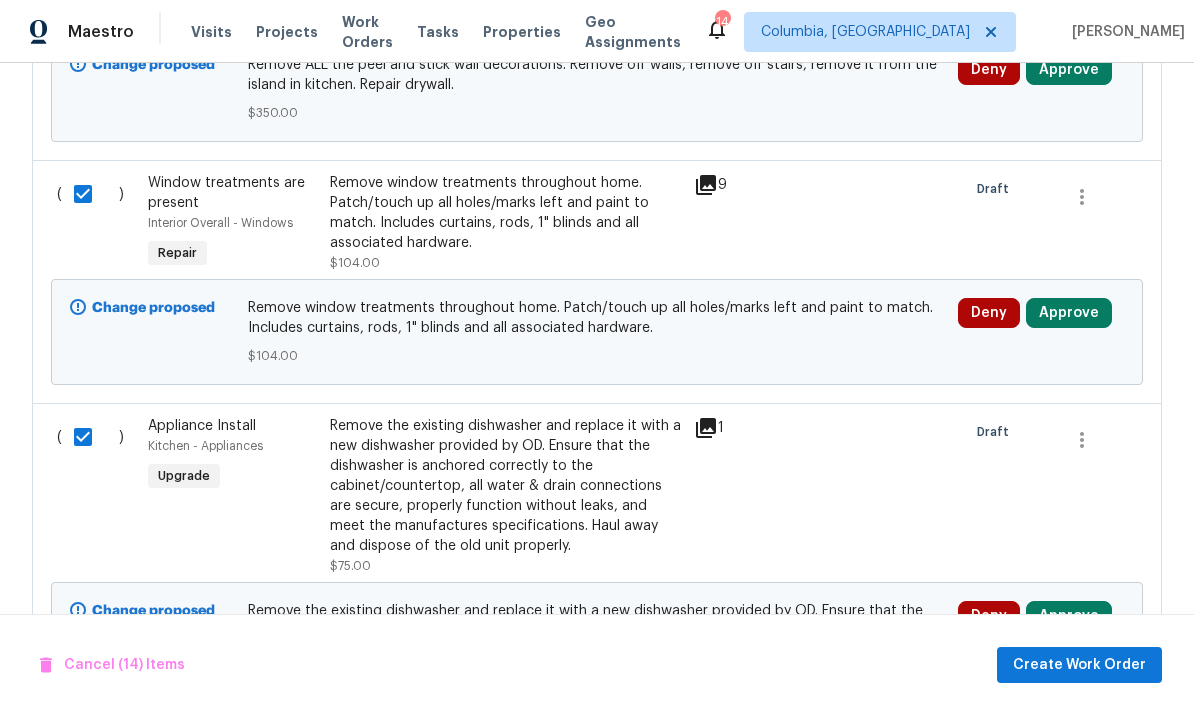 click at bounding box center (90, 437) 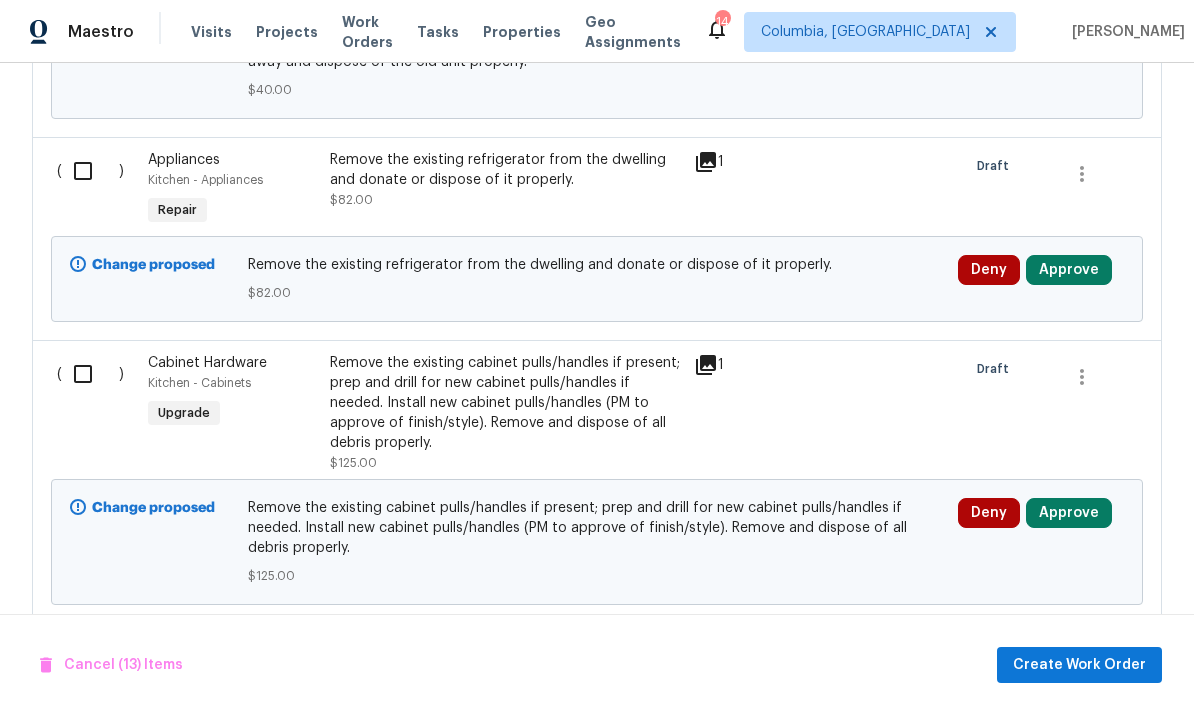 scroll, scrollTop: 5500, scrollLeft: 0, axis: vertical 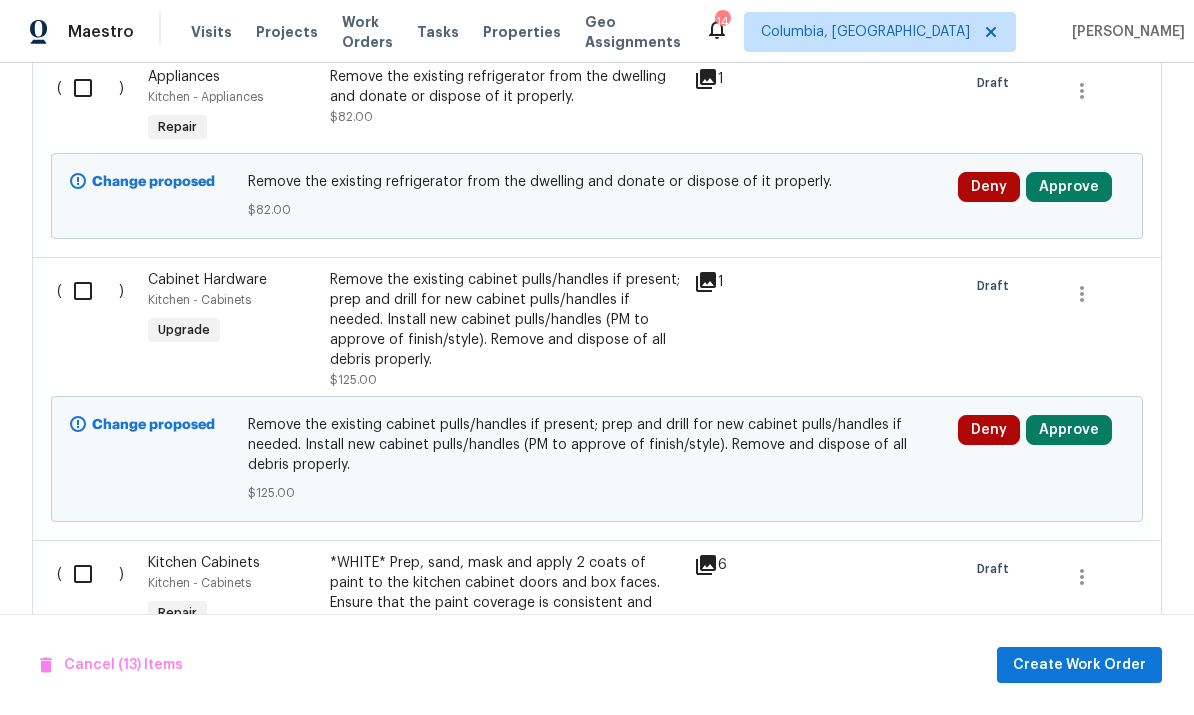 click at bounding box center [90, 291] 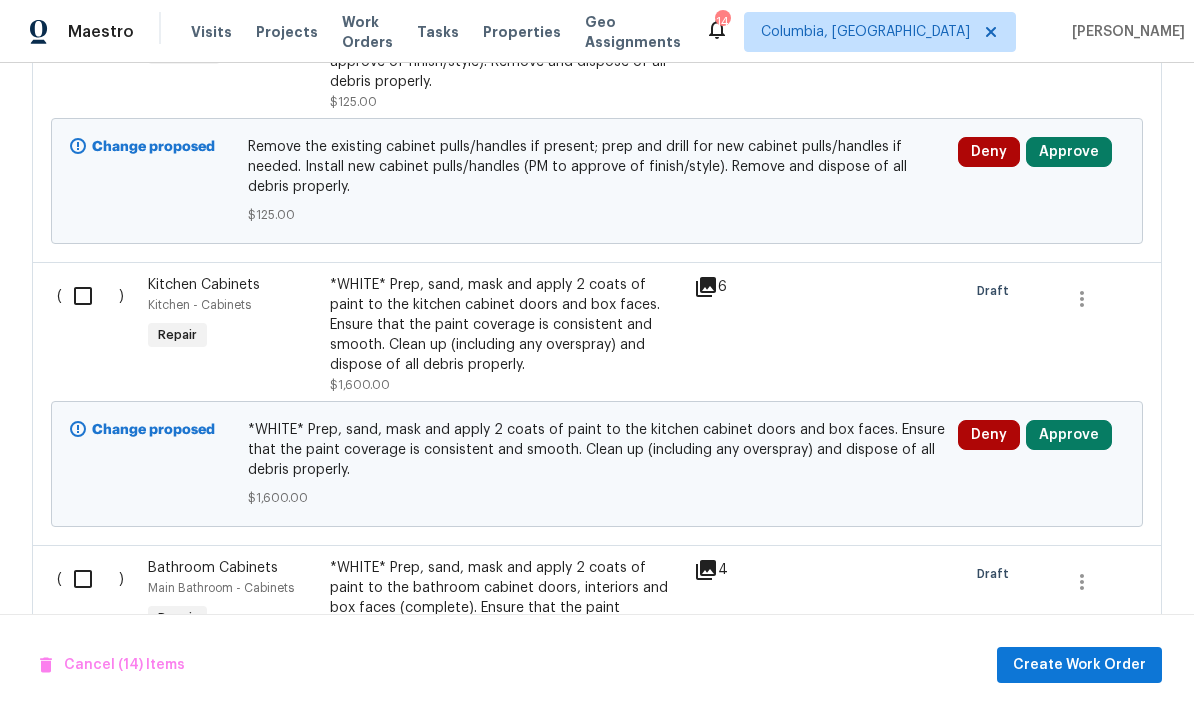 scroll, scrollTop: 5785, scrollLeft: 0, axis: vertical 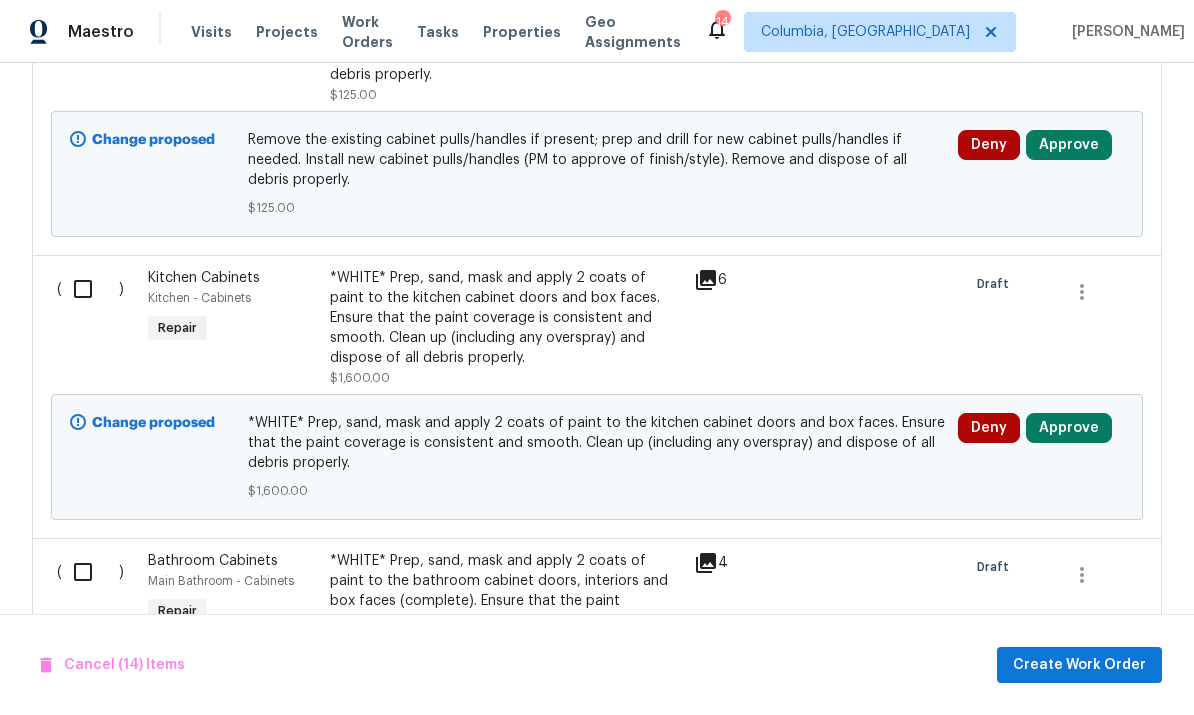 click at bounding box center (90, 289) 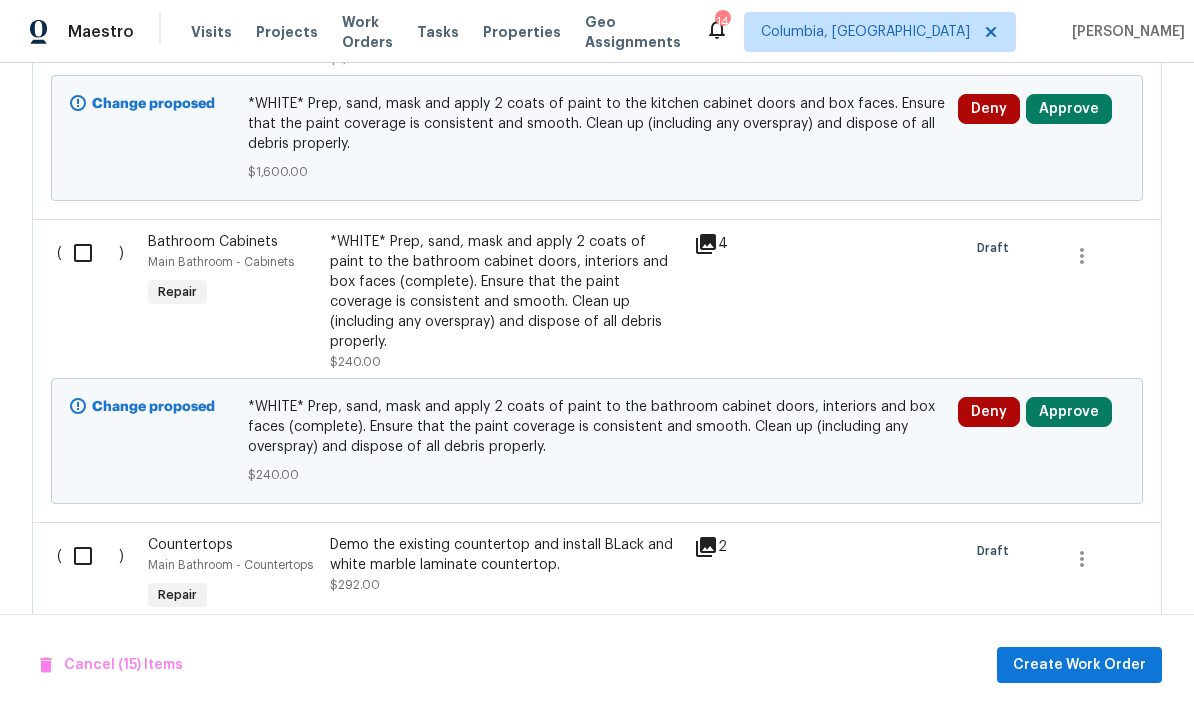 click at bounding box center (90, 253) 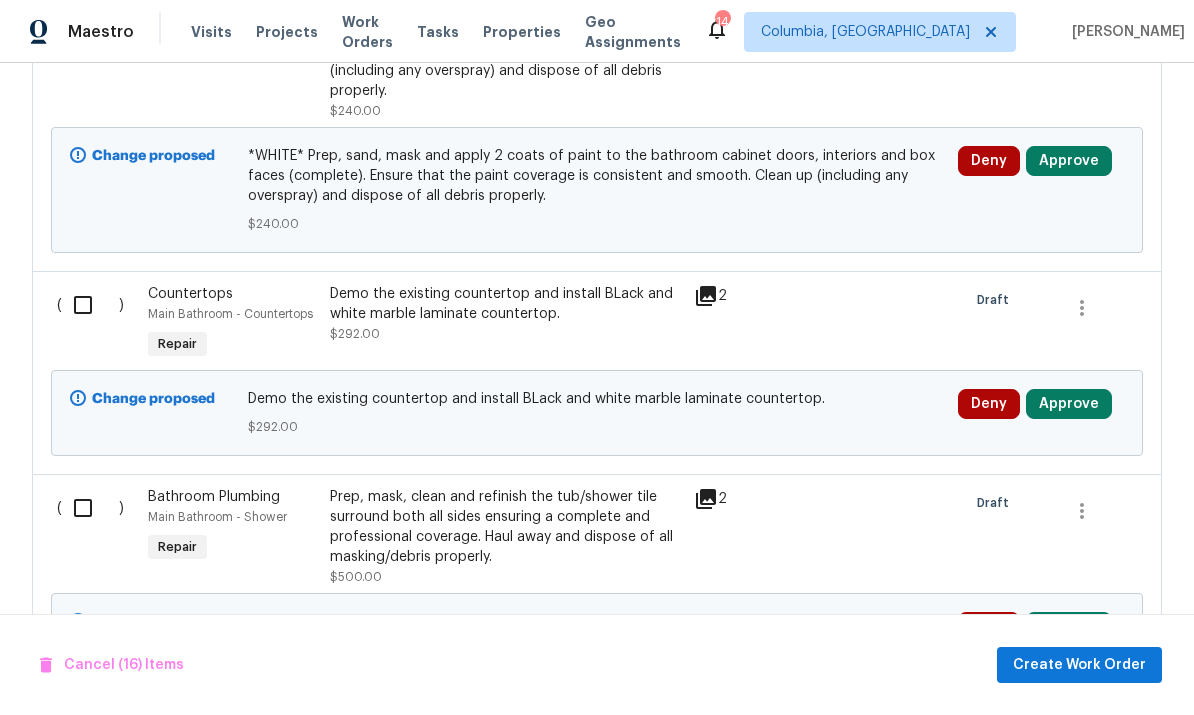 click at bounding box center (90, 305) 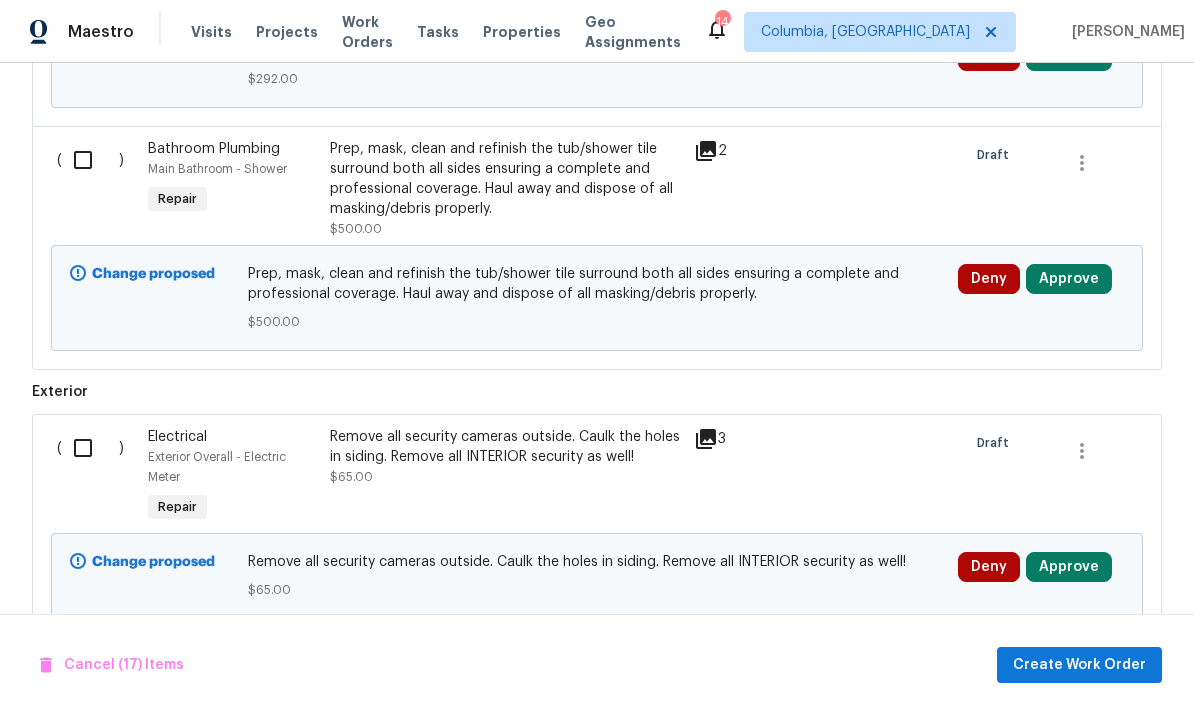 scroll, scrollTop: 6716, scrollLeft: 0, axis: vertical 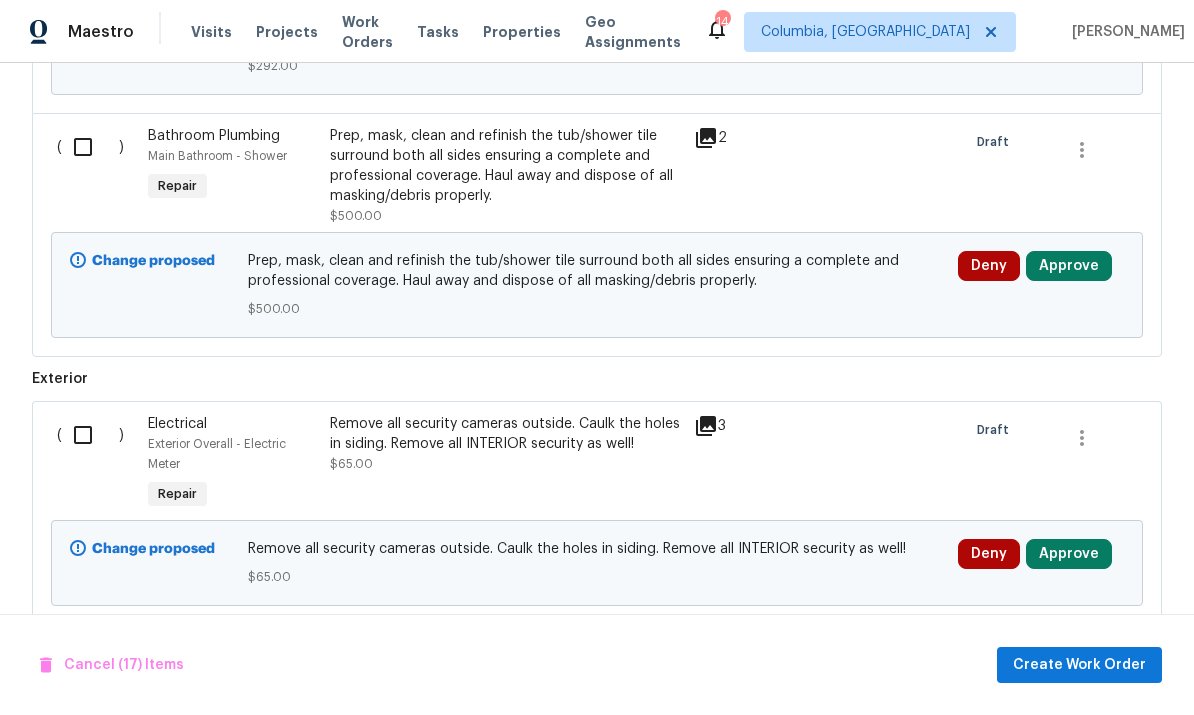 click at bounding box center (90, 147) 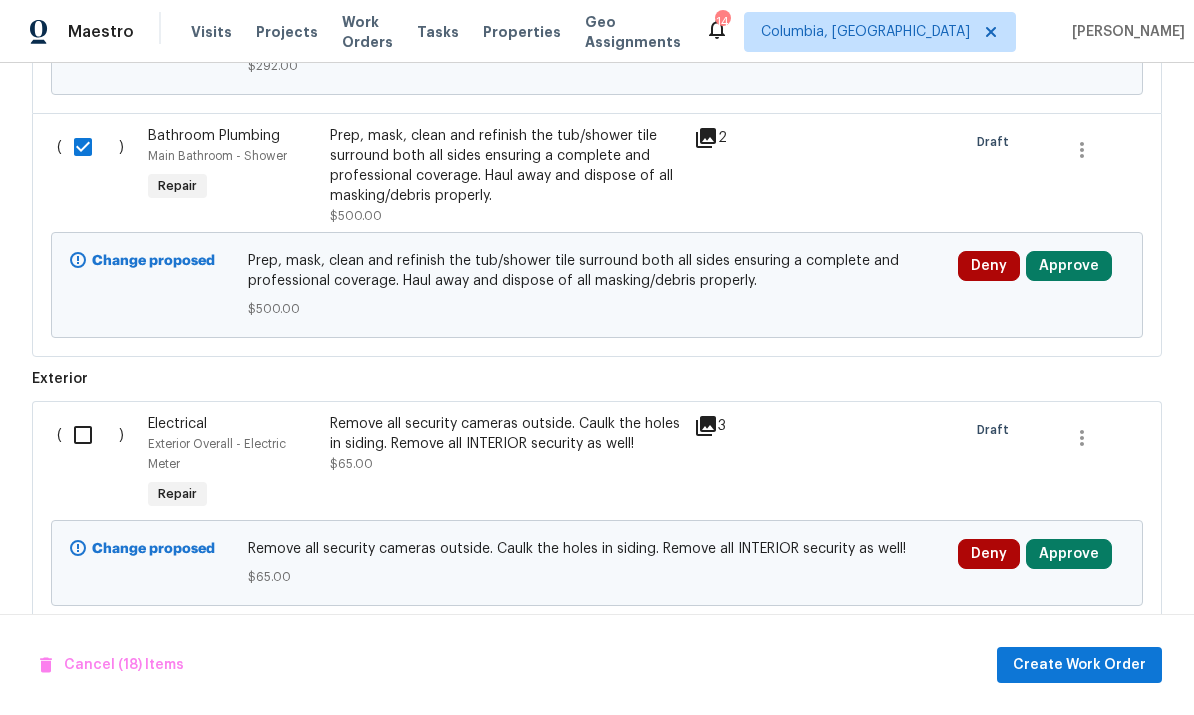 click at bounding box center [90, 435] 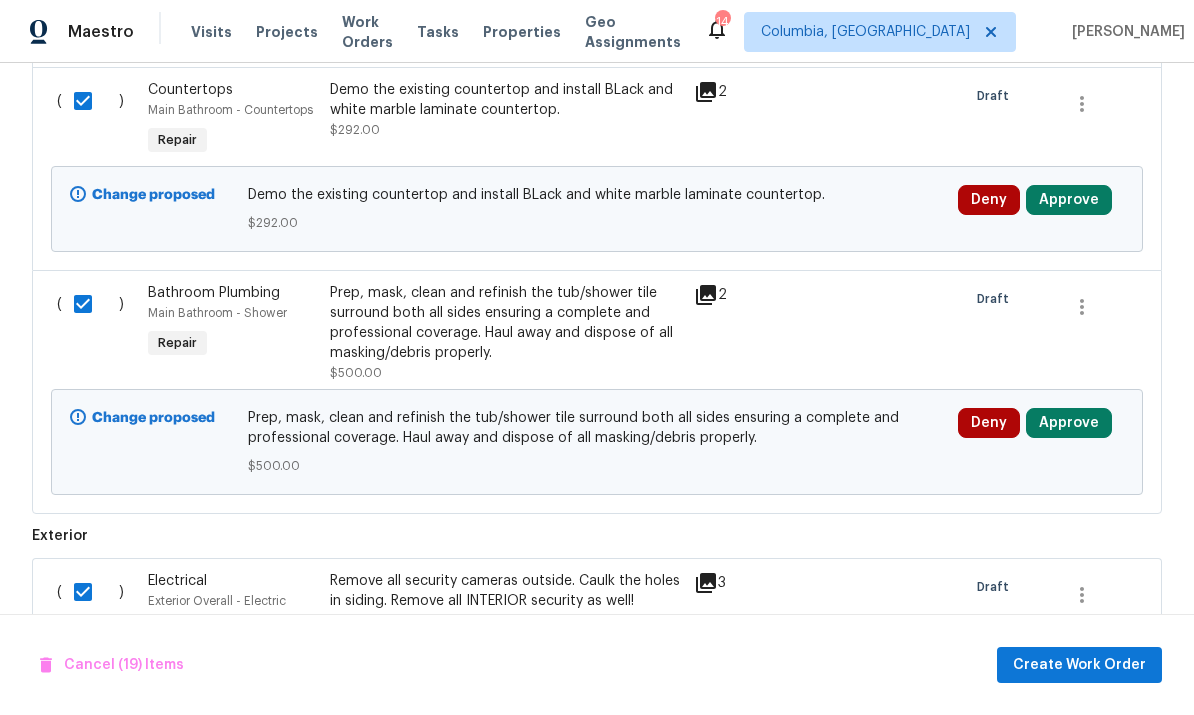 scroll, scrollTop: 6567, scrollLeft: 0, axis: vertical 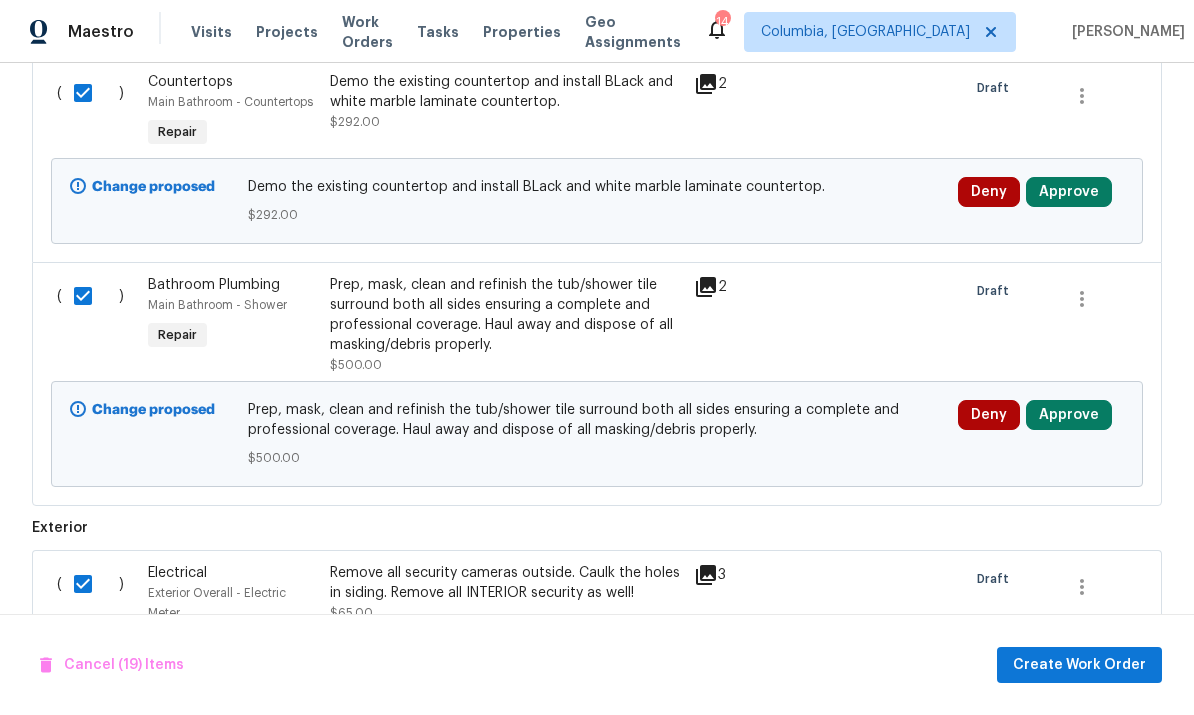 click on "( ) Bathroom Plumbing Main Bathroom - Shower Repair Prep, mask, clean and refinish the tub/shower tile surround both all sides ensuring a complete and professional coverage. Haul away and dispose of all masking/debris properly. $500.00   2 Draft Change proposed Prep, mask, clean and refinish the tub/shower tile surround both all sides ensuring a complete and professional coverage. Haul away and dispose of all masking/debris properly. $500.00 Deny Approve" at bounding box center (597, 384) 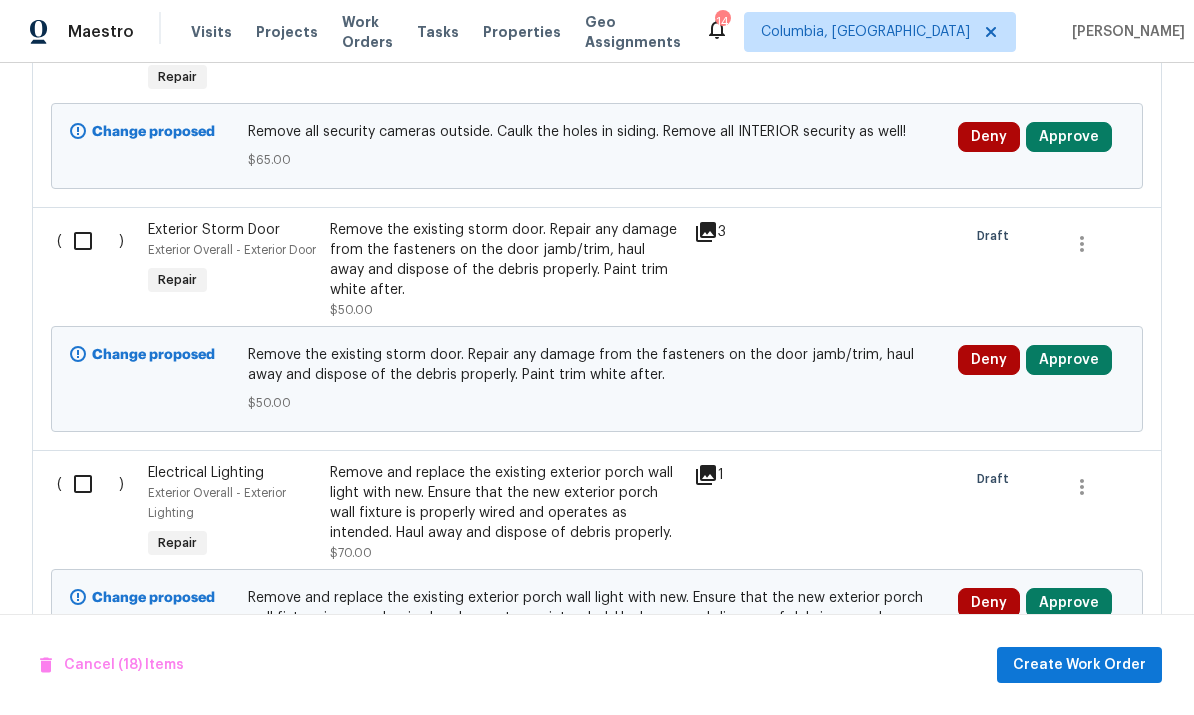 scroll, scrollTop: 7124, scrollLeft: 0, axis: vertical 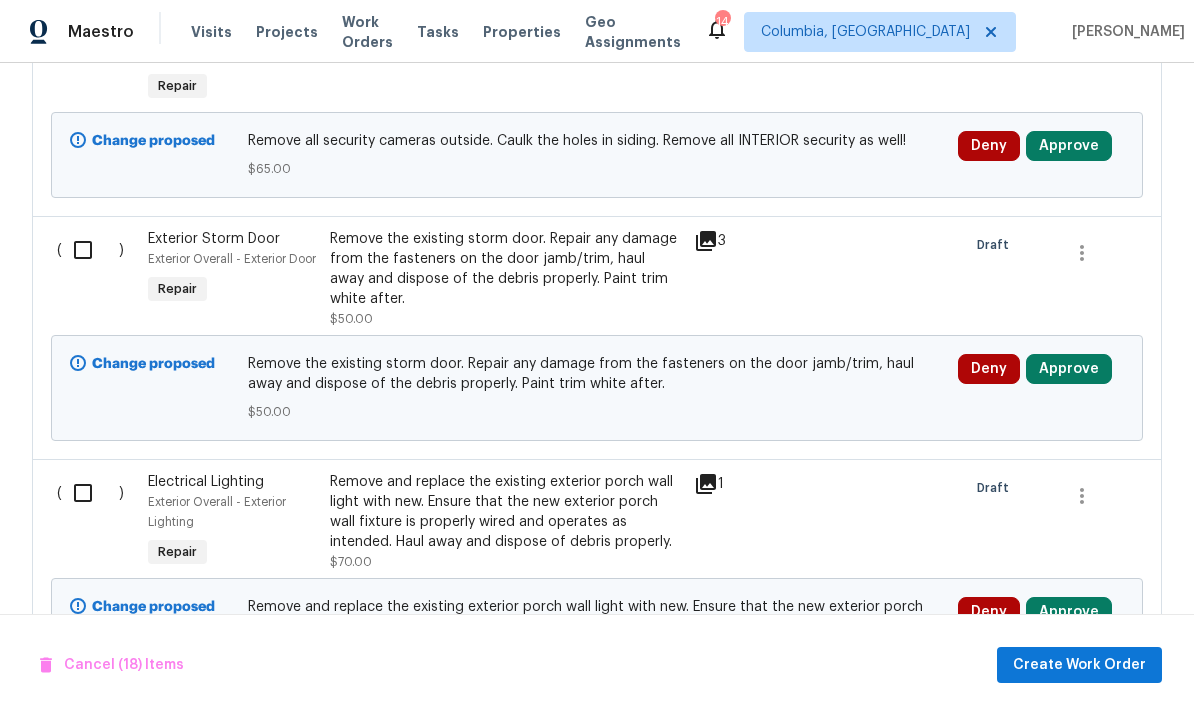 click at bounding box center [90, 250] 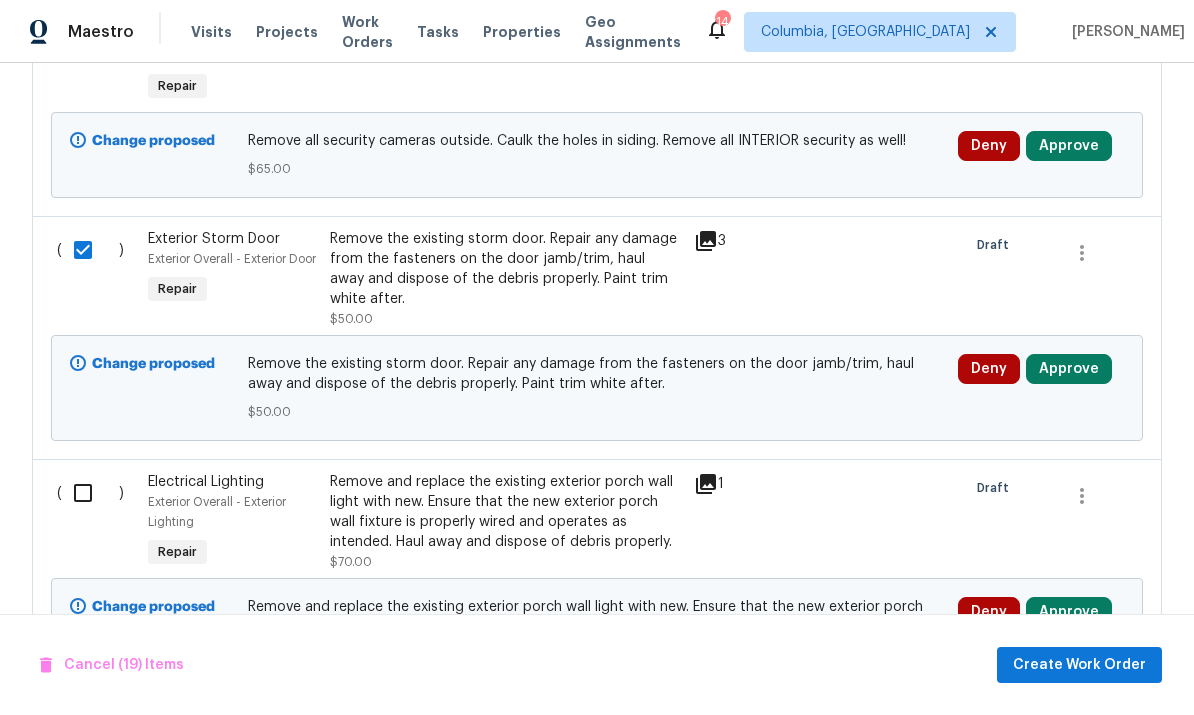 click on "( )" at bounding box center [96, 522] 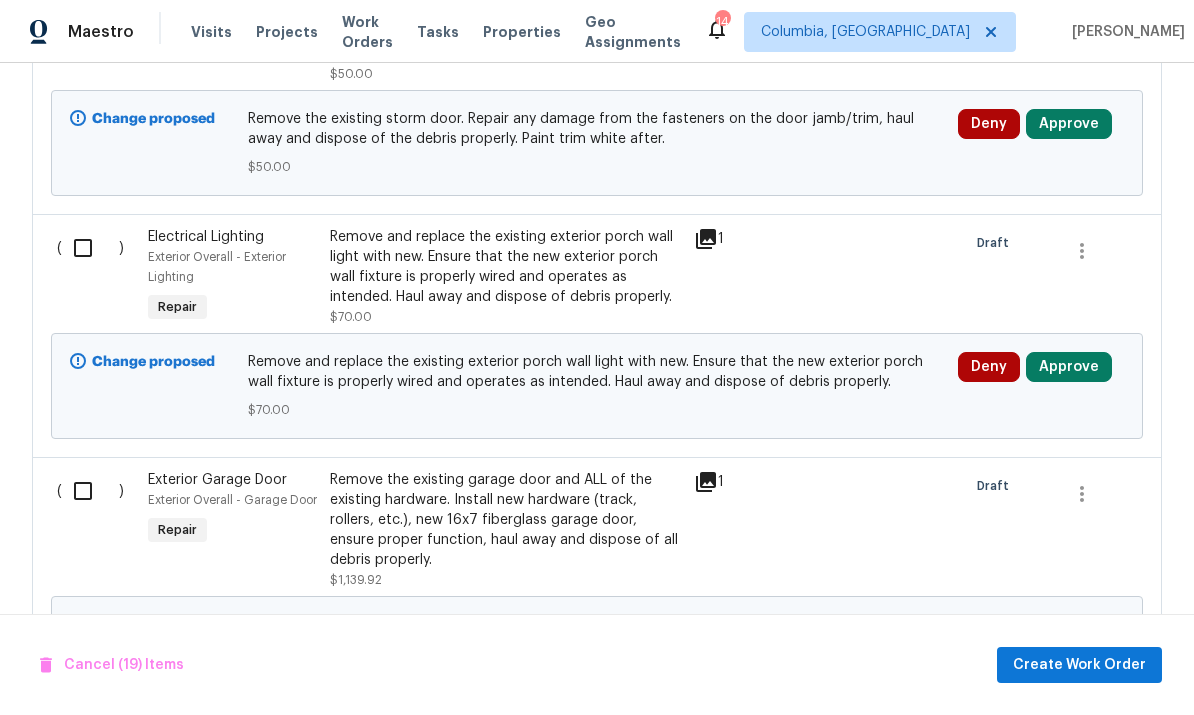 scroll, scrollTop: 7366, scrollLeft: 0, axis: vertical 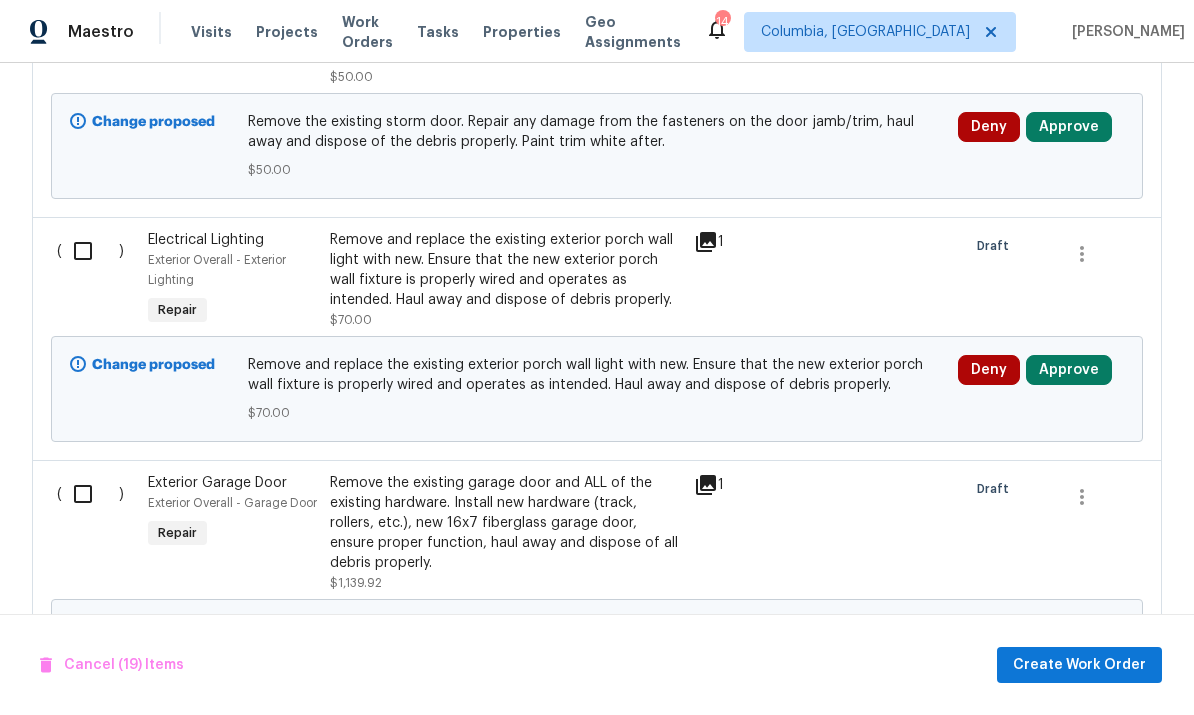 click at bounding box center (90, 251) 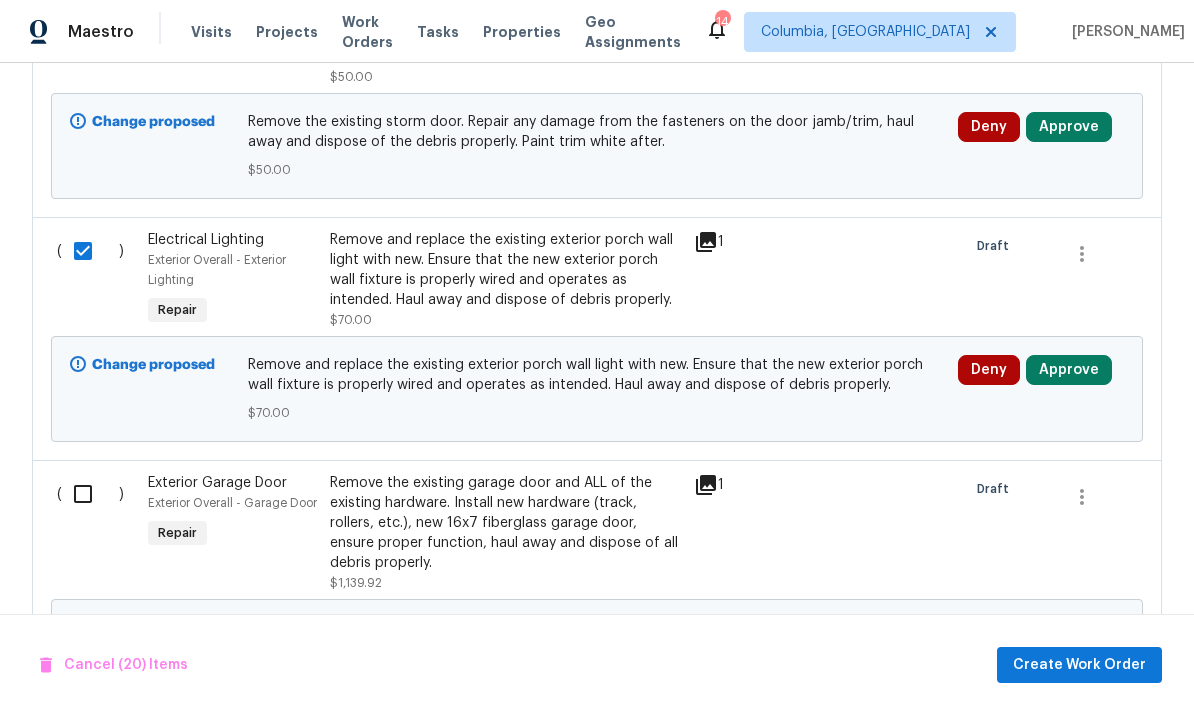 click at bounding box center [90, 494] 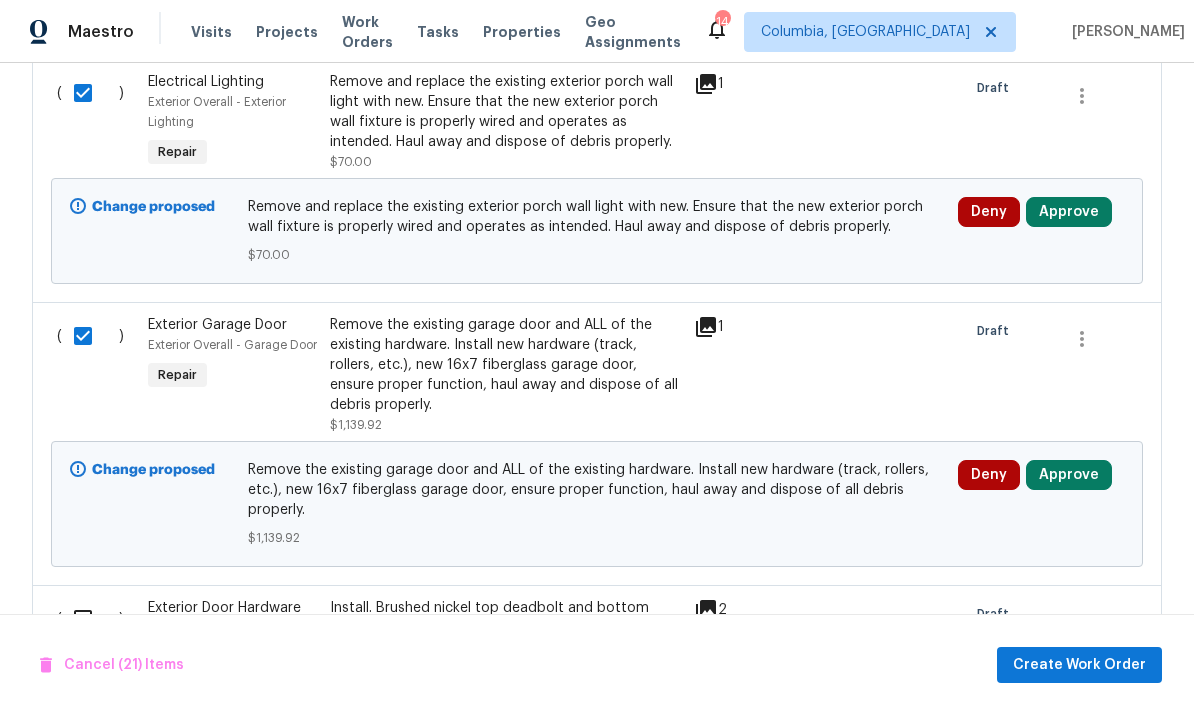scroll, scrollTop: 7694, scrollLeft: 0, axis: vertical 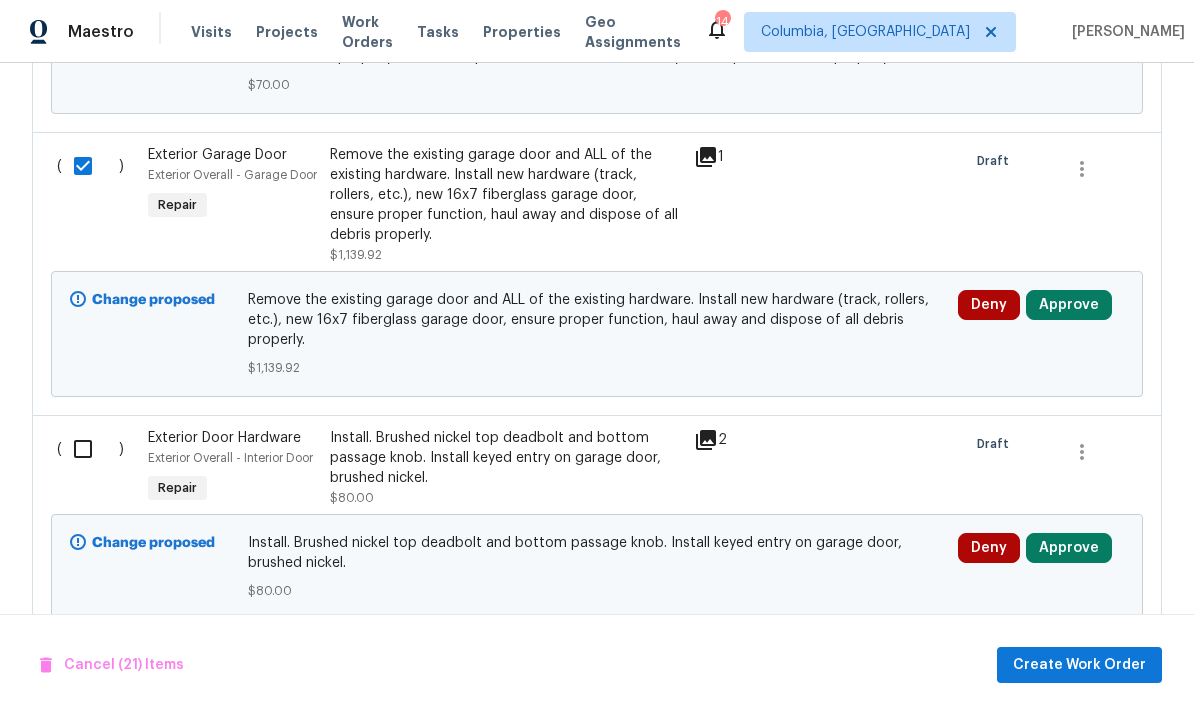 click at bounding box center [90, 449] 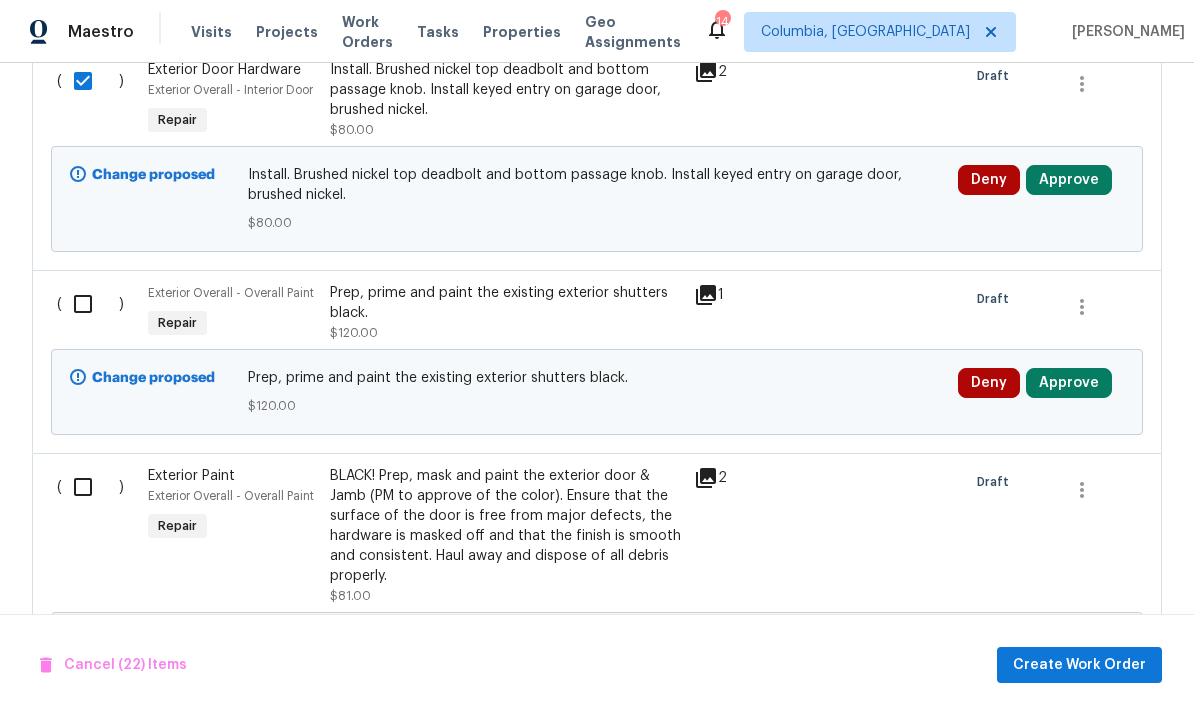 click at bounding box center [90, 304] 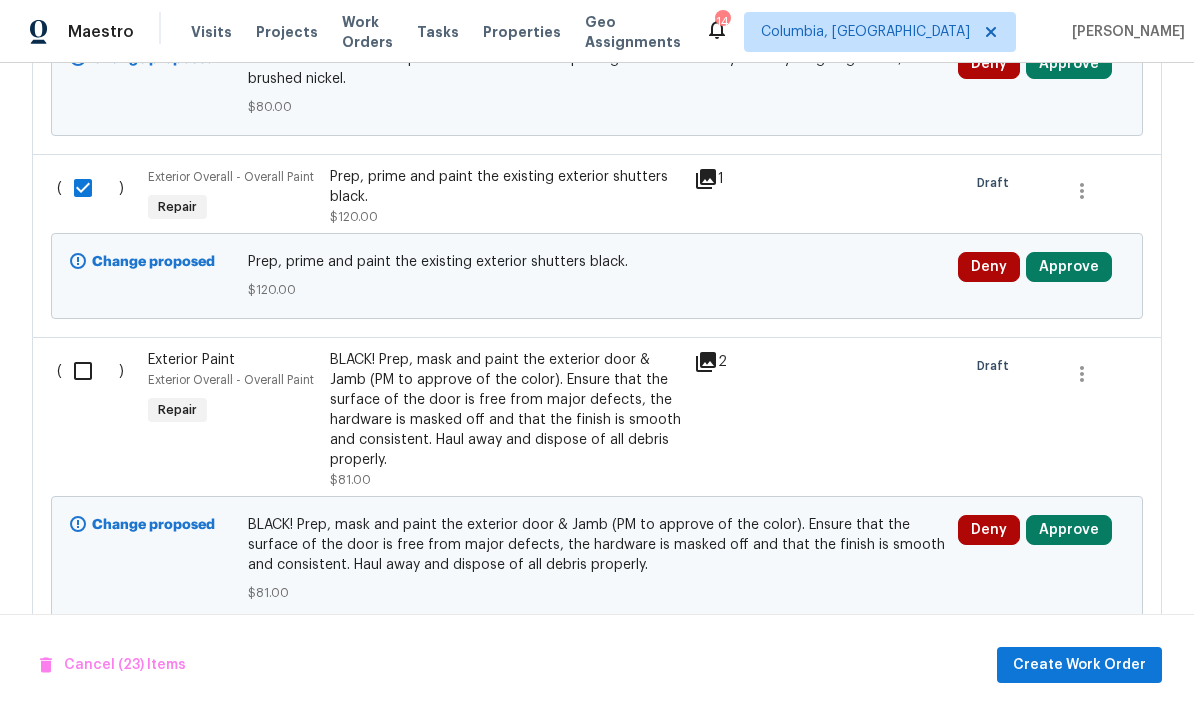 click at bounding box center [90, 371] 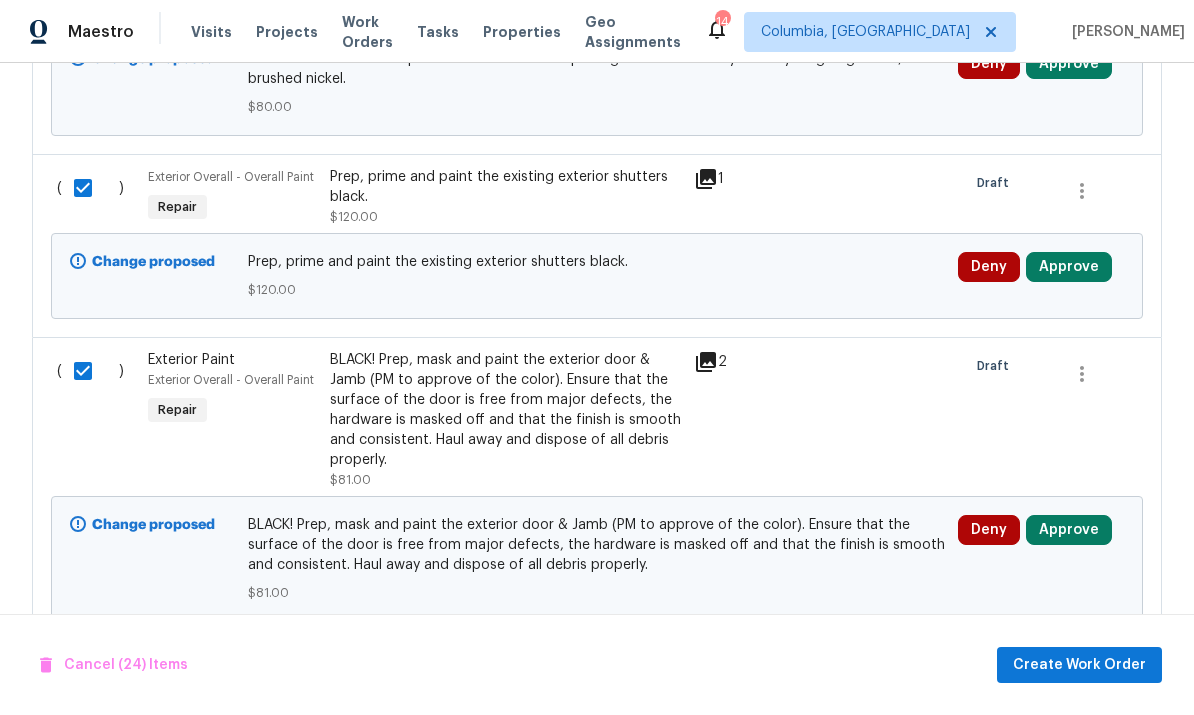 scroll, scrollTop: 8177, scrollLeft: 0, axis: vertical 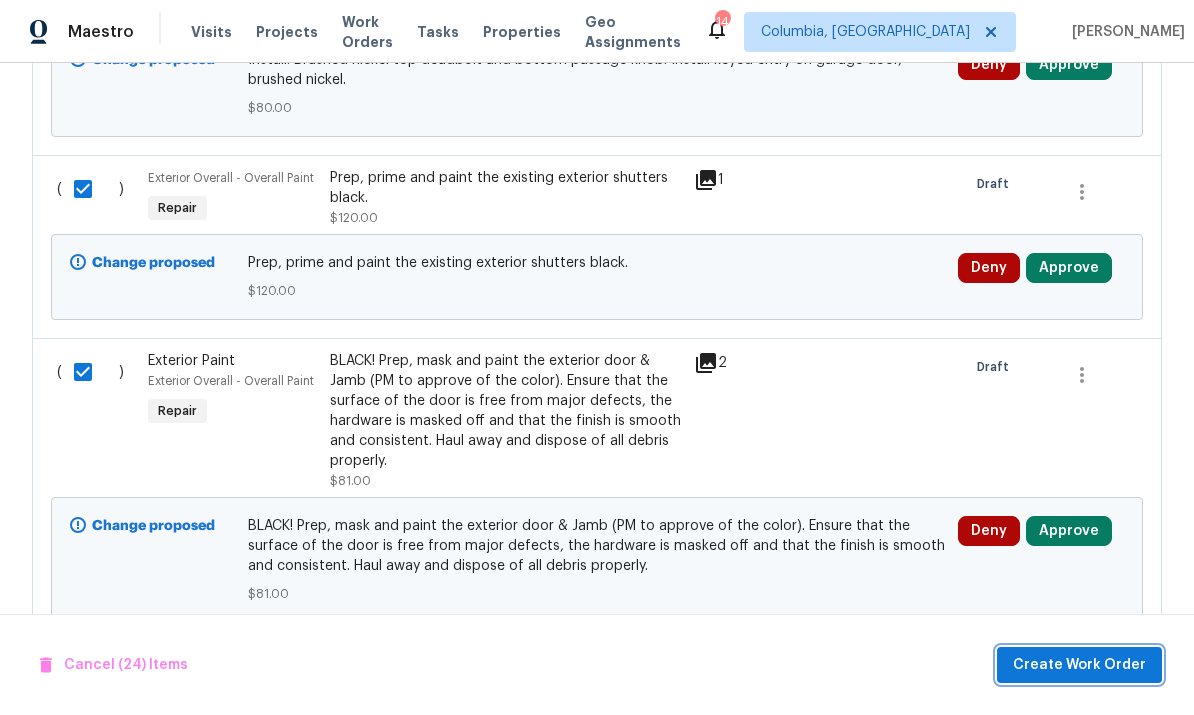 click on "Create Work Order" at bounding box center (1079, 665) 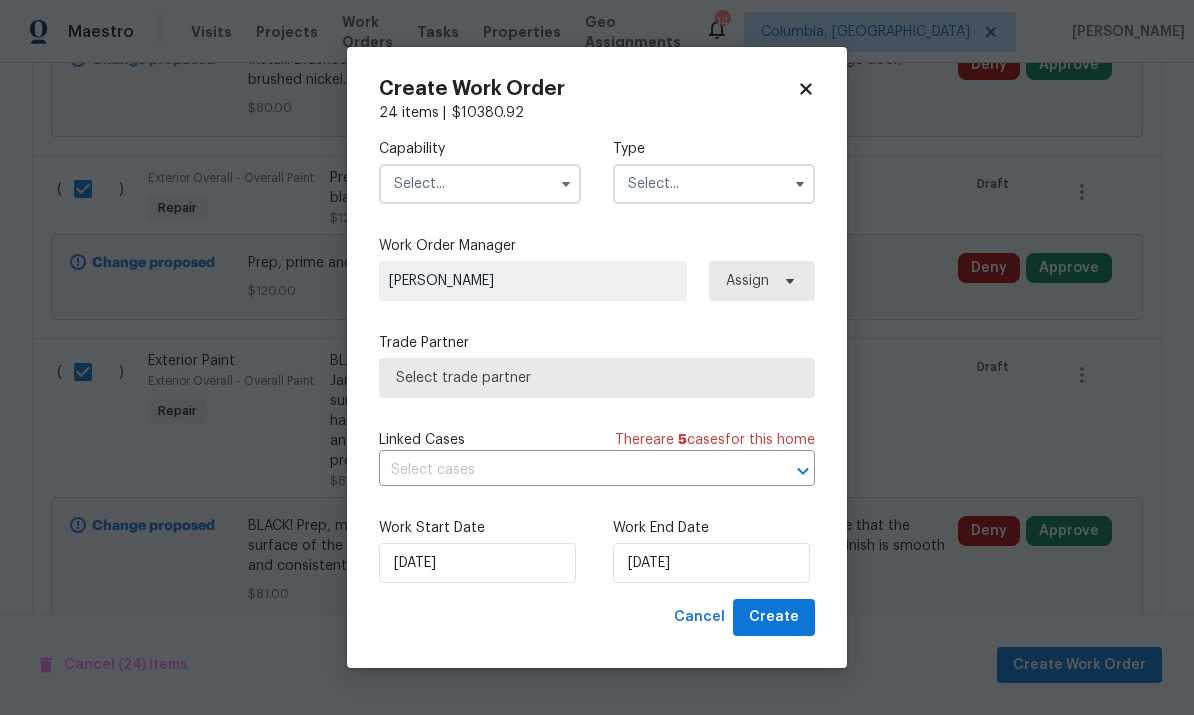 click at bounding box center (480, 184) 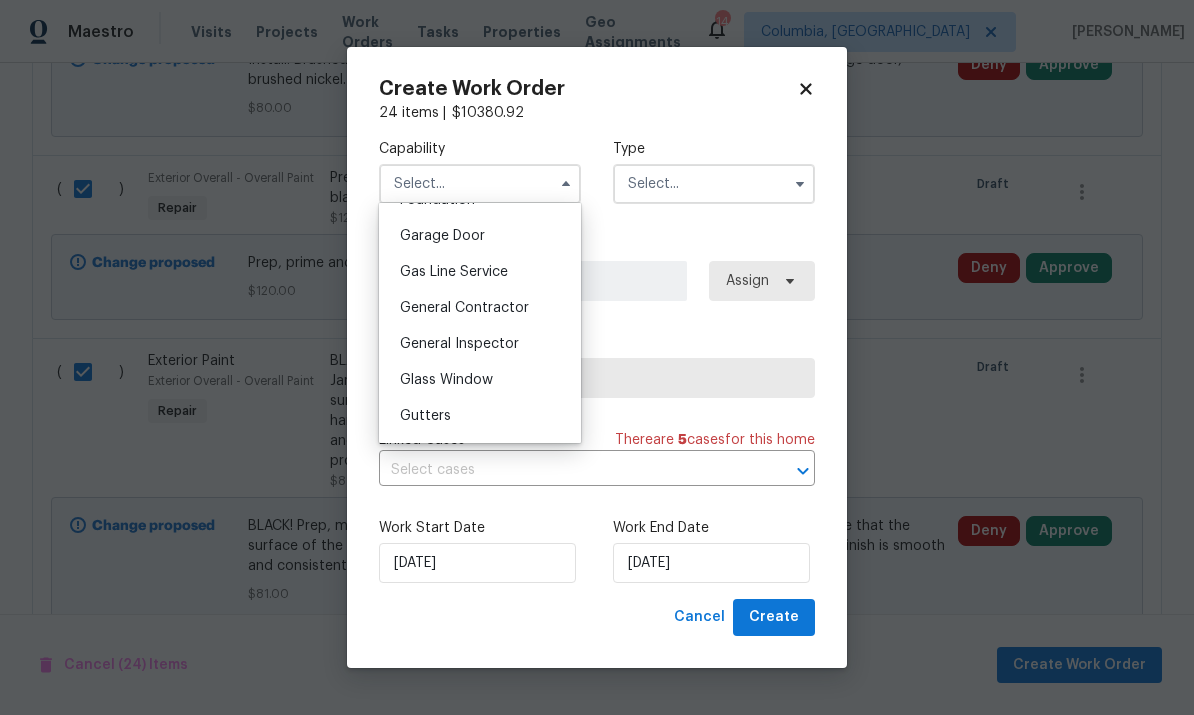 scroll, scrollTop: 877, scrollLeft: 0, axis: vertical 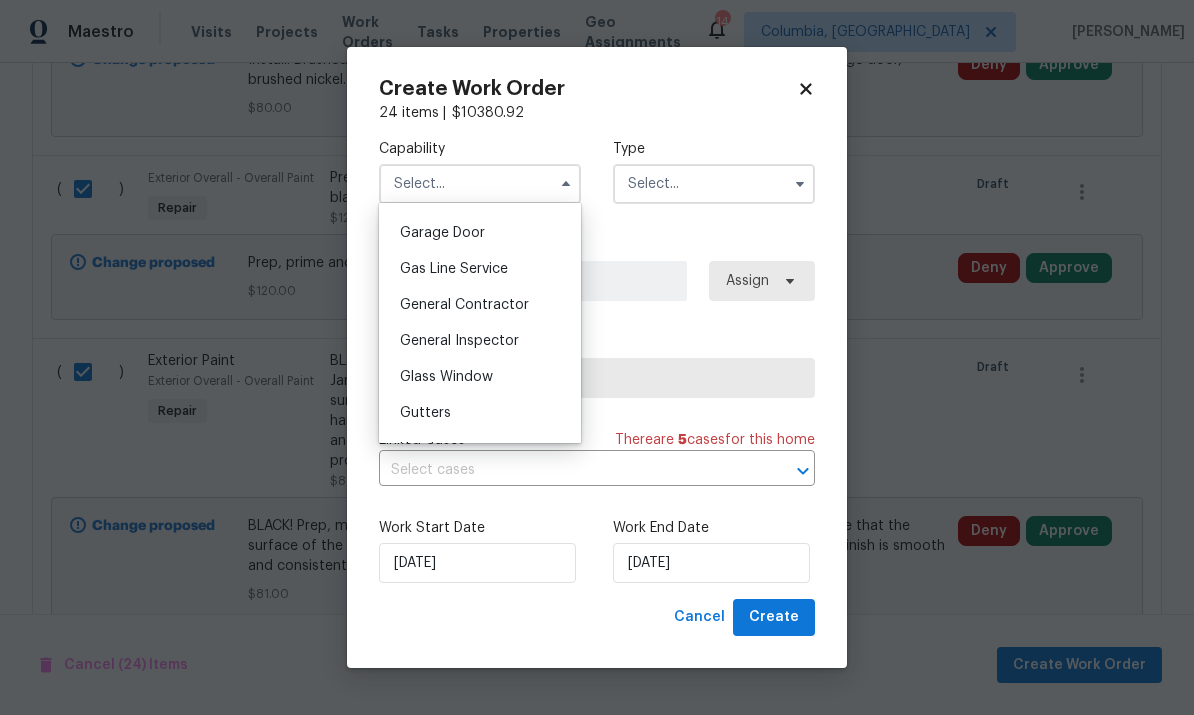 click on "General Contractor" at bounding box center [464, 305] 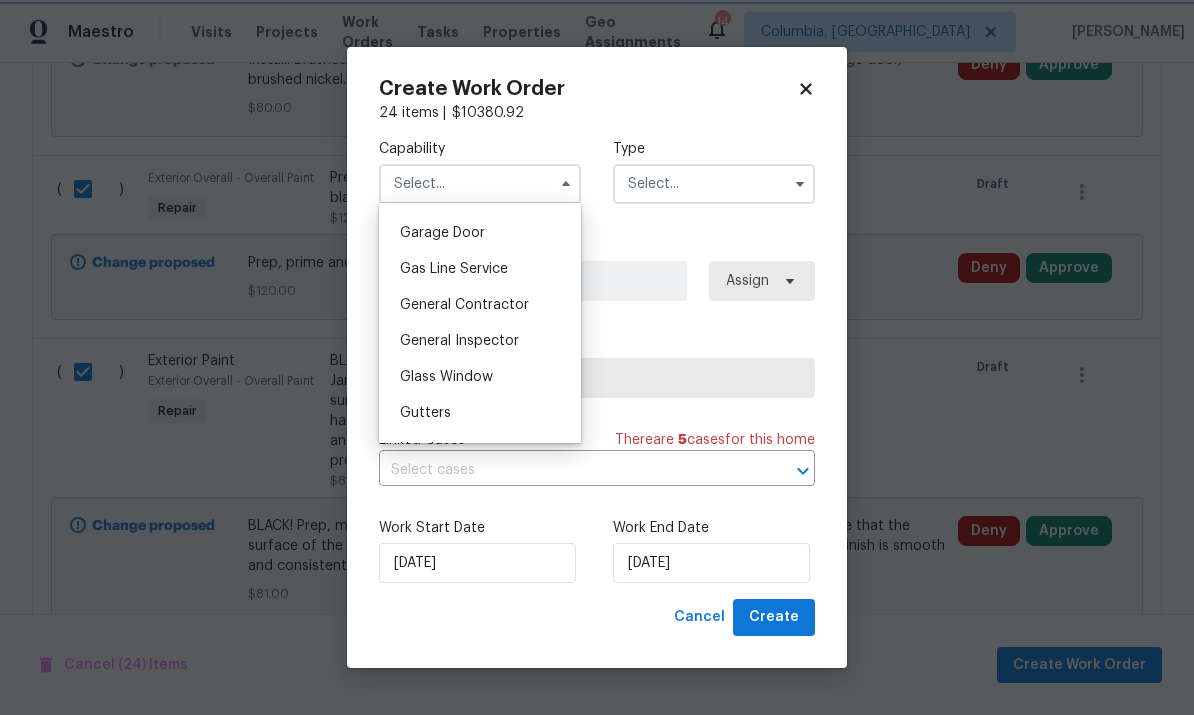 type on "General Contractor" 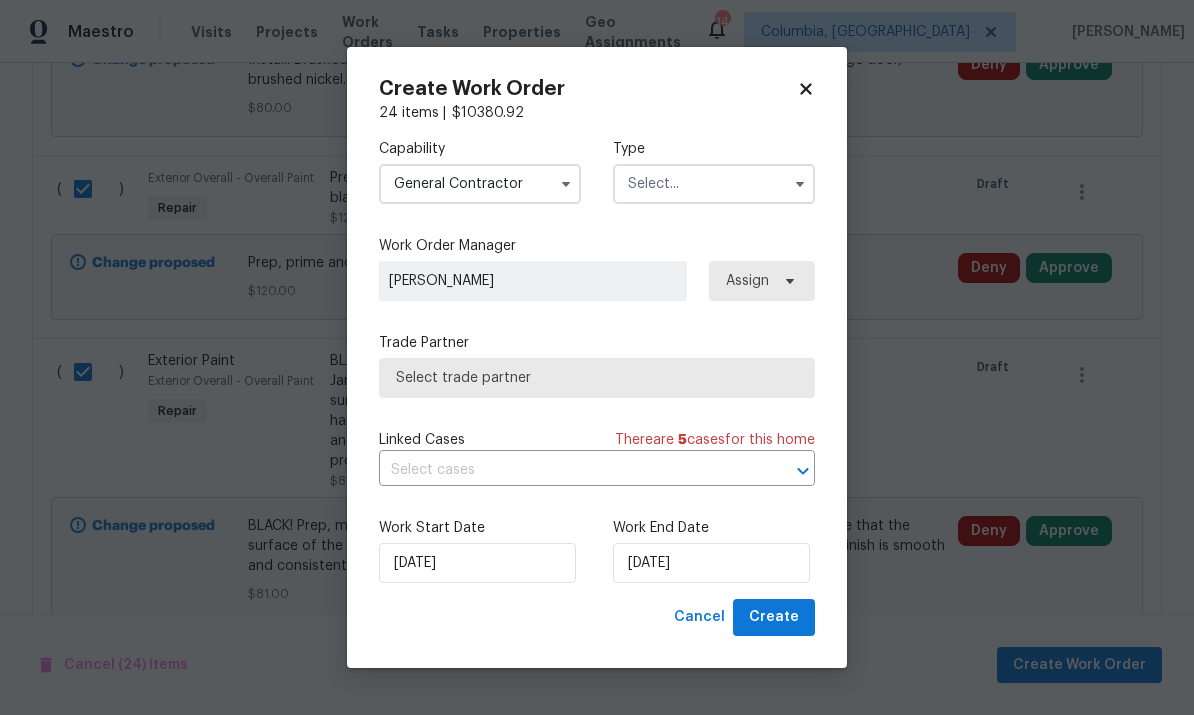 click at bounding box center (714, 184) 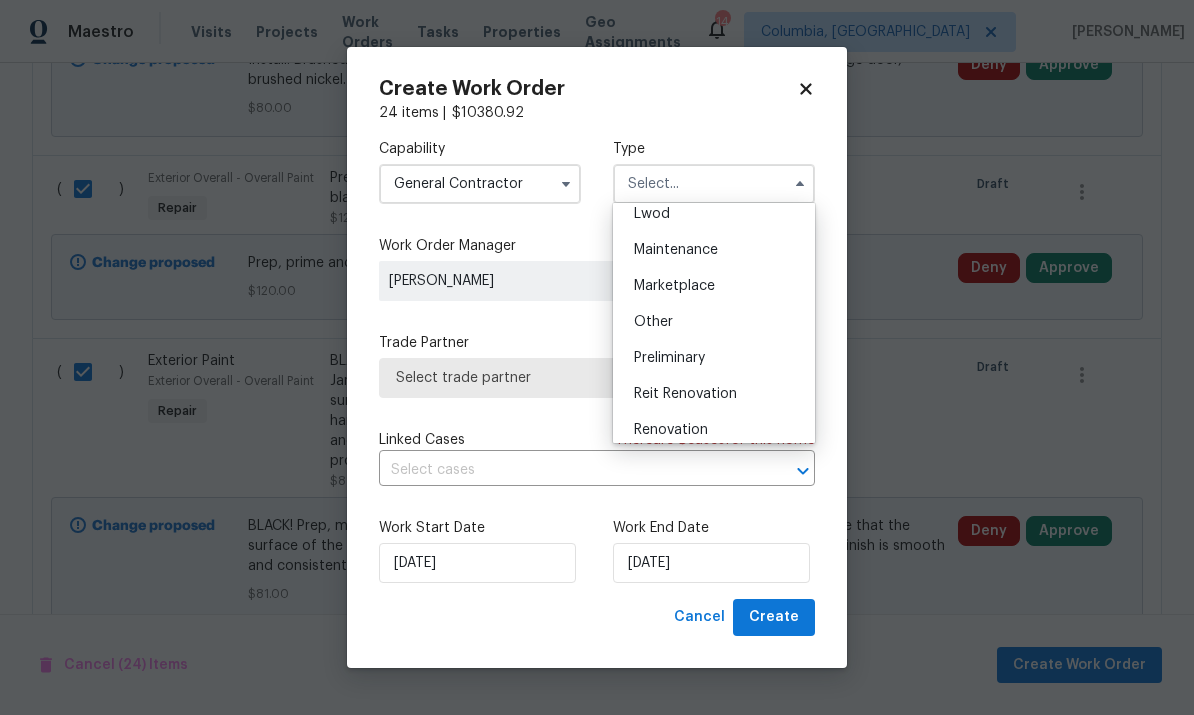 scroll, scrollTop: 301, scrollLeft: 0, axis: vertical 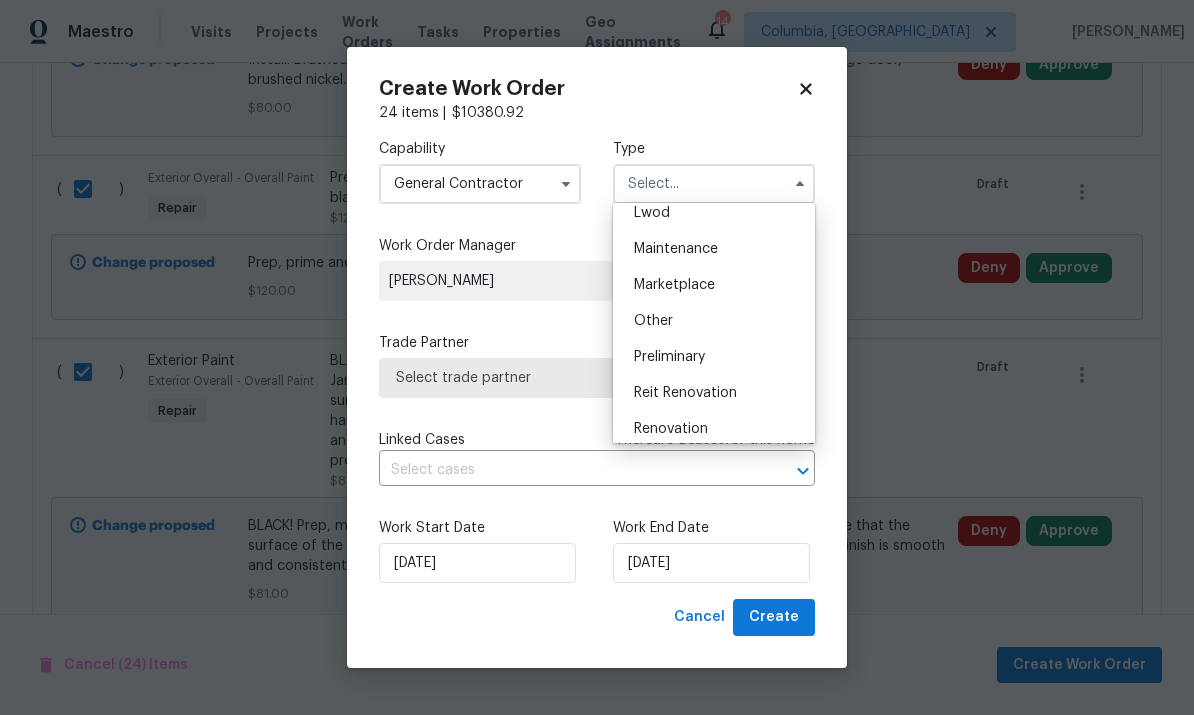 click on "Renovation" at bounding box center (714, 429) 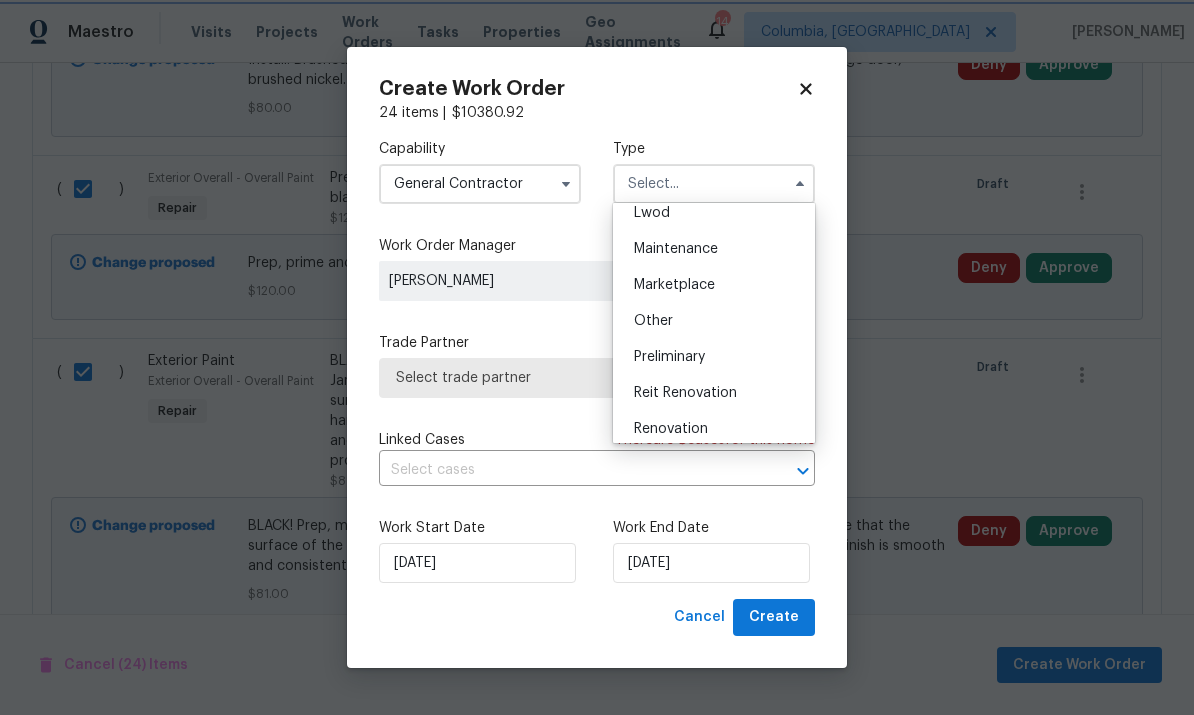 type on "Renovation" 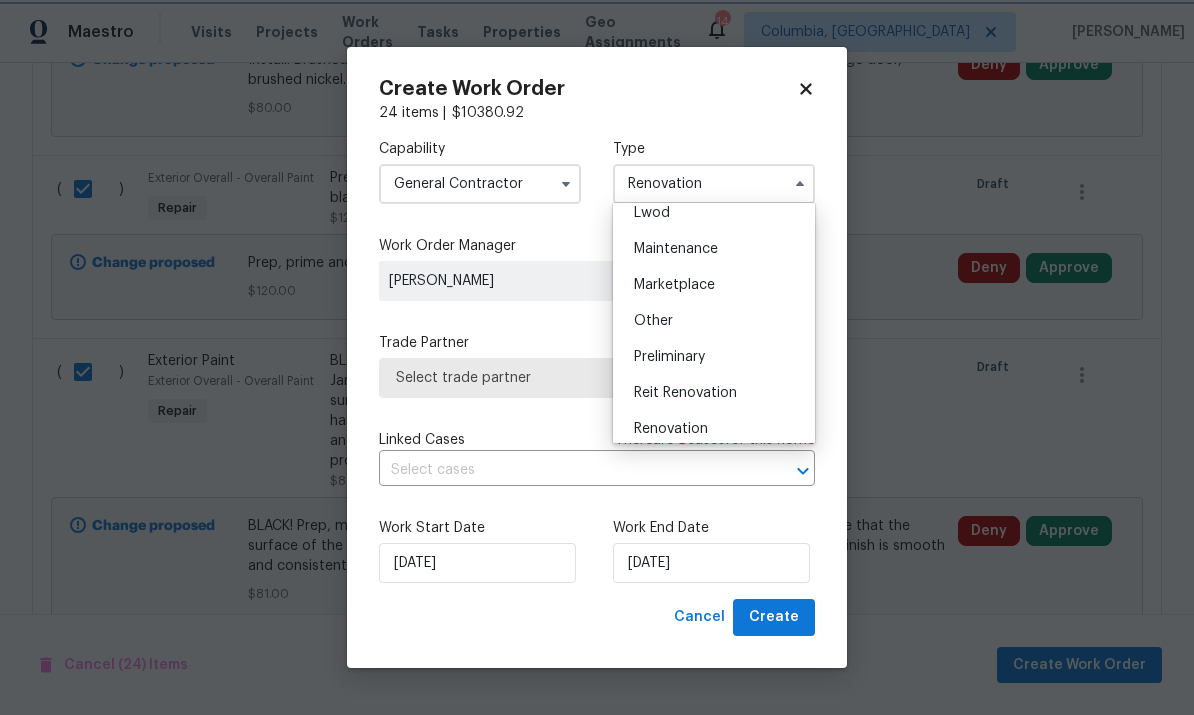 scroll, scrollTop: 0, scrollLeft: 0, axis: both 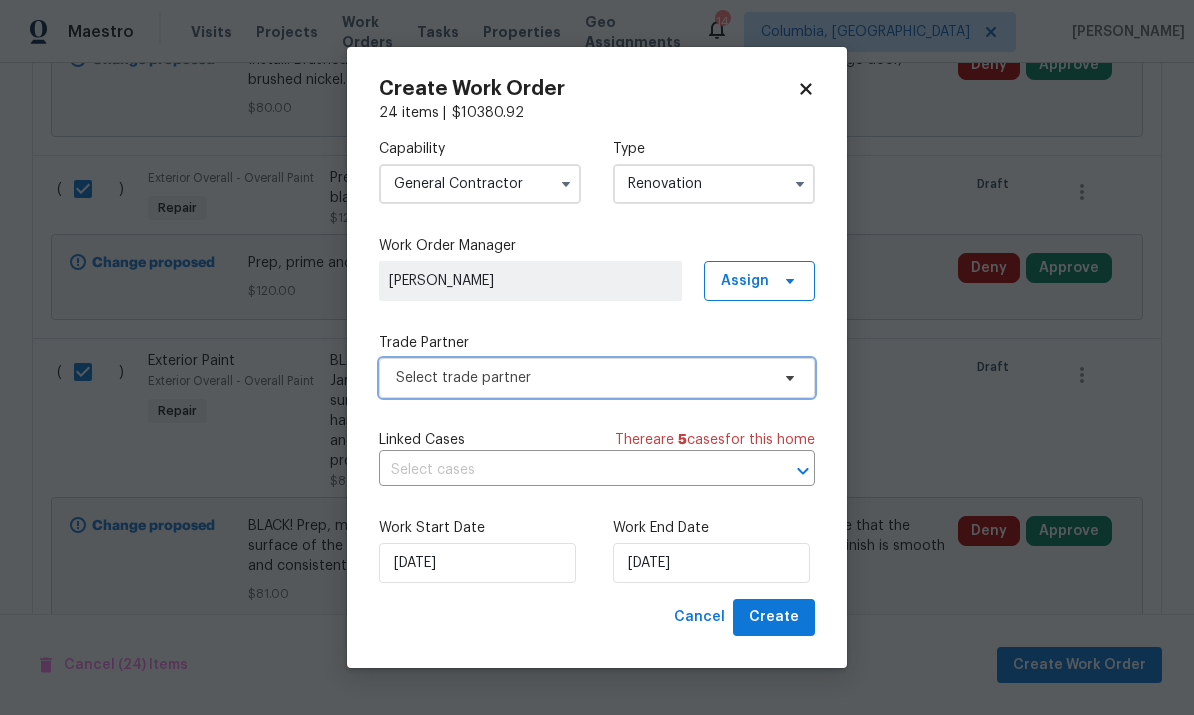click on "Select trade partner" at bounding box center [582, 378] 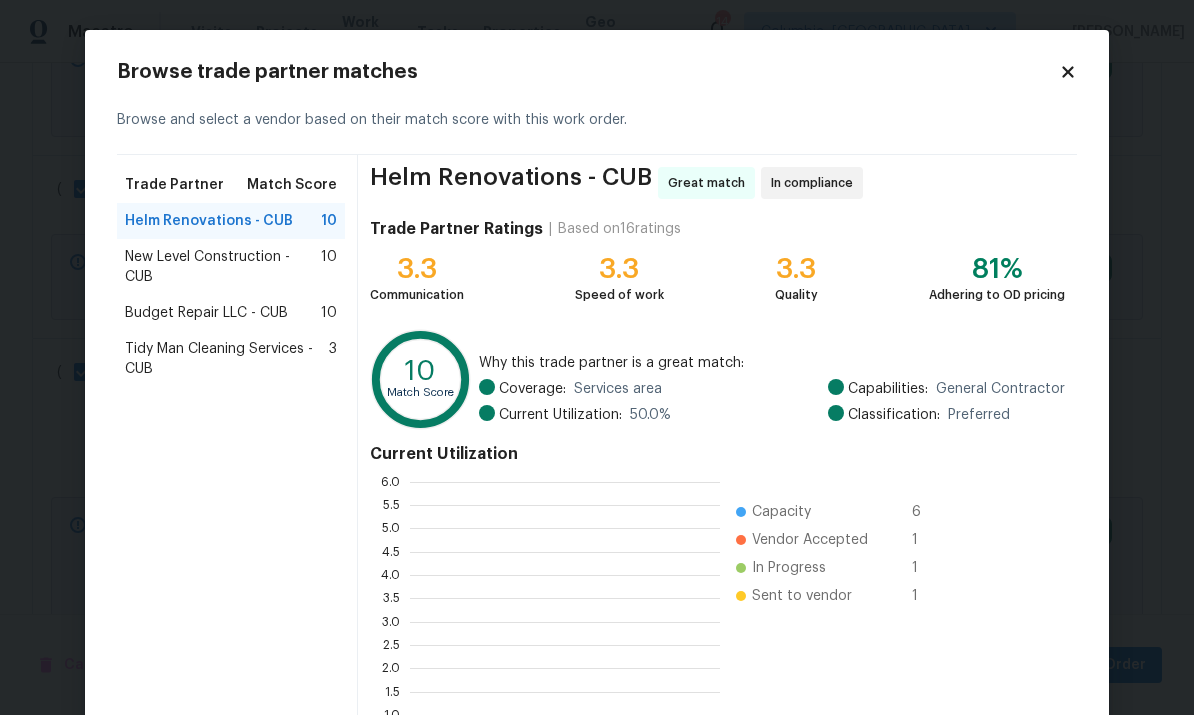 scroll, scrollTop: 280, scrollLeft: 310, axis: both 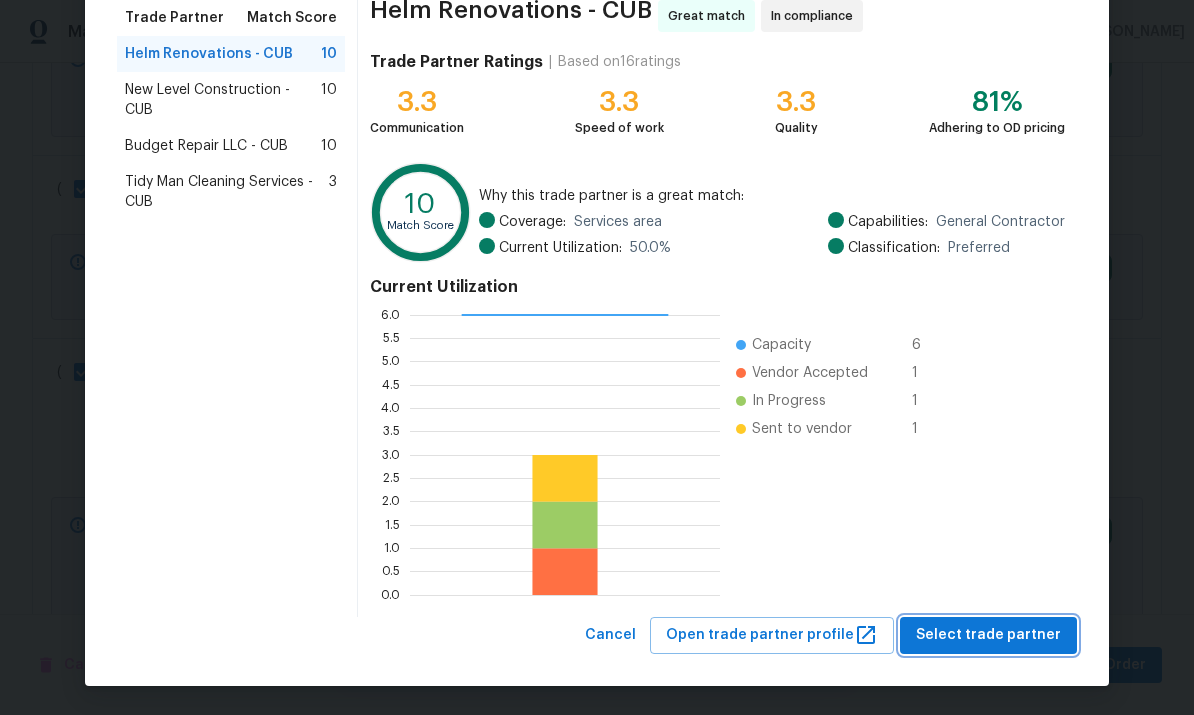 click on "Select trade partner" at bounding box center [988, 635] 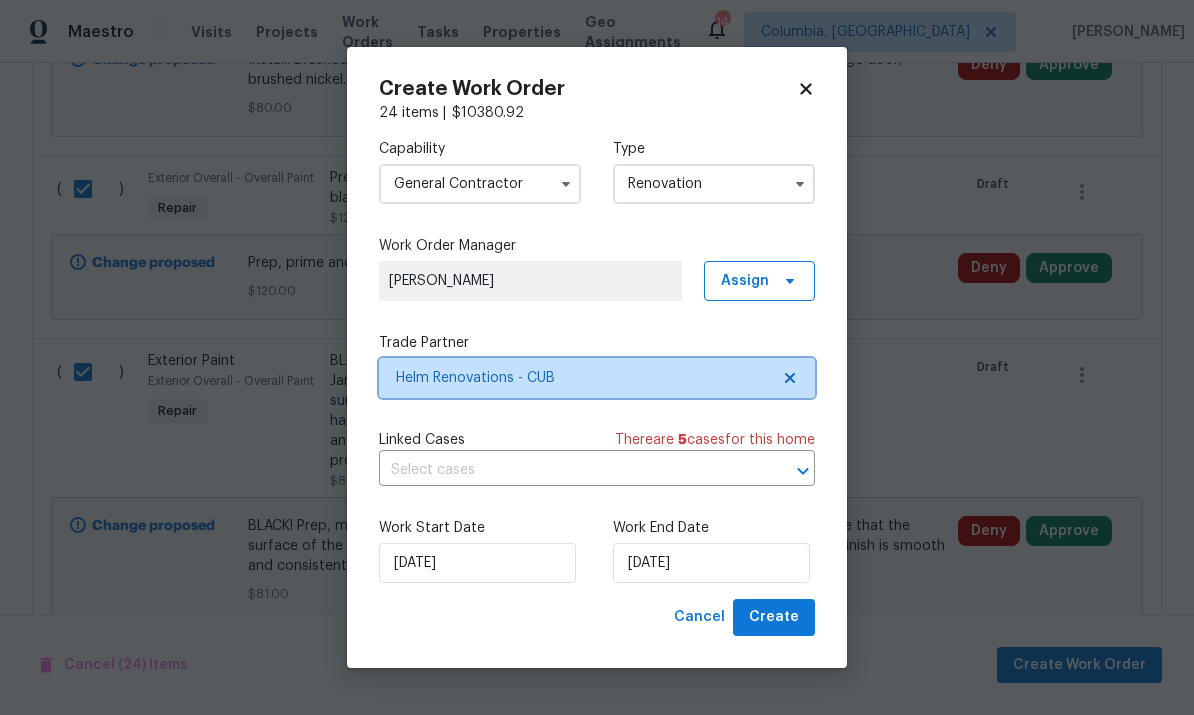scroll, scrollTop: 0, scrollLeft: 0, axis: both 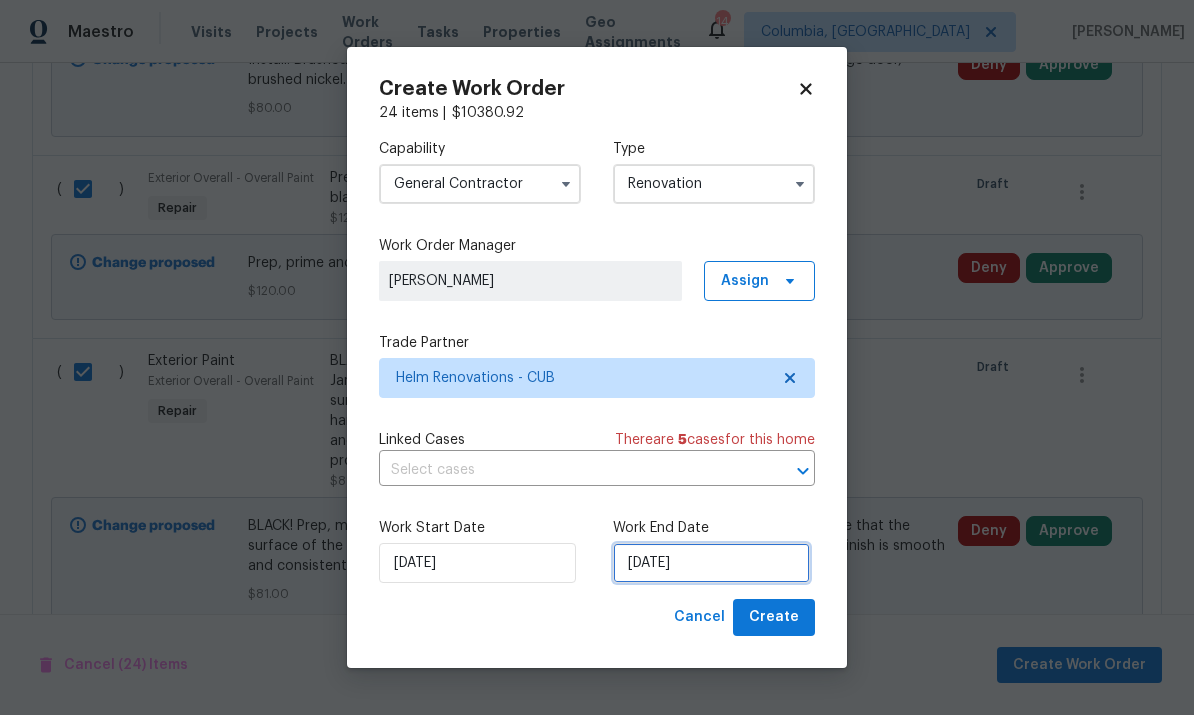 click on "[DATE]" at bounding box center [711, 563] 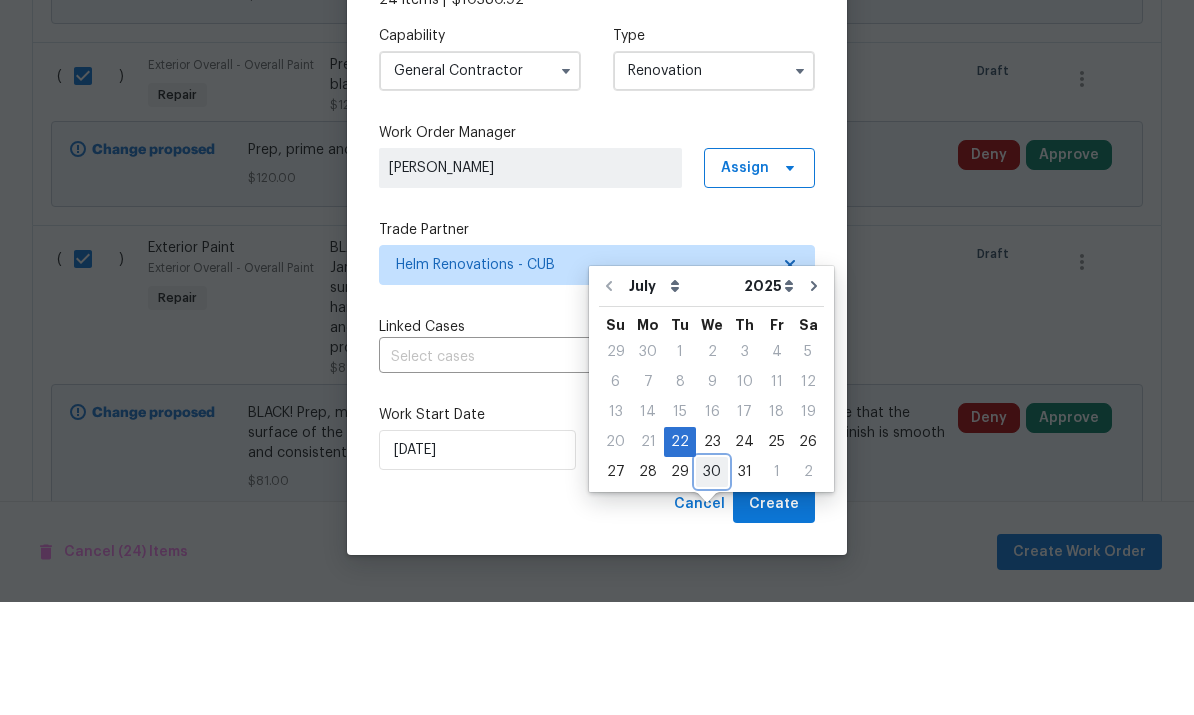 click on "30" at bounding box center (712, 585) 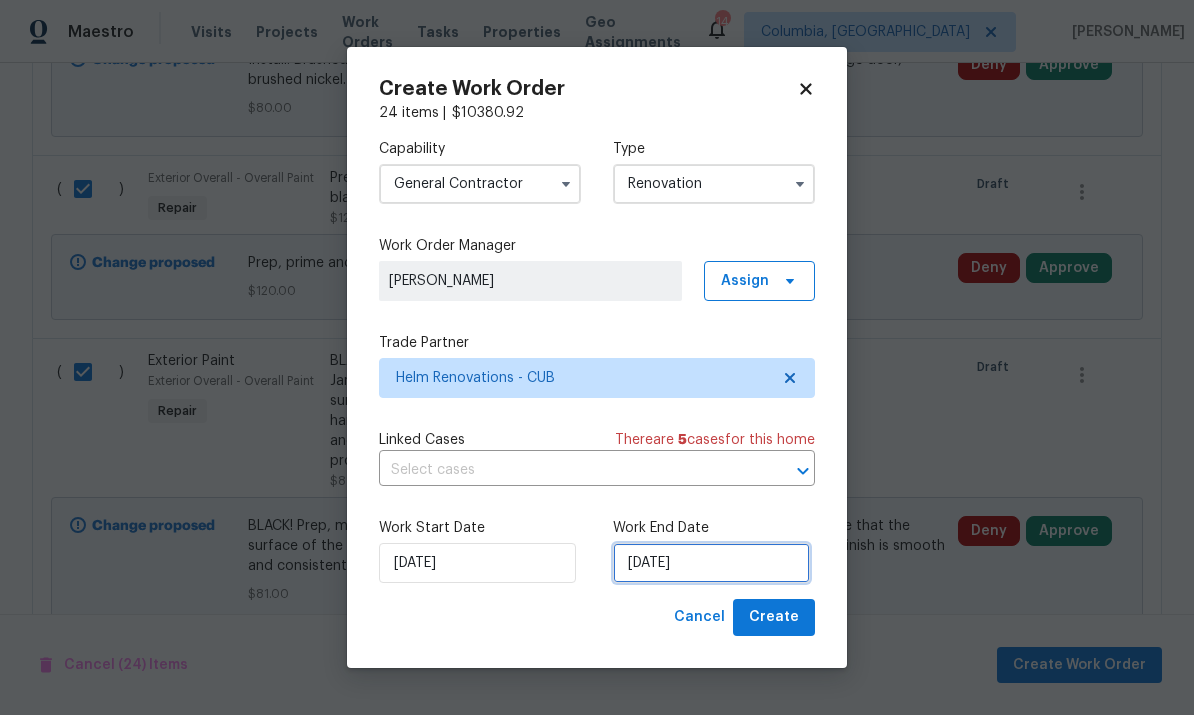 click on "[DATE]" at bounding box center (711, 563) 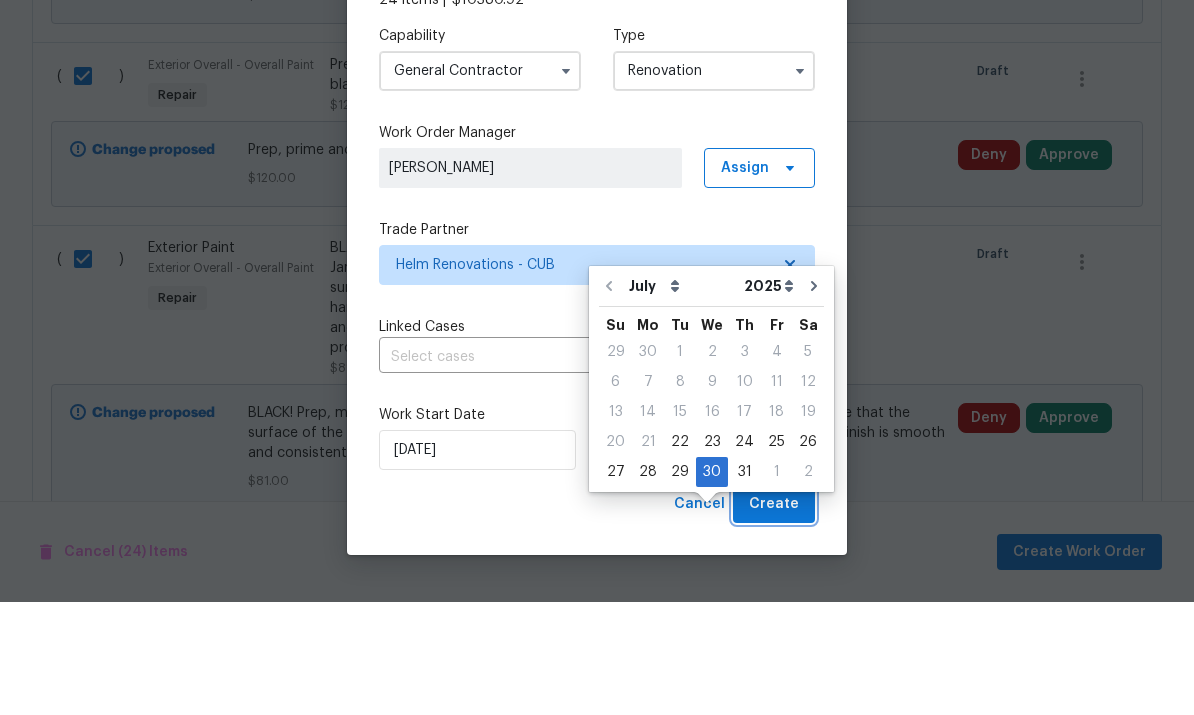 click on "Create" at bounding box center (774, 617) 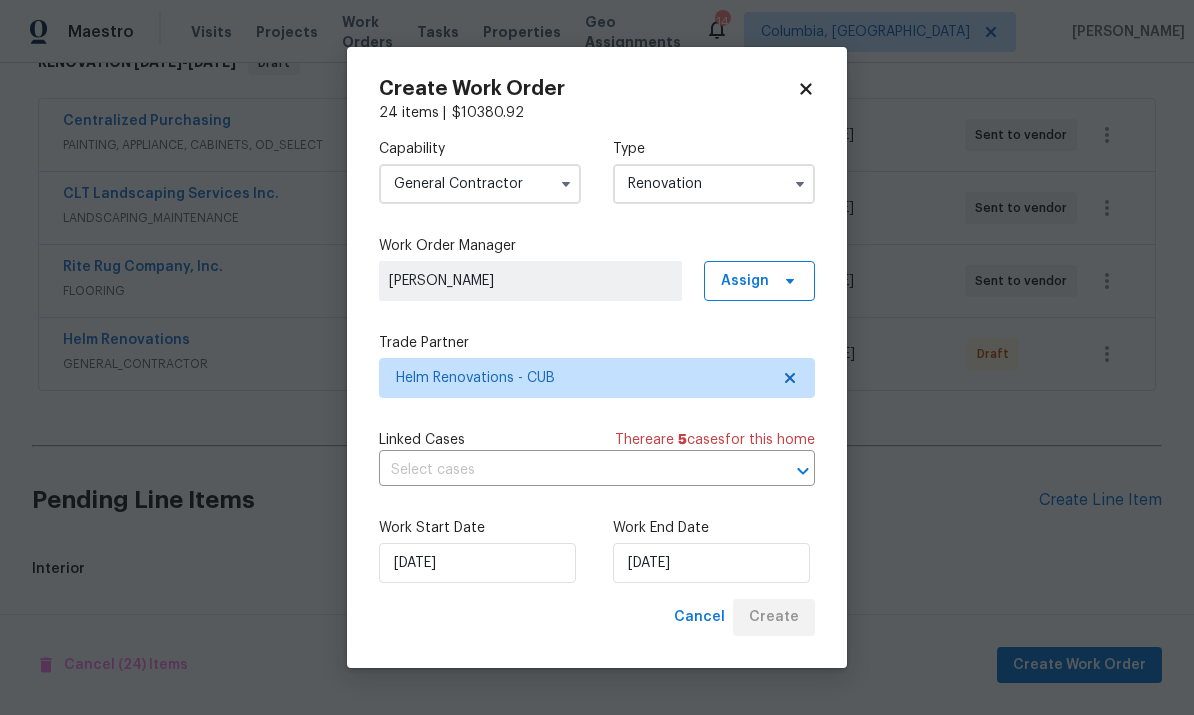 scroll, scrollTop: 272, scrollLeft: 0, axis: vertical 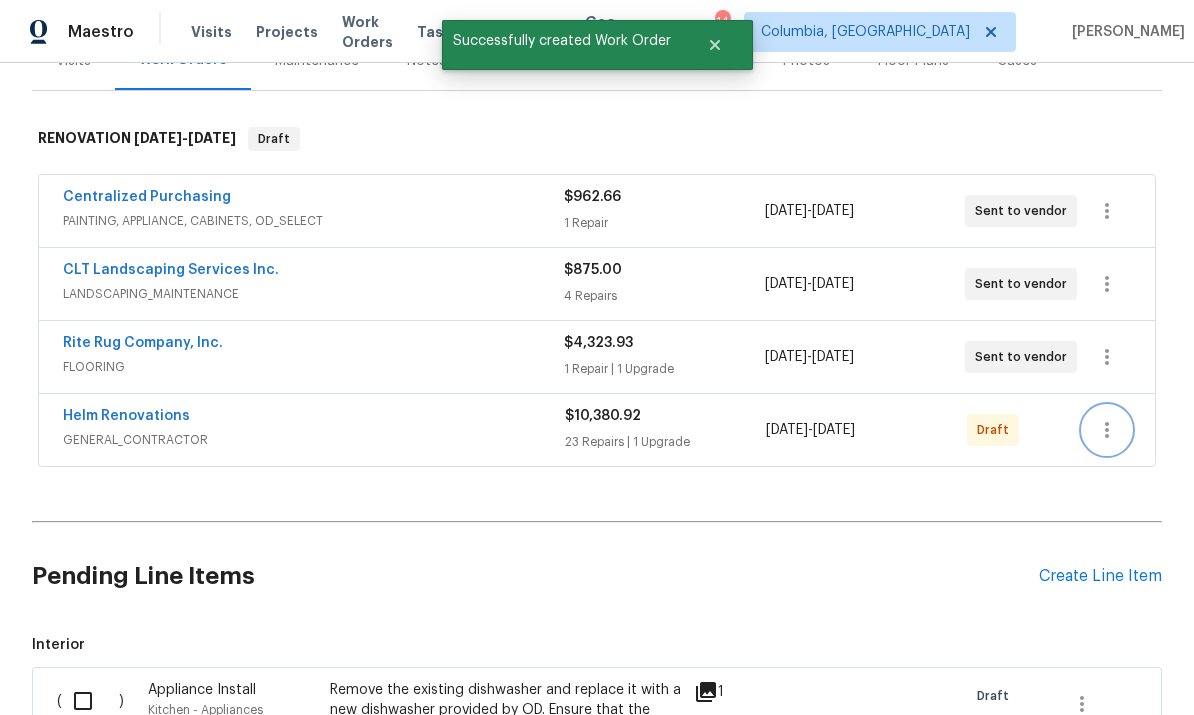 click 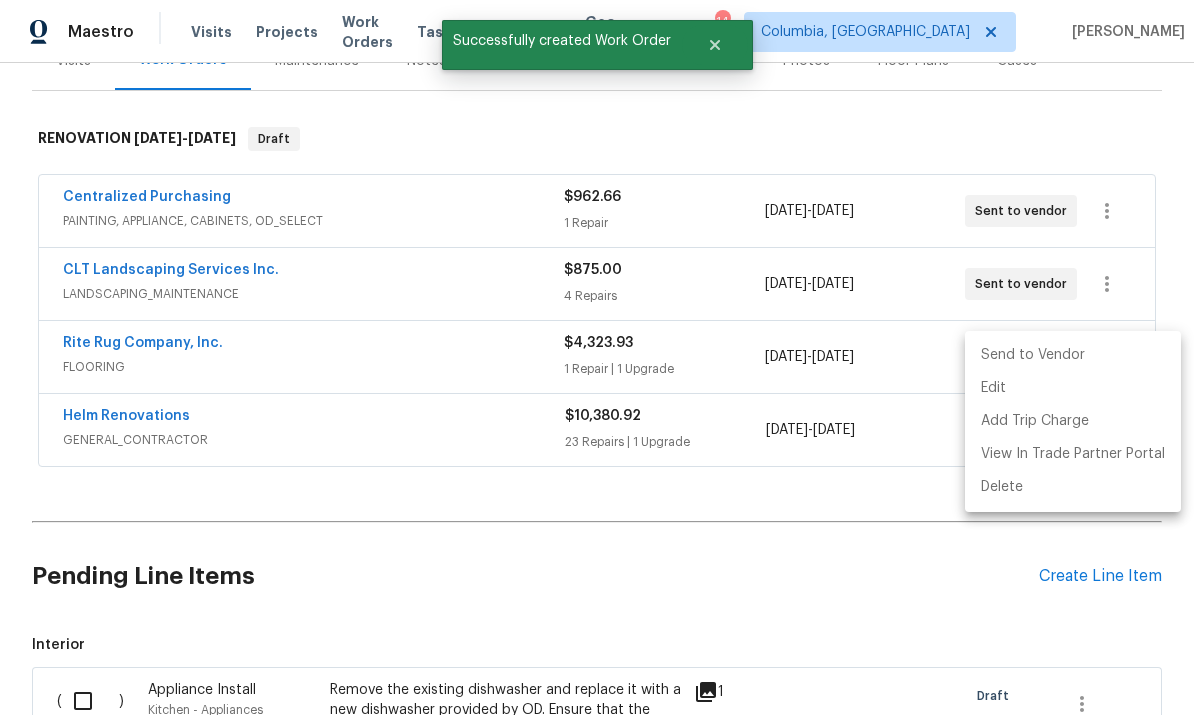 click on "Send to Vendor" at bounding box center (1073, 355) 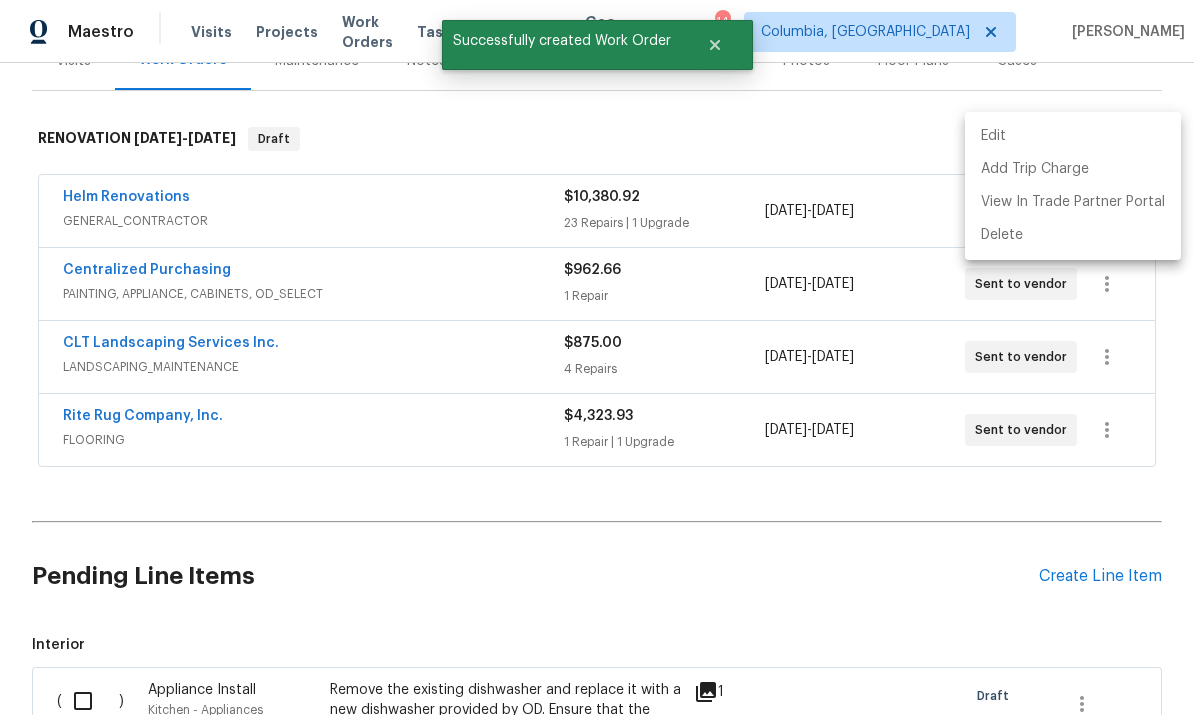 click at bounding box center [597, 357] 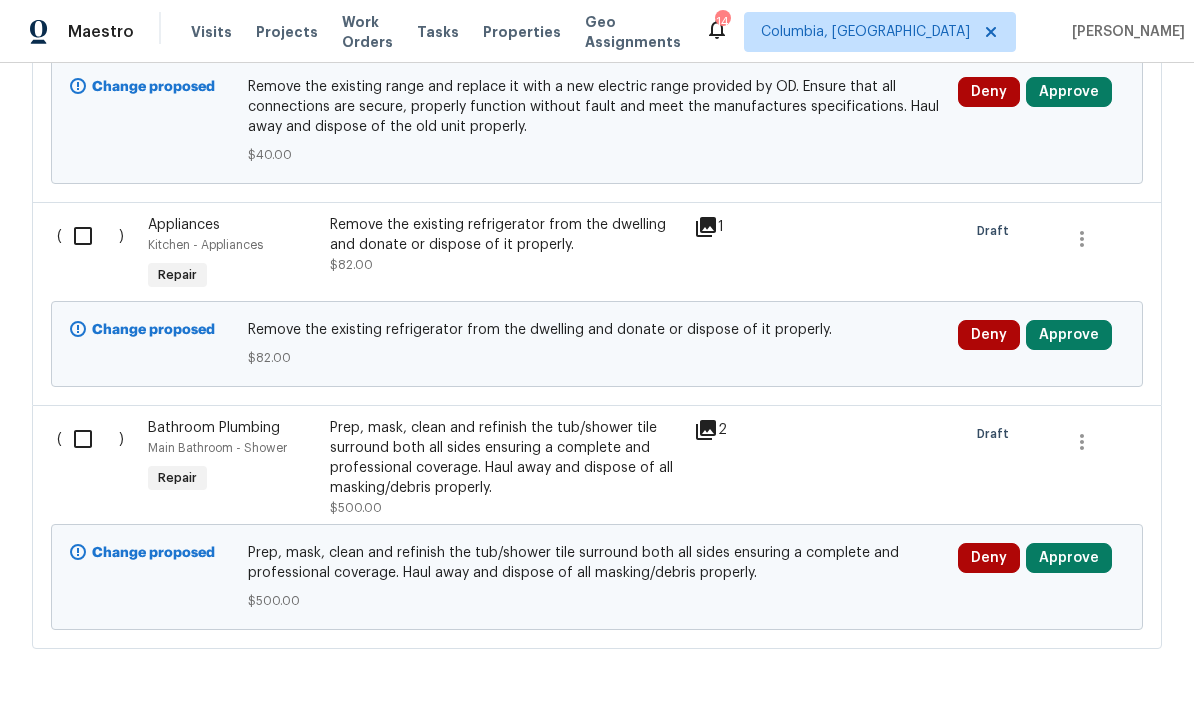 scroll, scrollTop: 1665, scrollLeft: 0, axis: vertical 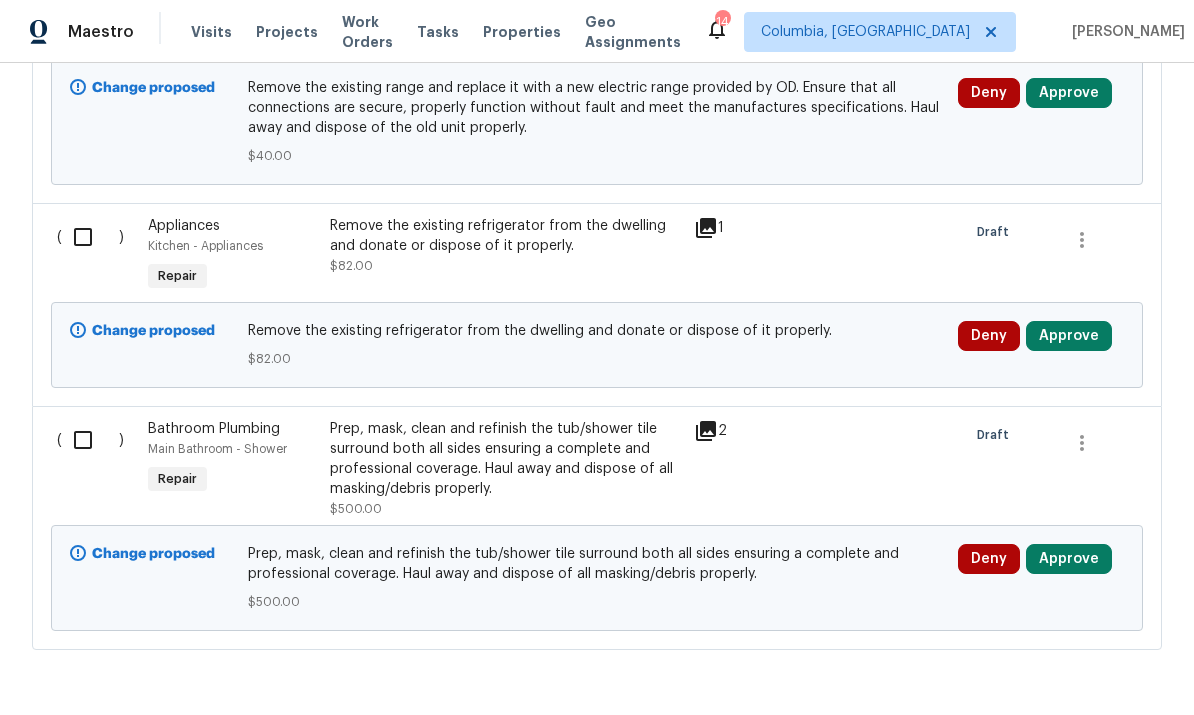 click at bounding box center [90, 440] 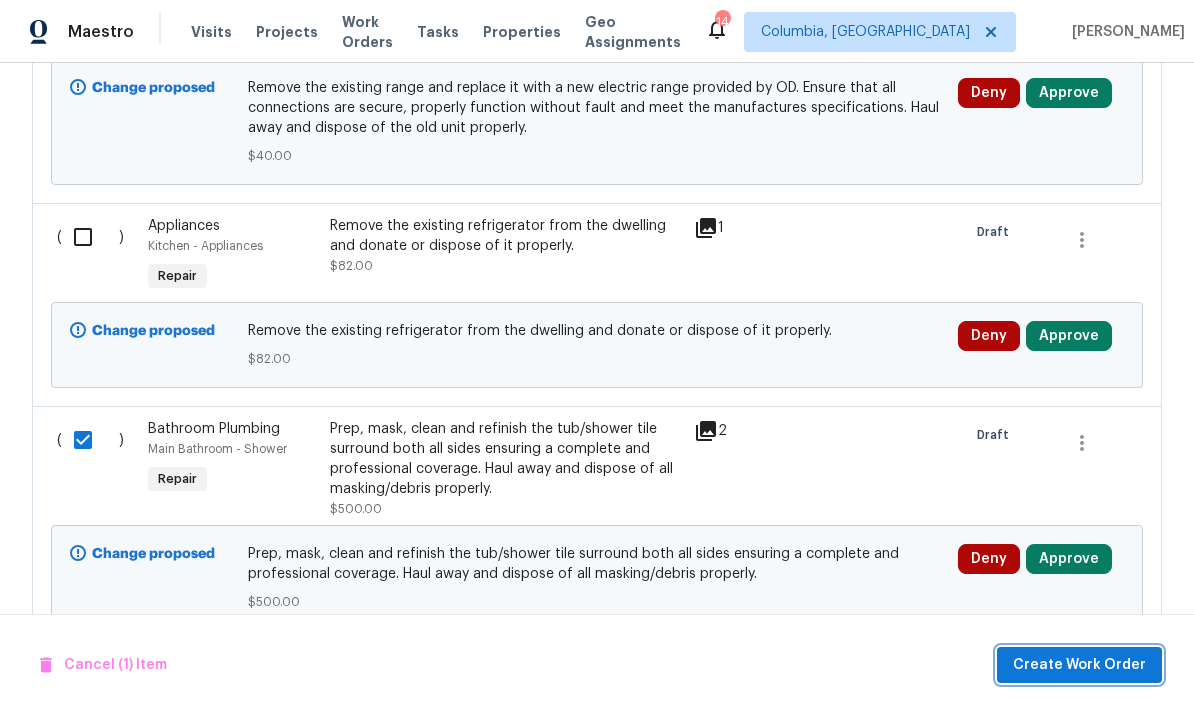 click on "Create Work Order" at bounding box center [1079, 665] 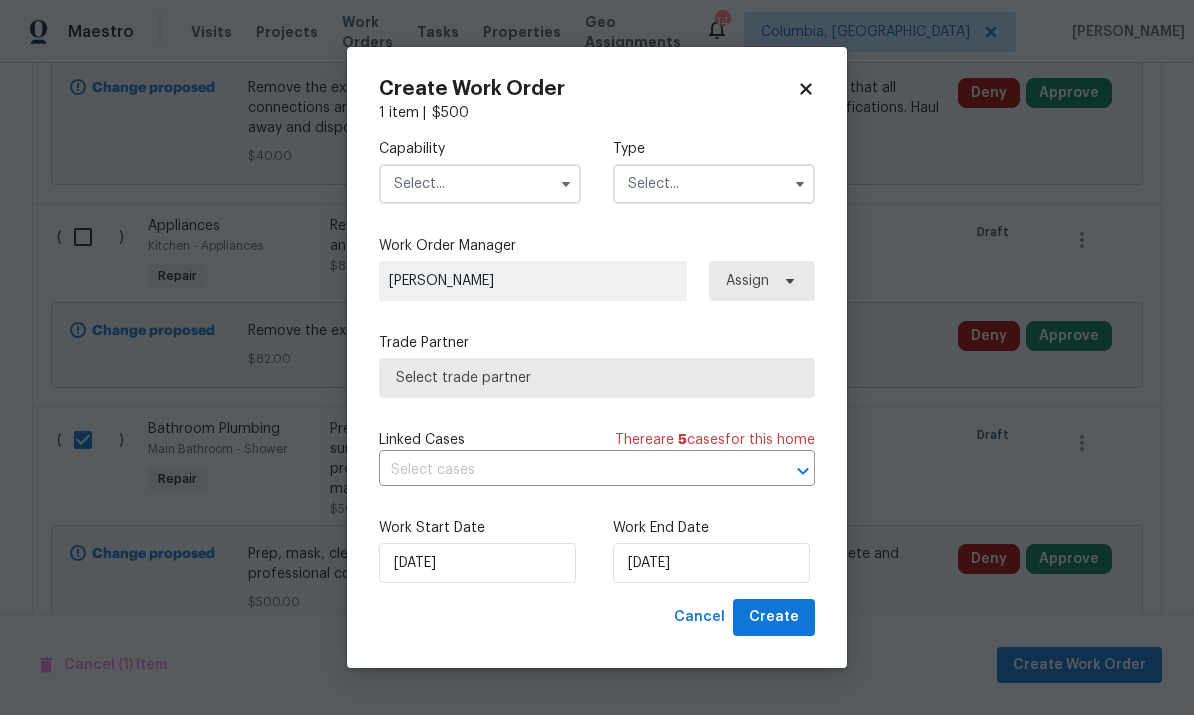 click at bounding box center (480, 184) 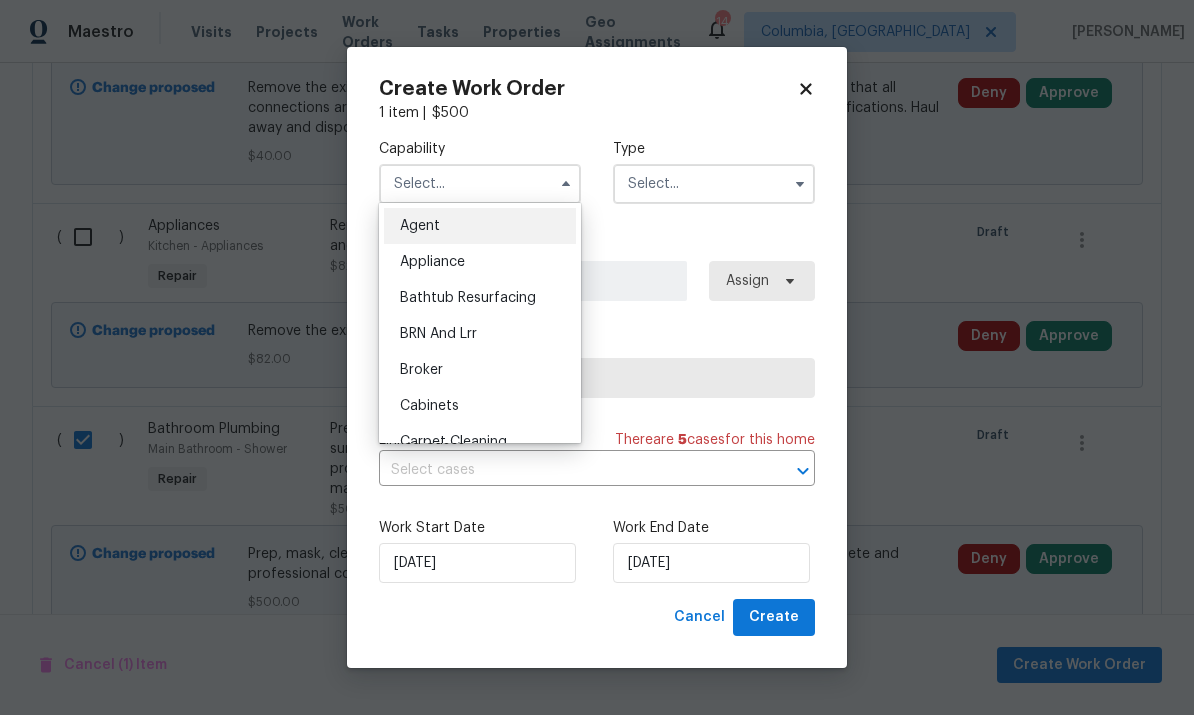 scroll, scrollTop: 0, scrollLeft: 0, axis: both 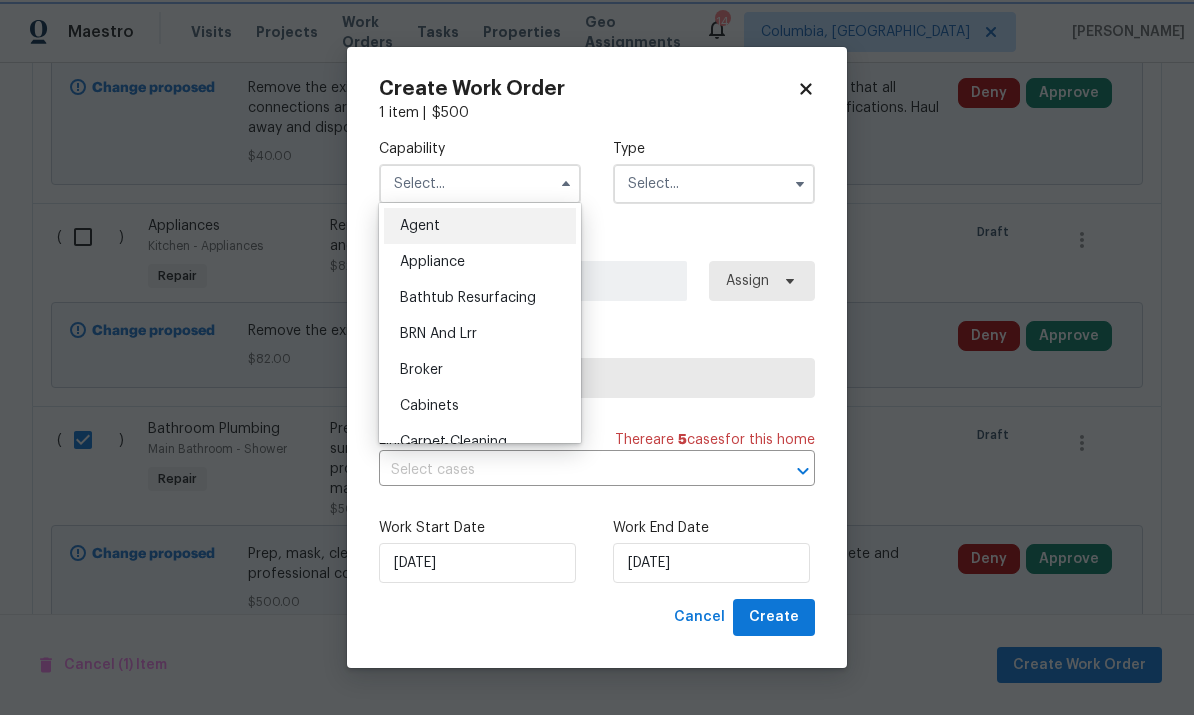 type on "Bathtub Resurfacing" 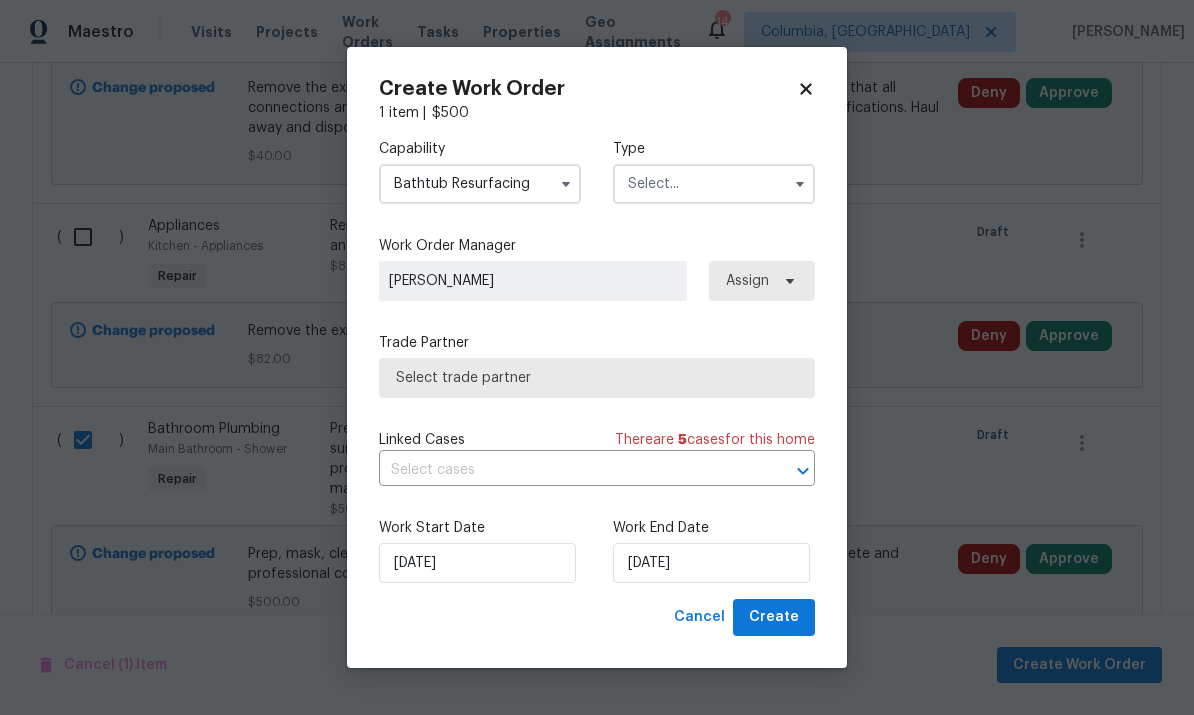 click at bounding box center (714, 184) 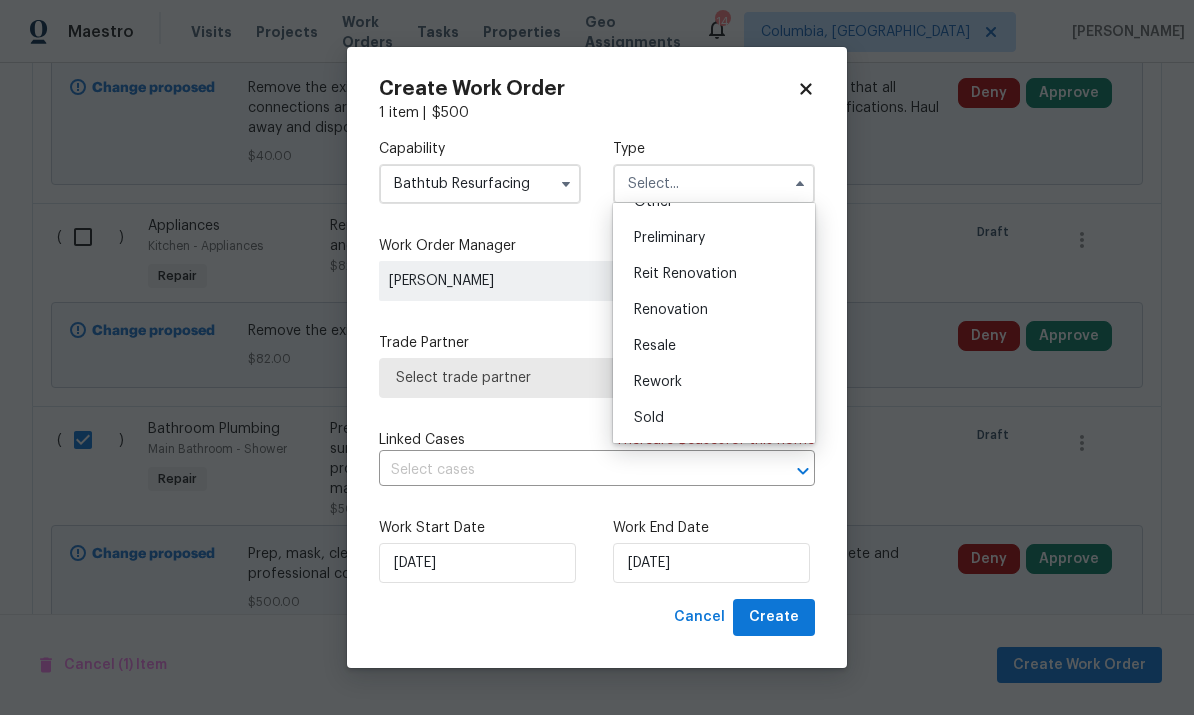 scroll, scrollTop: 428, scrollLeft: 0, axis: vertical 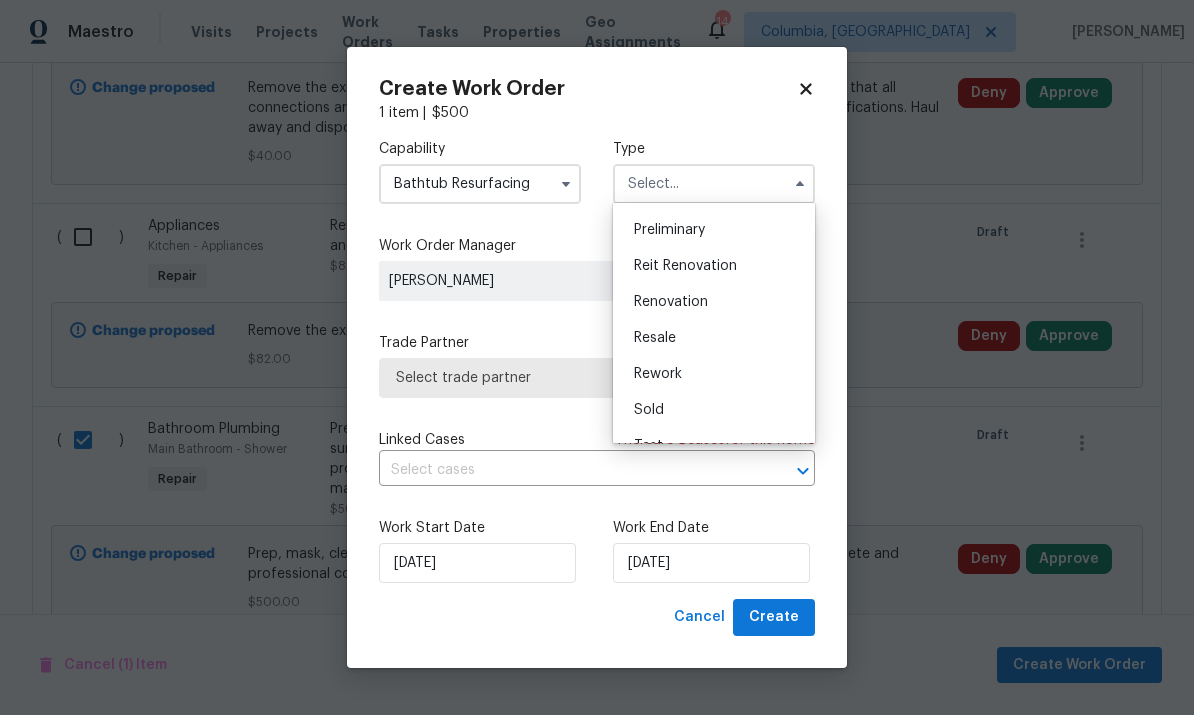 click on "Renovation" at bounding box center [714, 302] 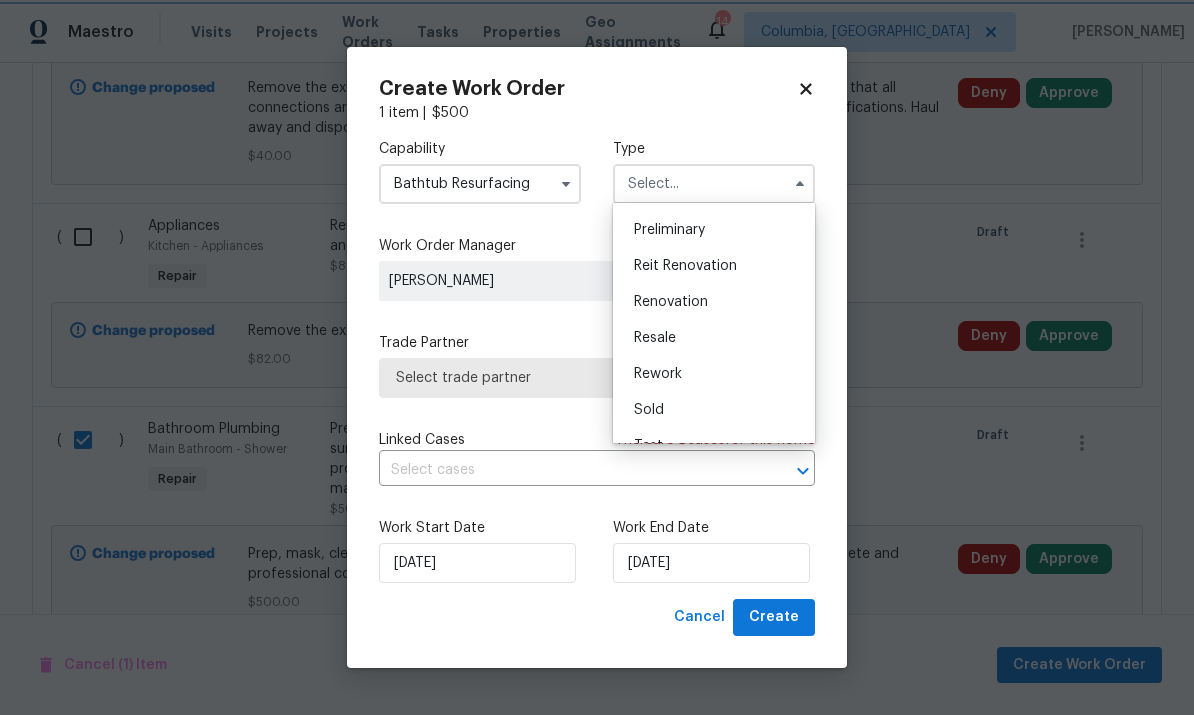 type on "Renovation" 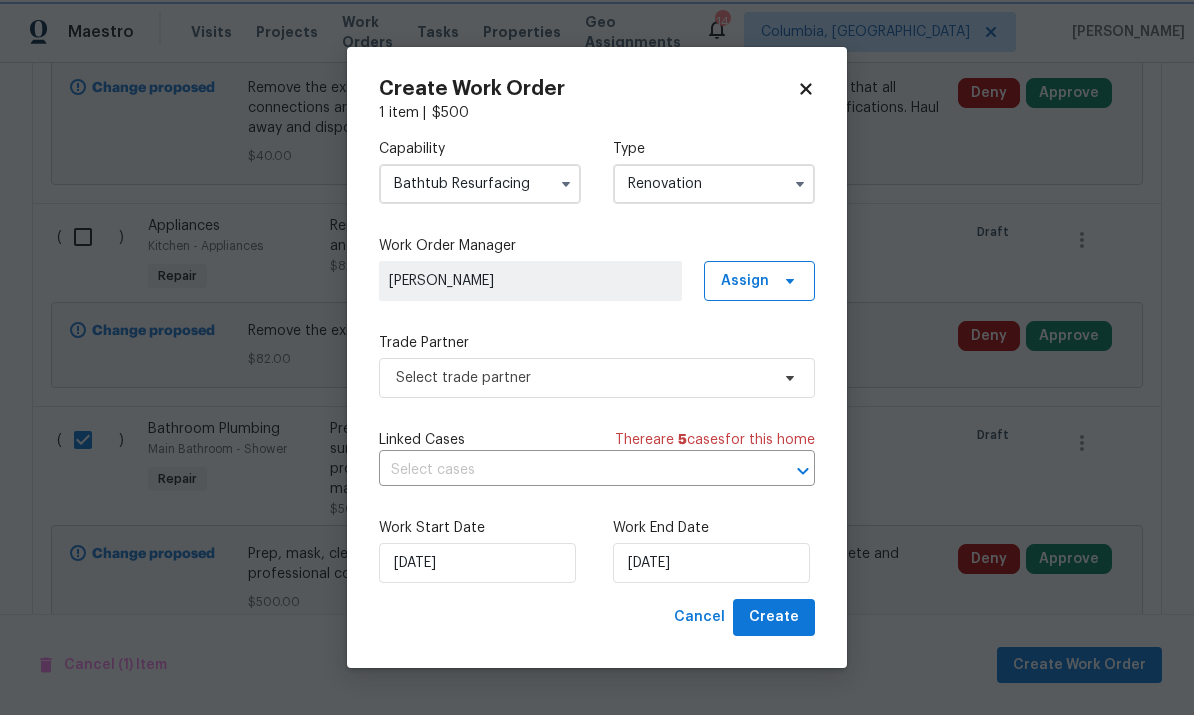 scroll, scrollTop: 0, scrollLeft: 0, axis: both 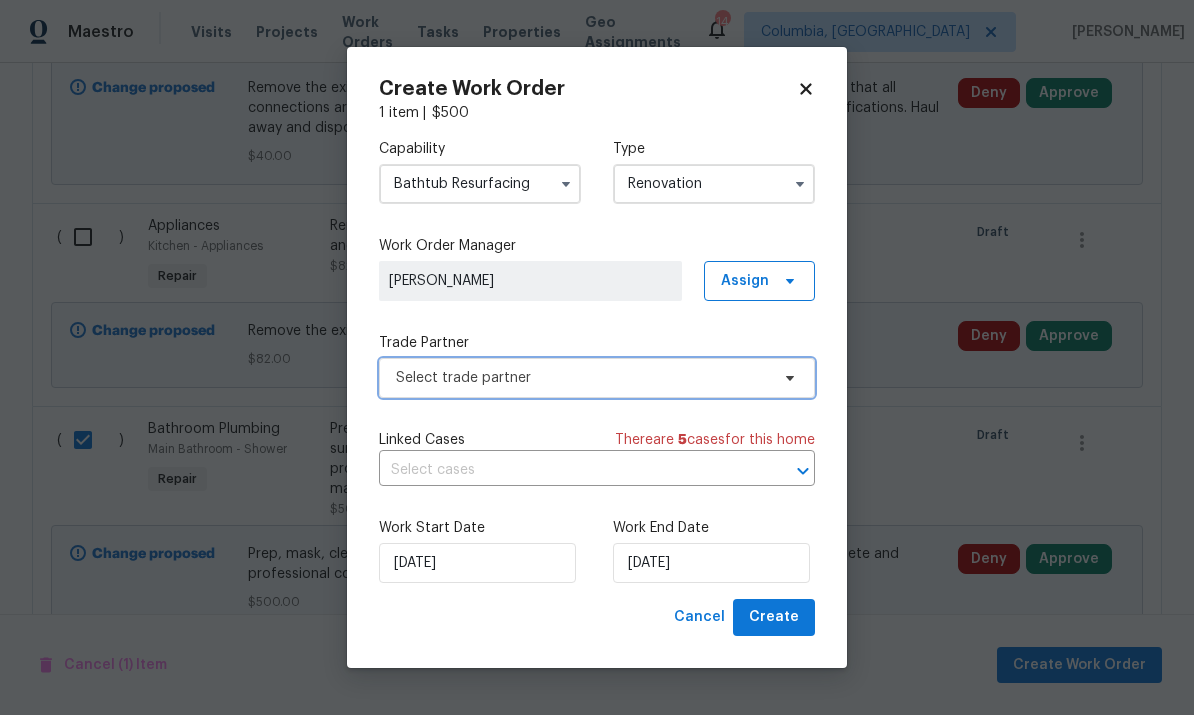 click on "Select trade partner" at bounding box center (582, 378) 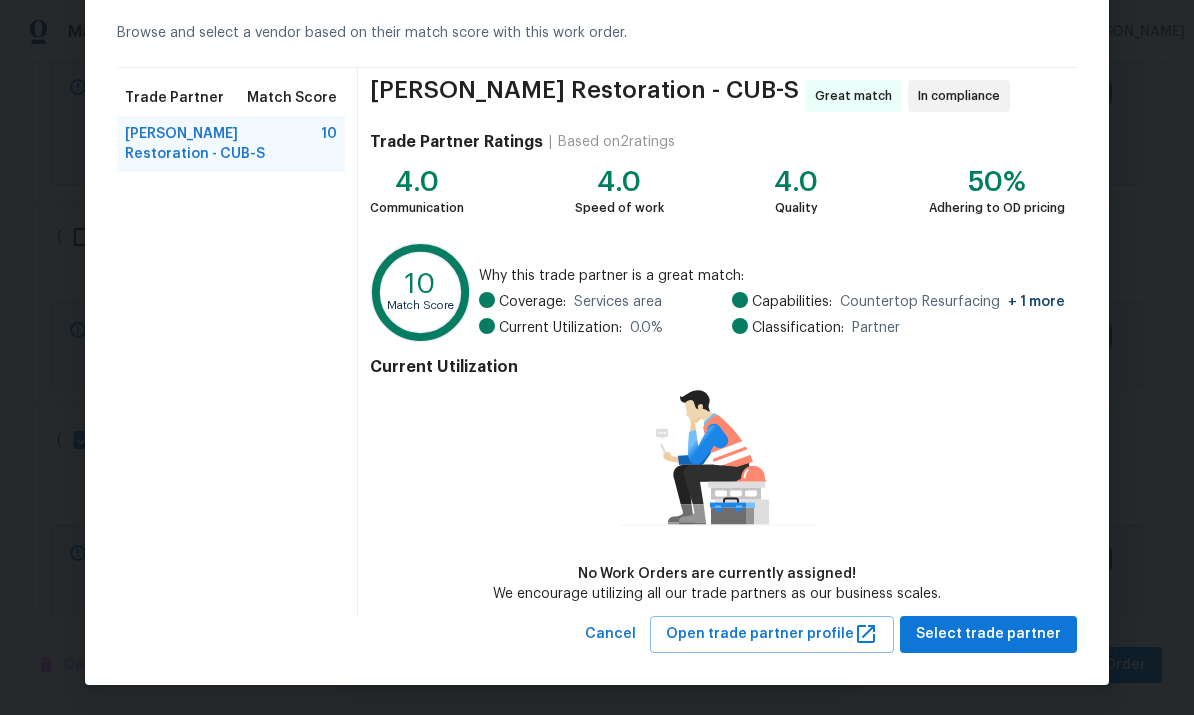 scroll, scrollTop: 86, scrollLeft: 0, axis: vertical 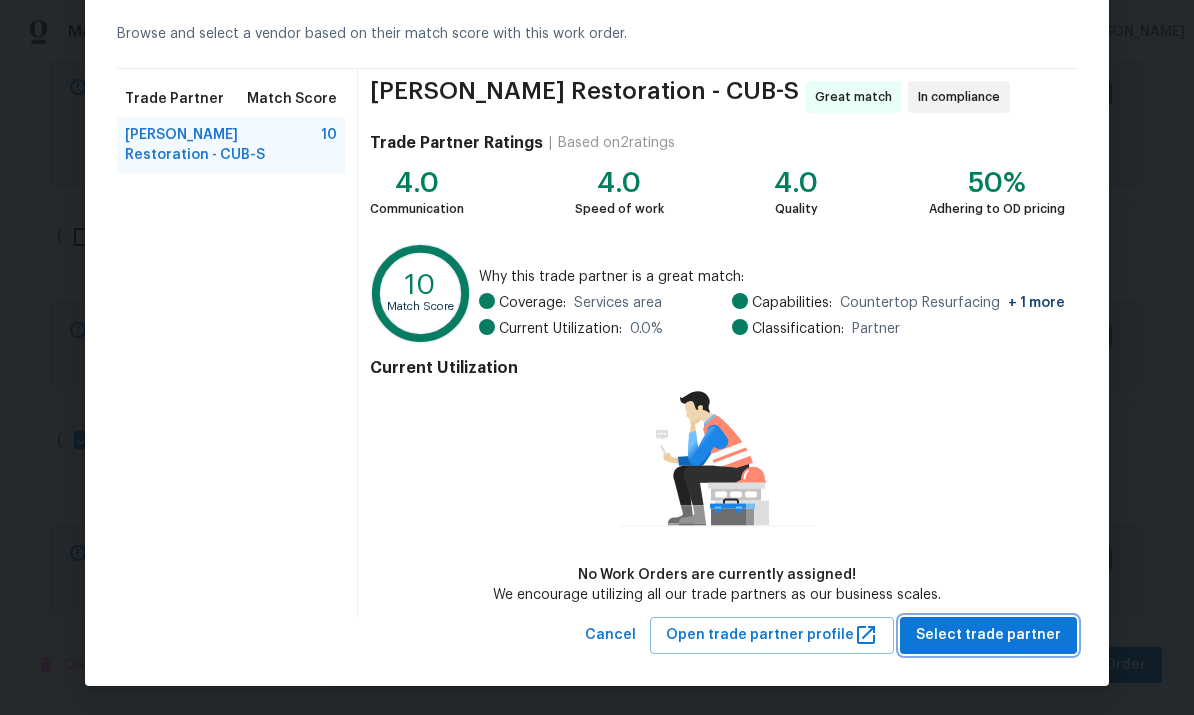 click on "Select trade partner" at bounding box center (988, 635) 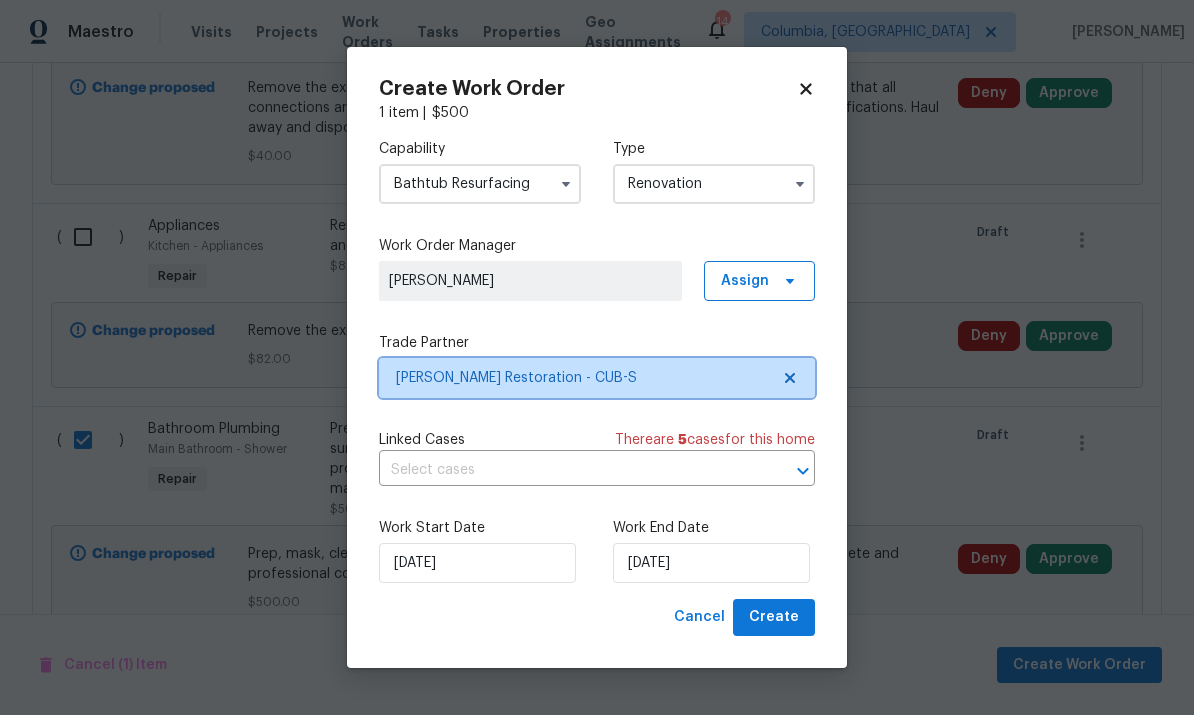 scroll, scrollTop: 0, scrollLeft: 0, axis: both 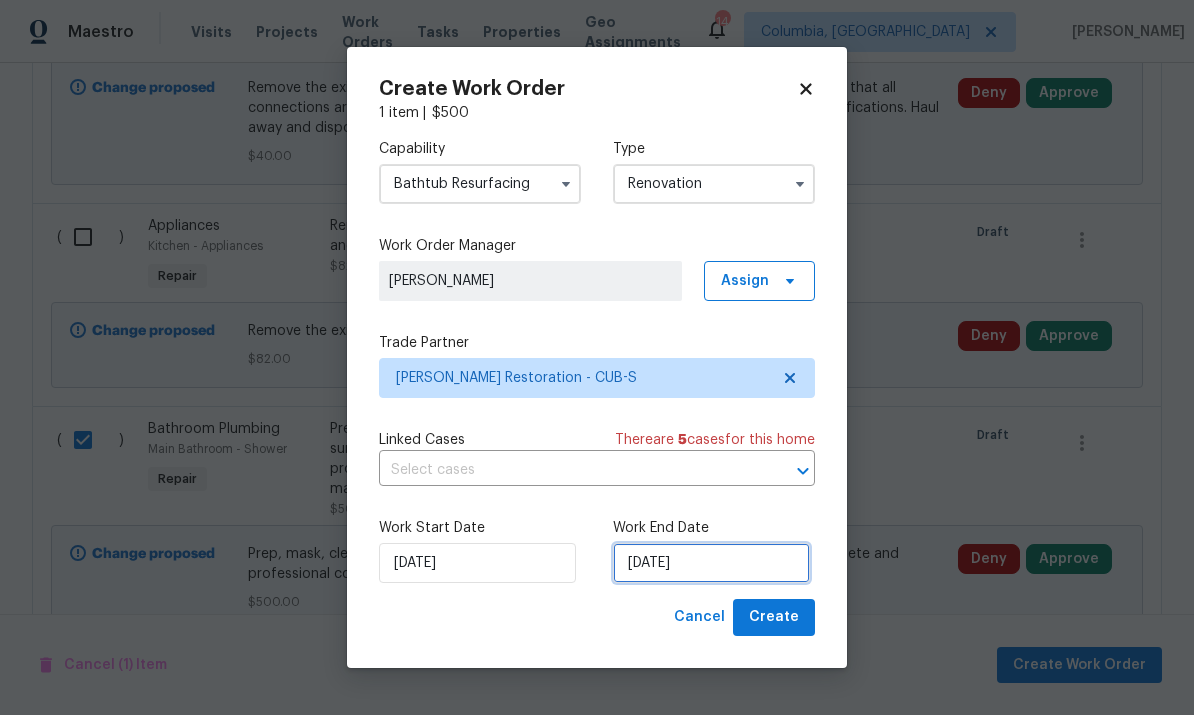 click on "[DATE]" at bounding box center (711, 563) 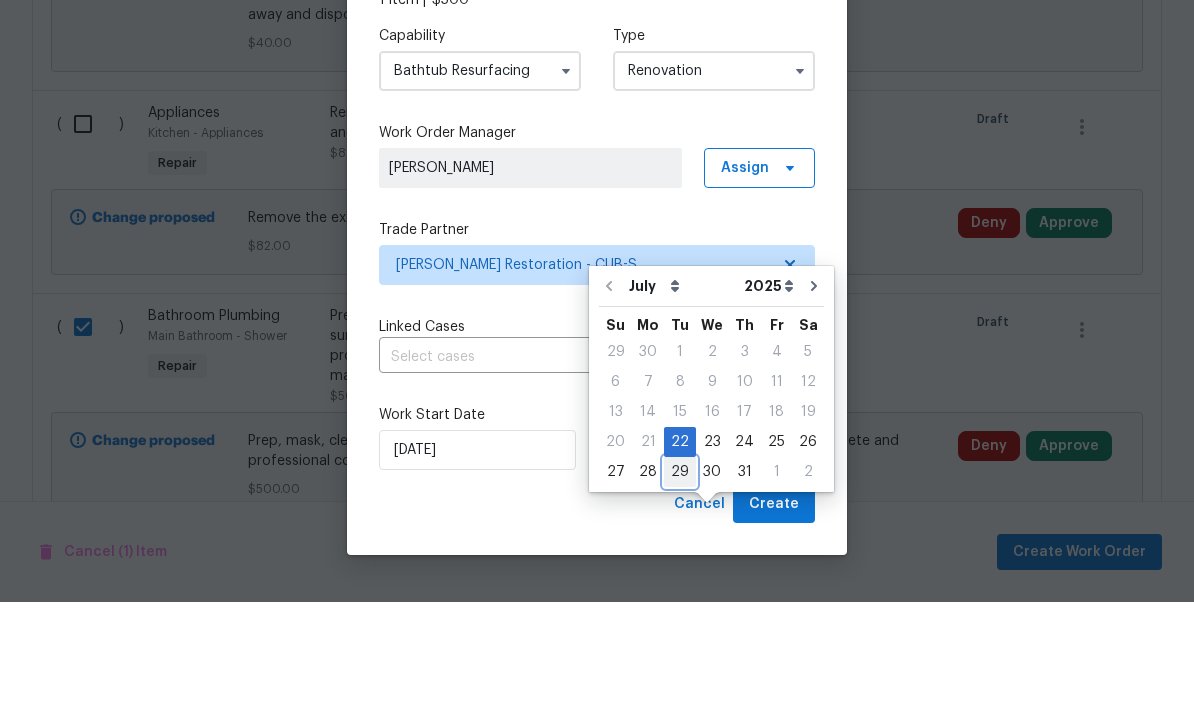 click on "29" at bounding box center [680, 585] 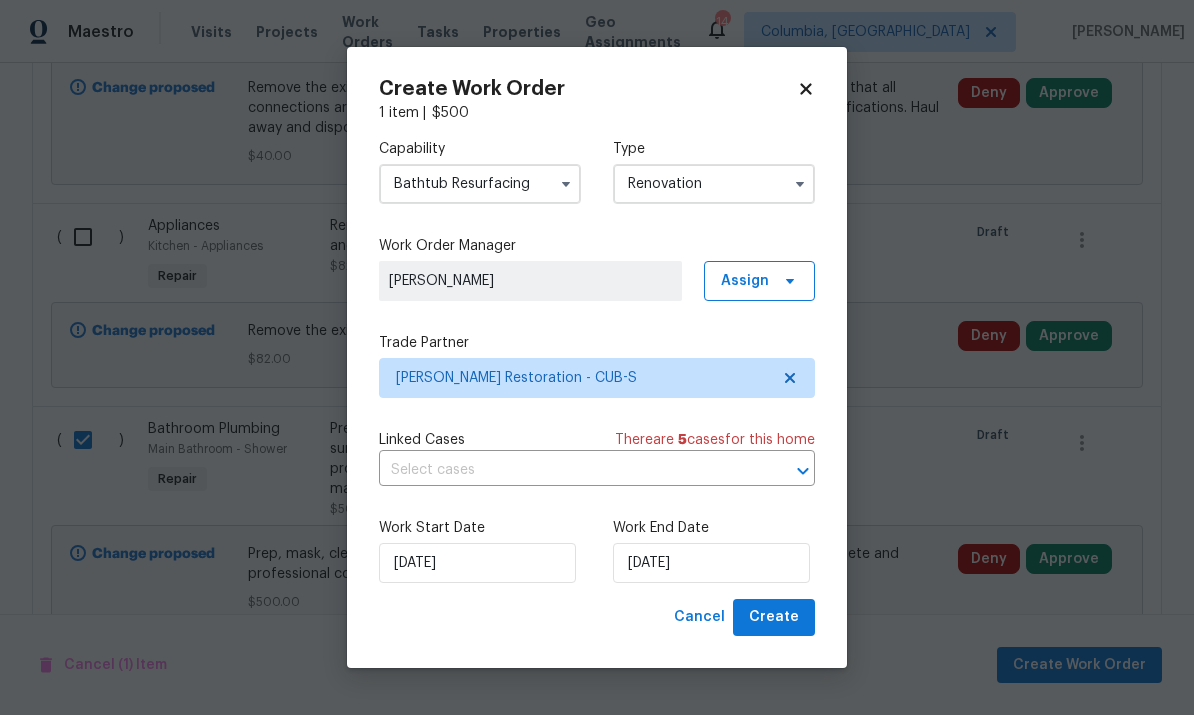 click on "Work Start Date   7/22/2025 Work End Date   7/29/2025" at bounding box center [597, 550] 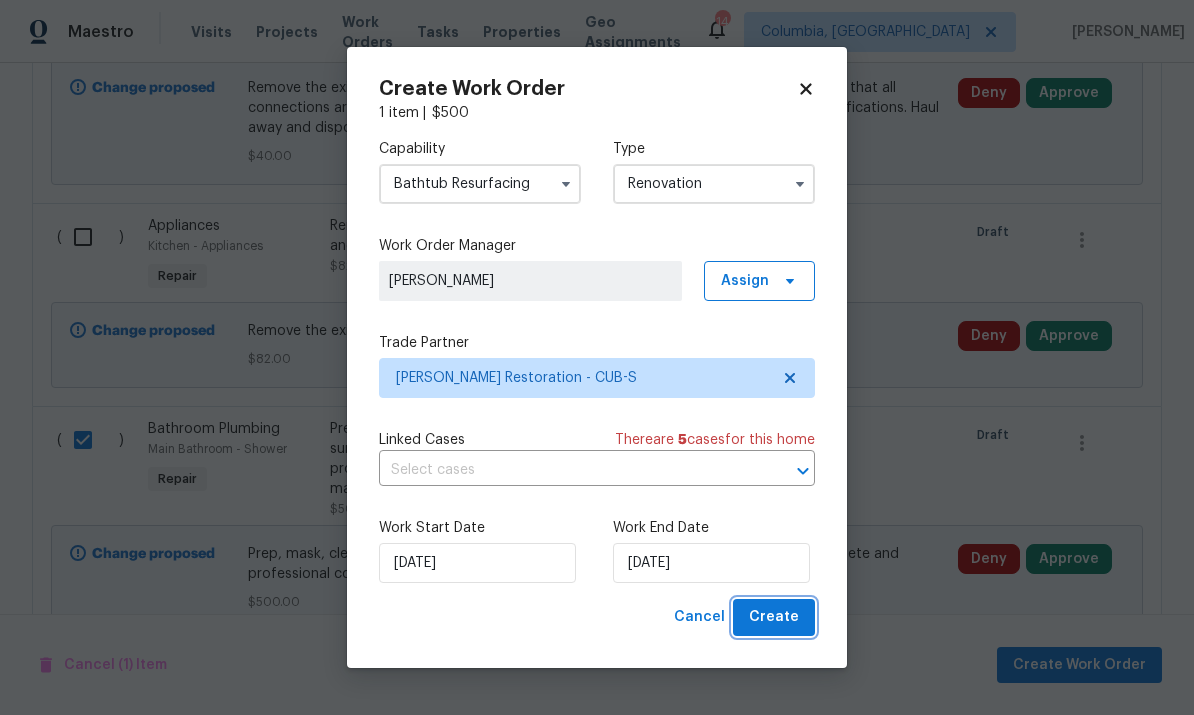 click on "Create" at bounding box center [774, 617] 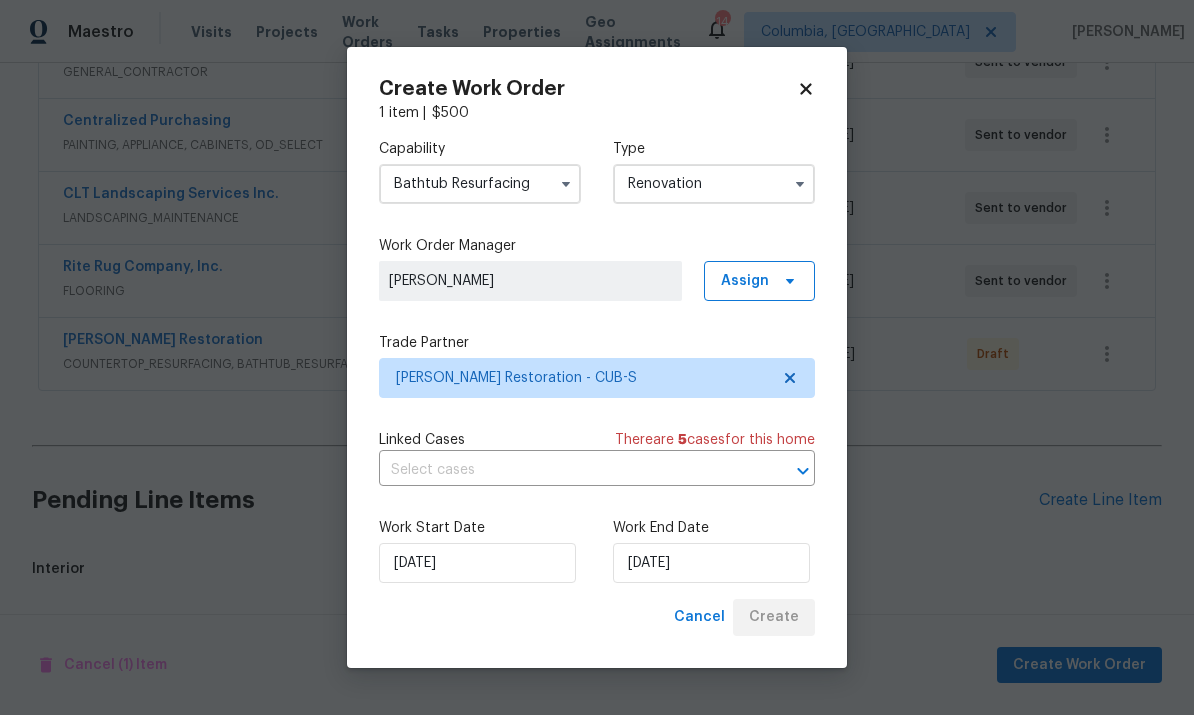scroll, scrollTop: 345, scrollLeft: 0, axis: vertical 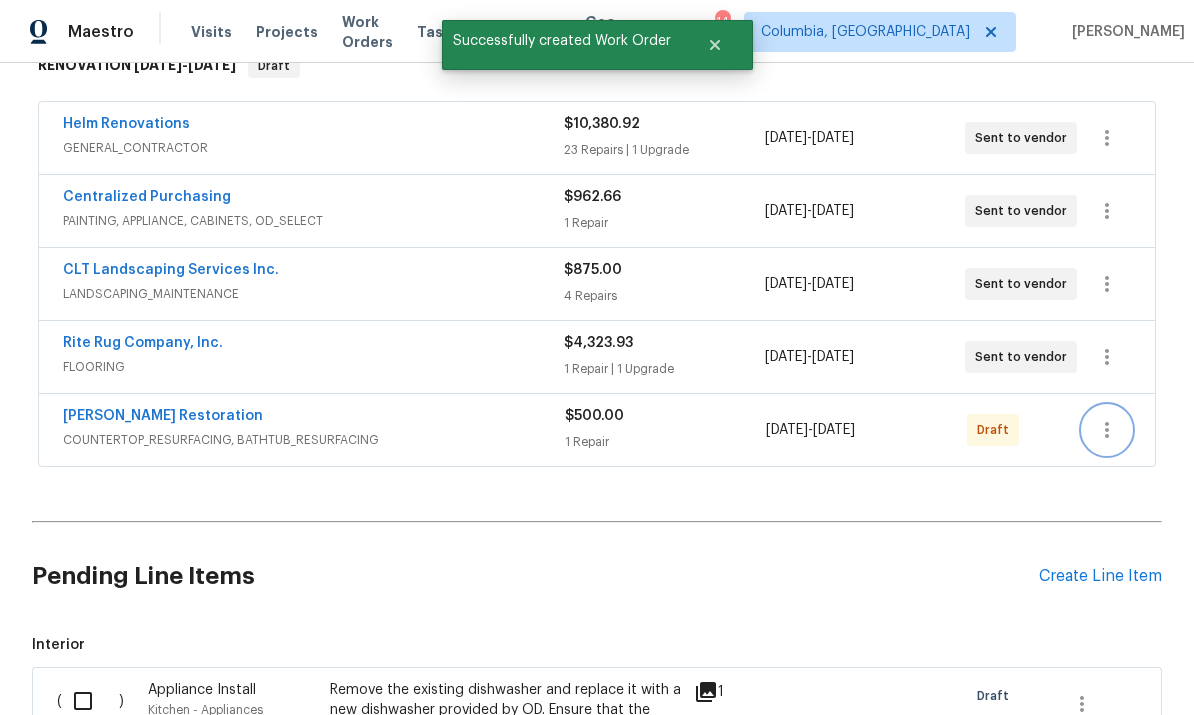 click at bounding box center (1107, 430) 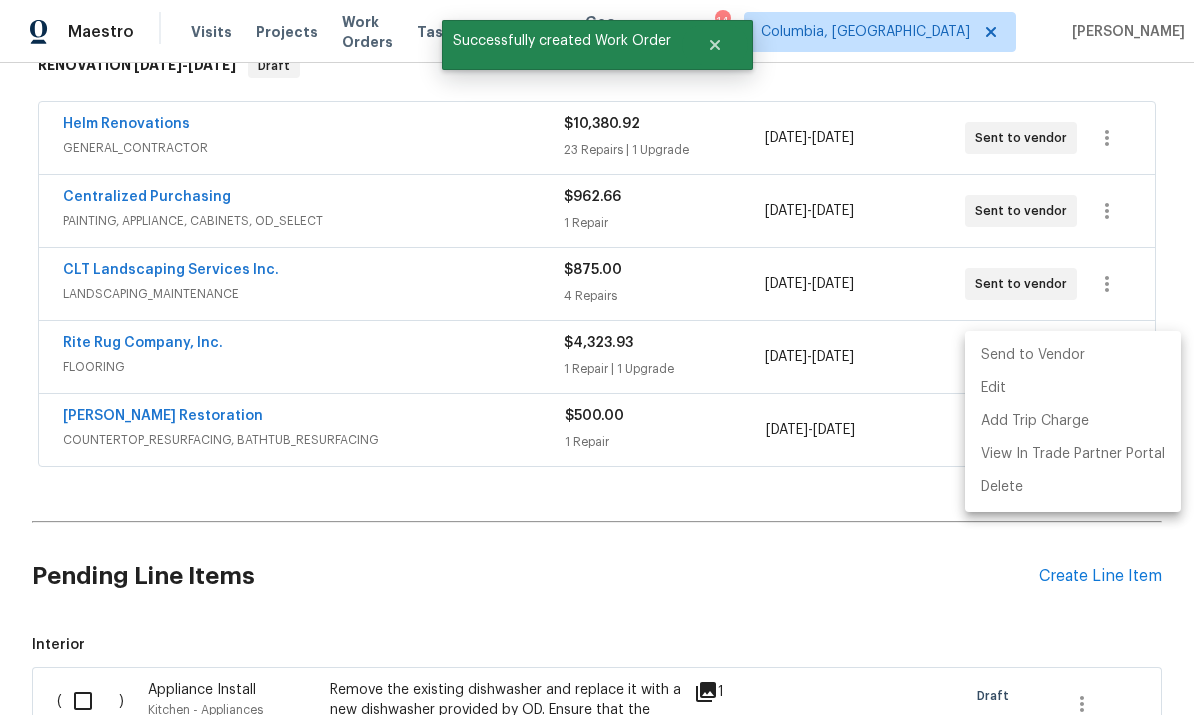 click on "Send to Vendor" at bounding box center (1073, 355) 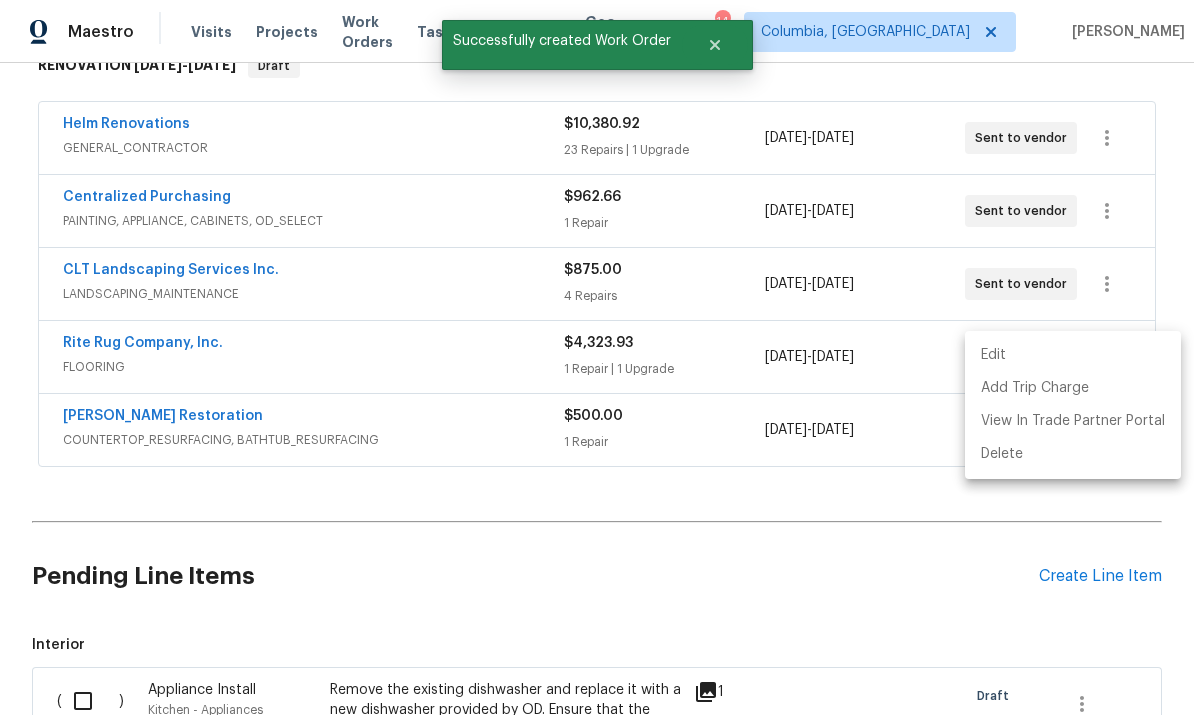 click at bounding box center (597, 357) 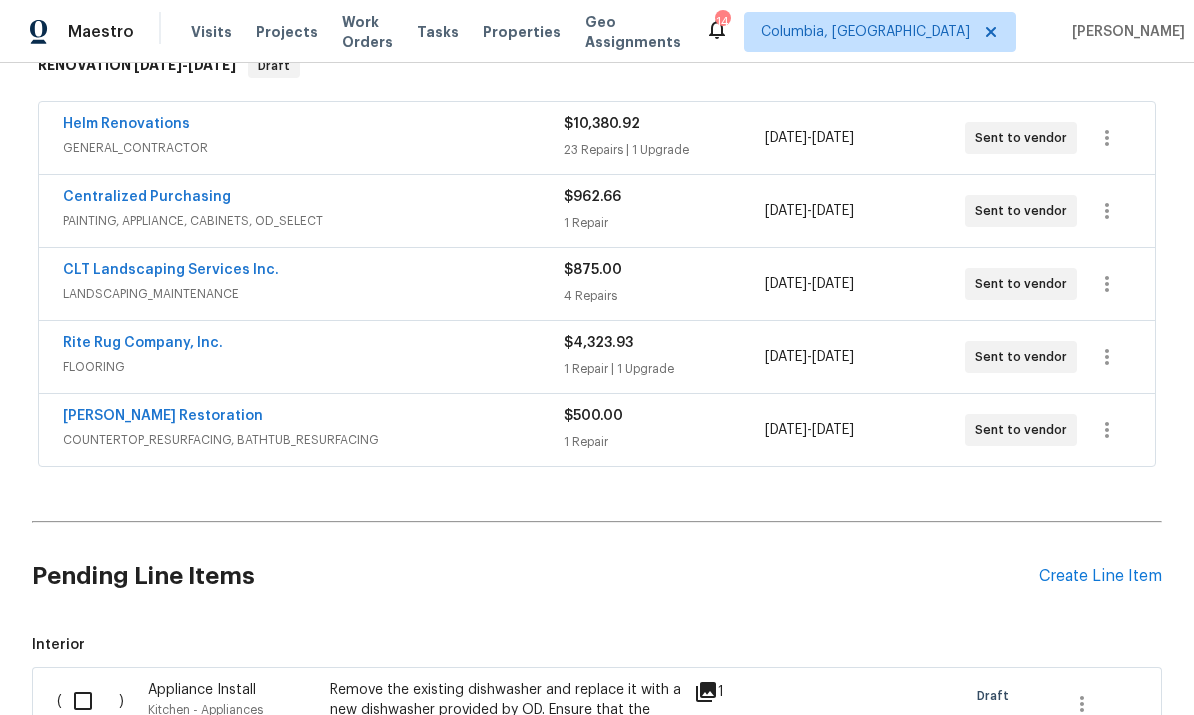 click on "[PERSON_NAME] Restoration" at bounding box center [163, 416] 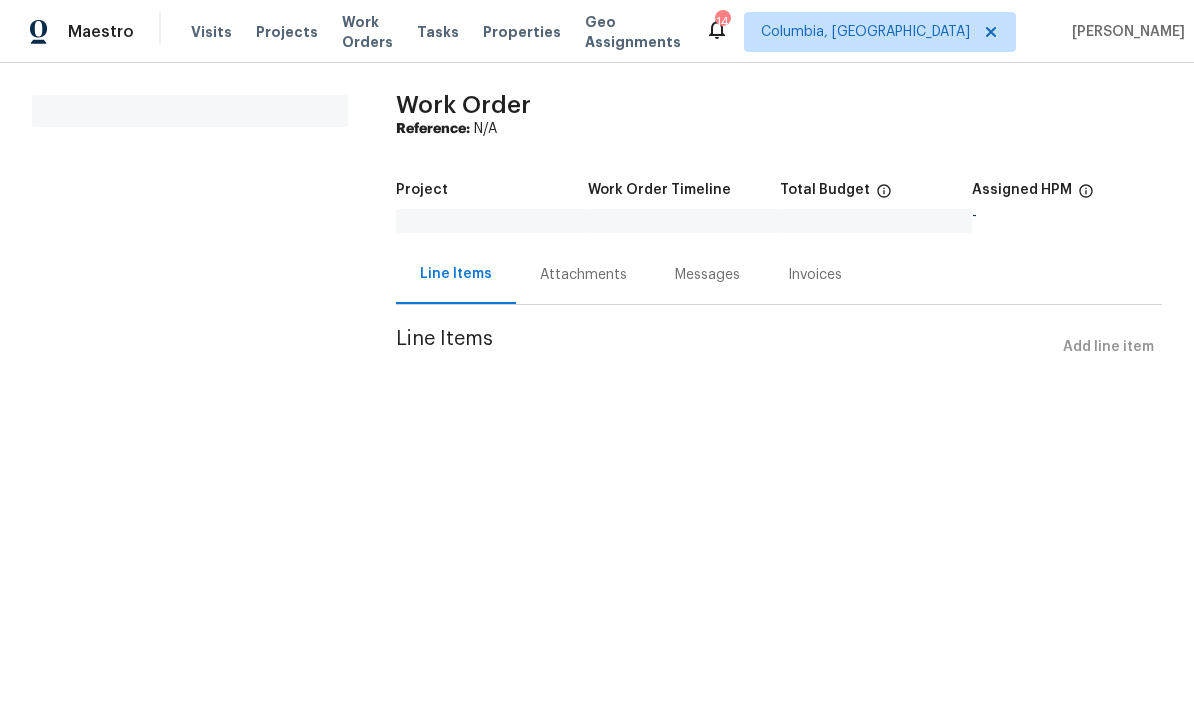 scroll, scrollTop: 0, scrollLeft: 0, axis: both 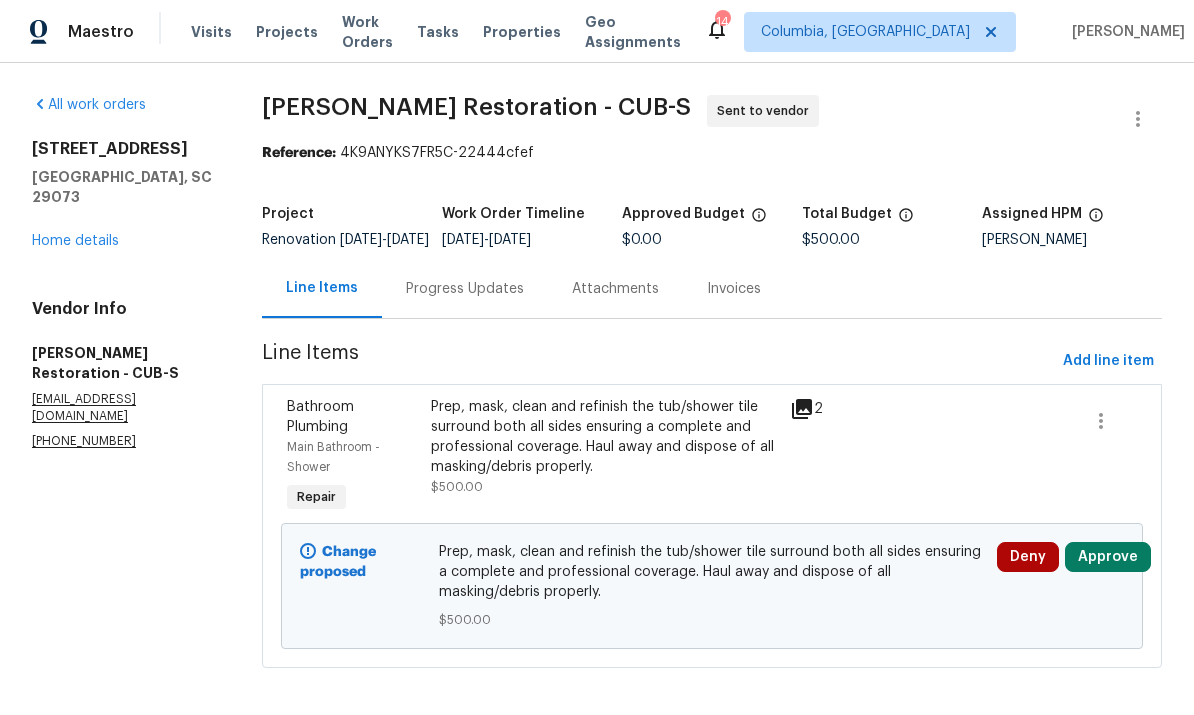click on "Progress Updates" at bounding box center [465, 289] 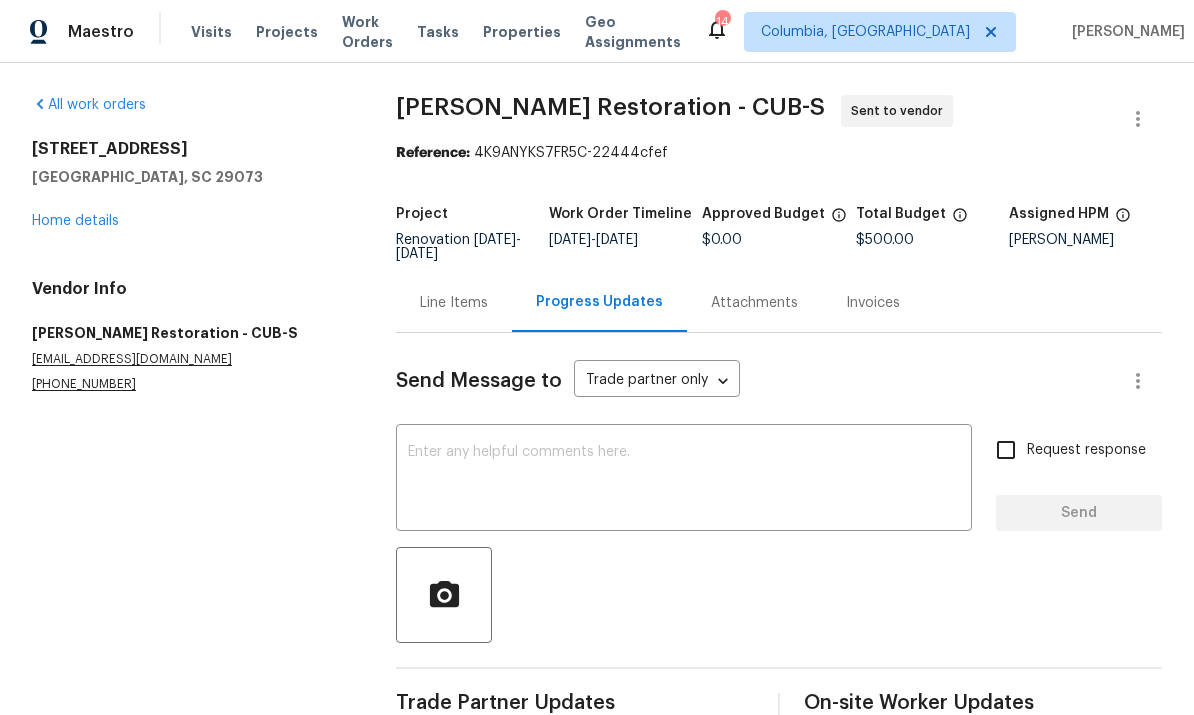 click at bounding box center [684, 480] 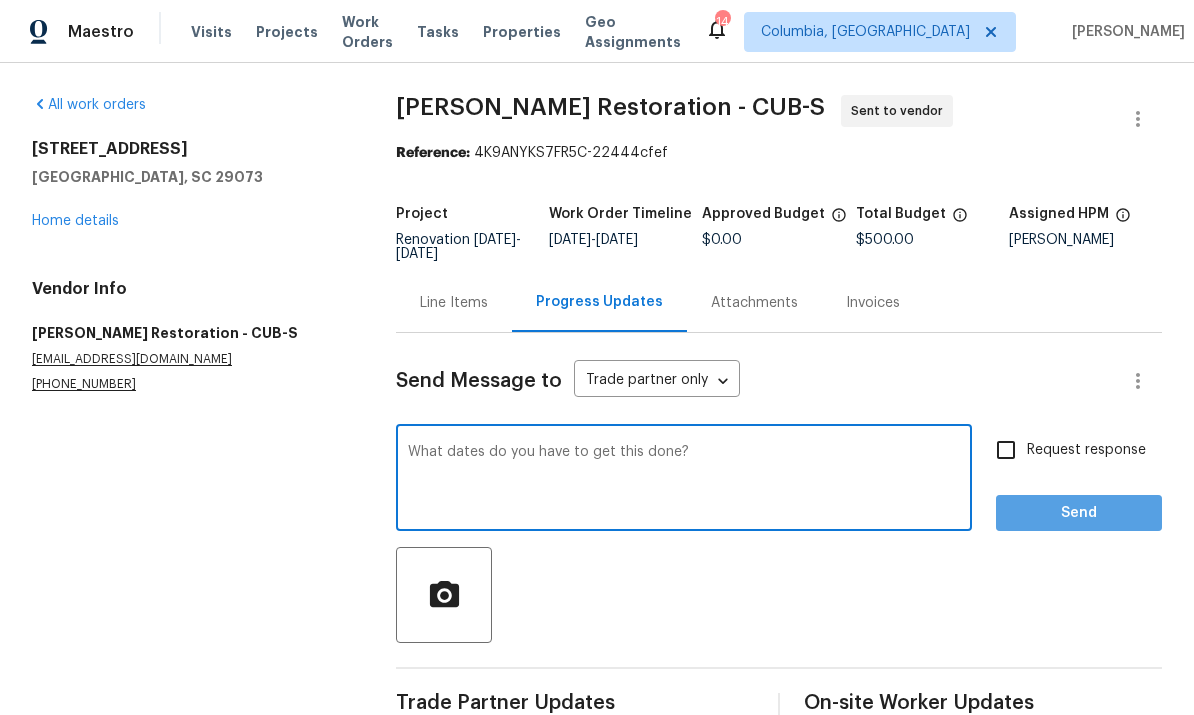 type on "What dates do you have to get this done?" 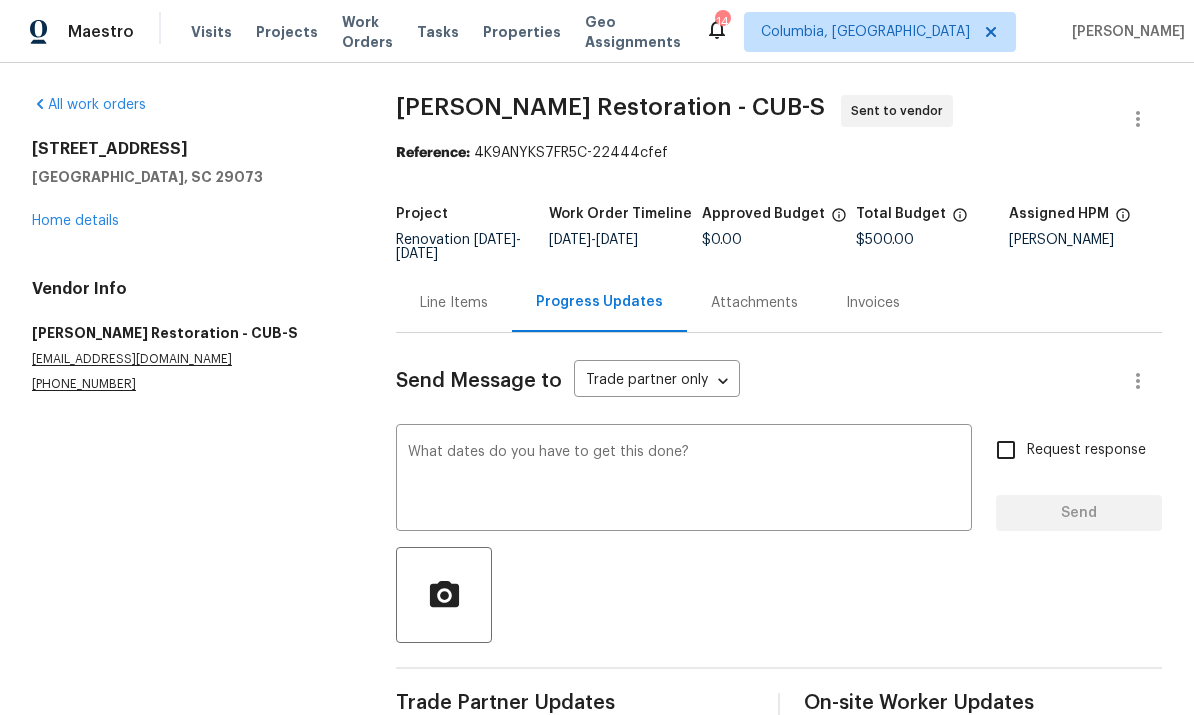 type 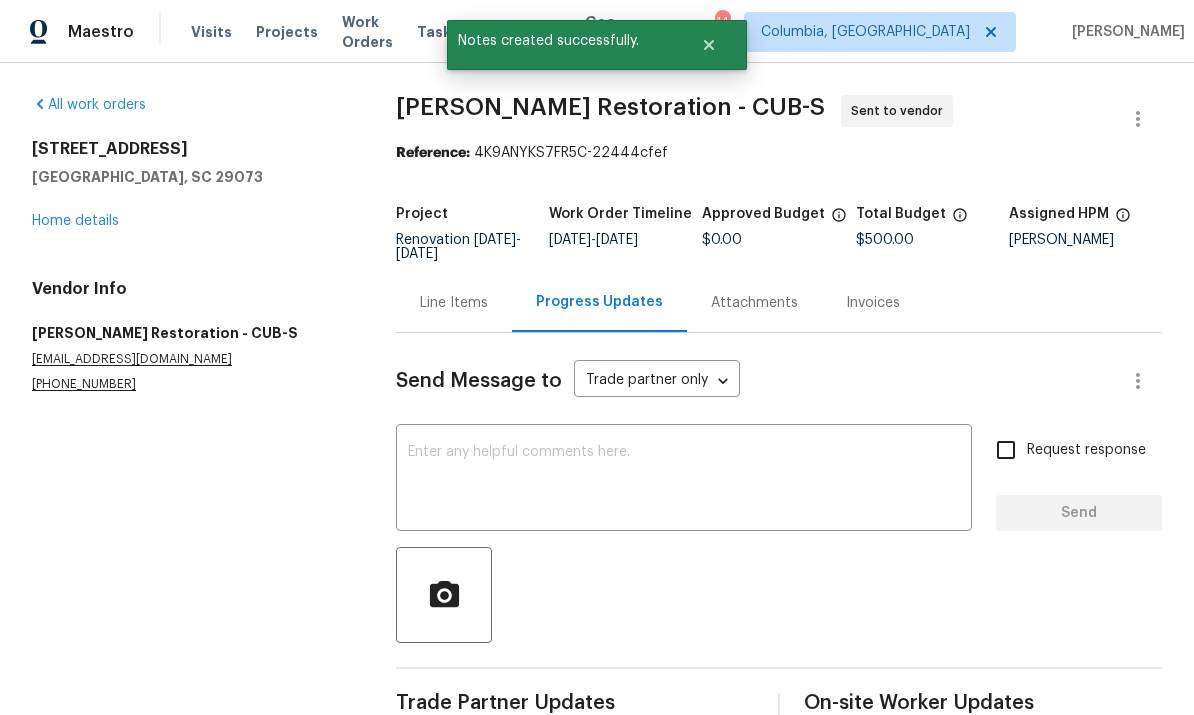 click on "Home details" at bounding box center [75, 221] 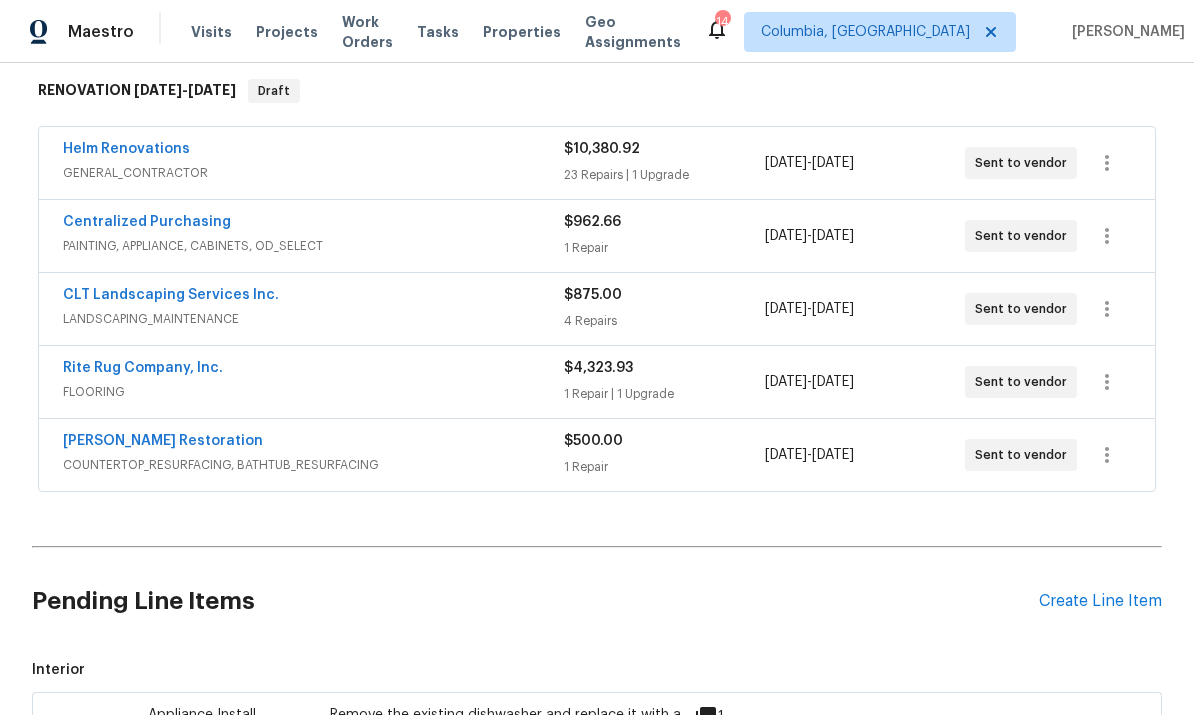 scroll, scrollTop: 321, scrollLeft: 0, axis: vertical 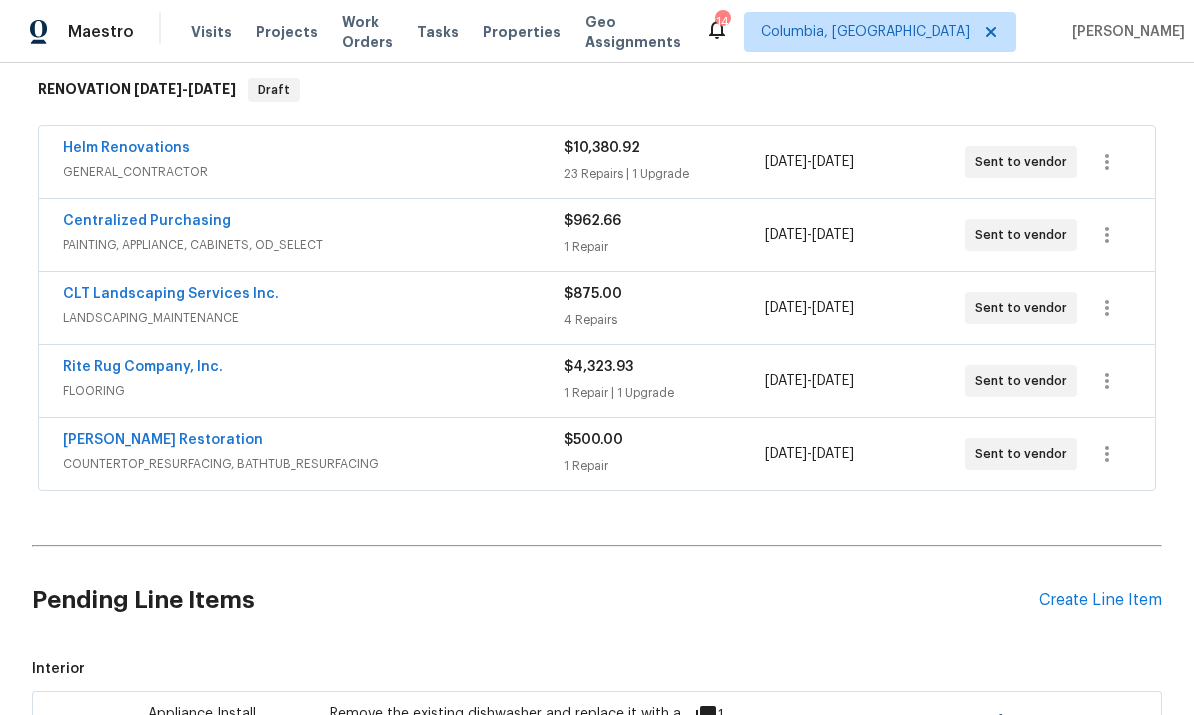 click on "Helm Renovations" at bounding box center [126, 148] 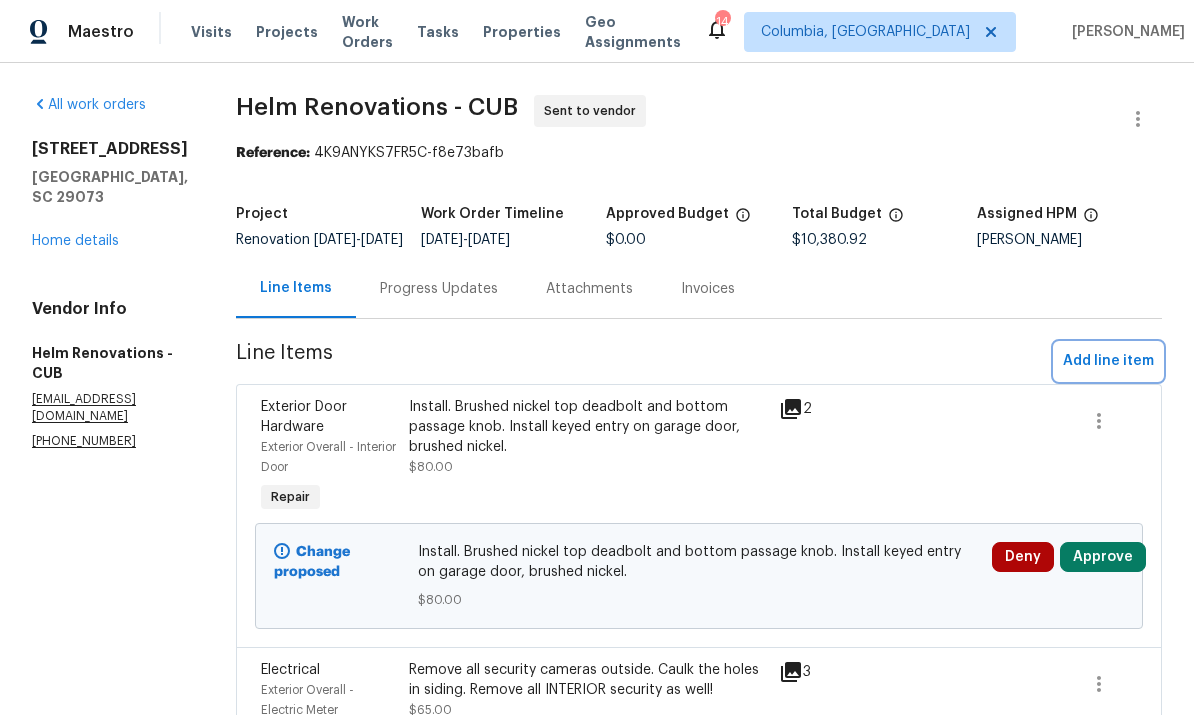 click on "Add line item" at bounding box center (1108, 361) 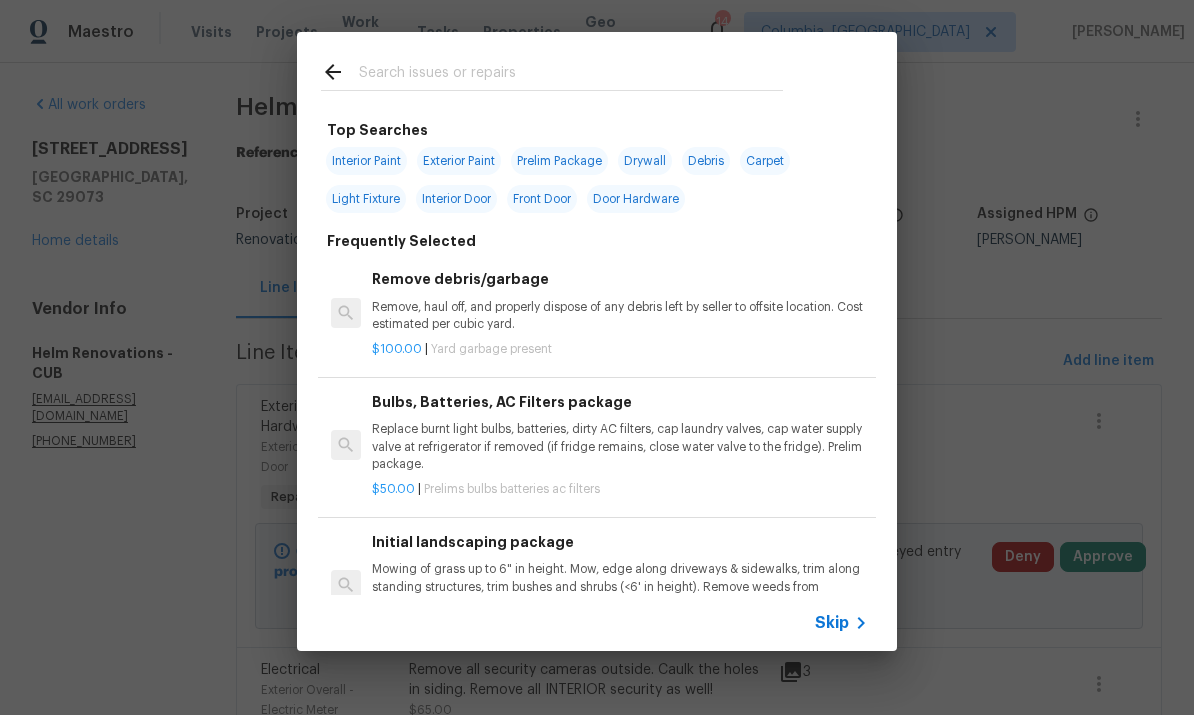 click at bounding box center [571, 75] 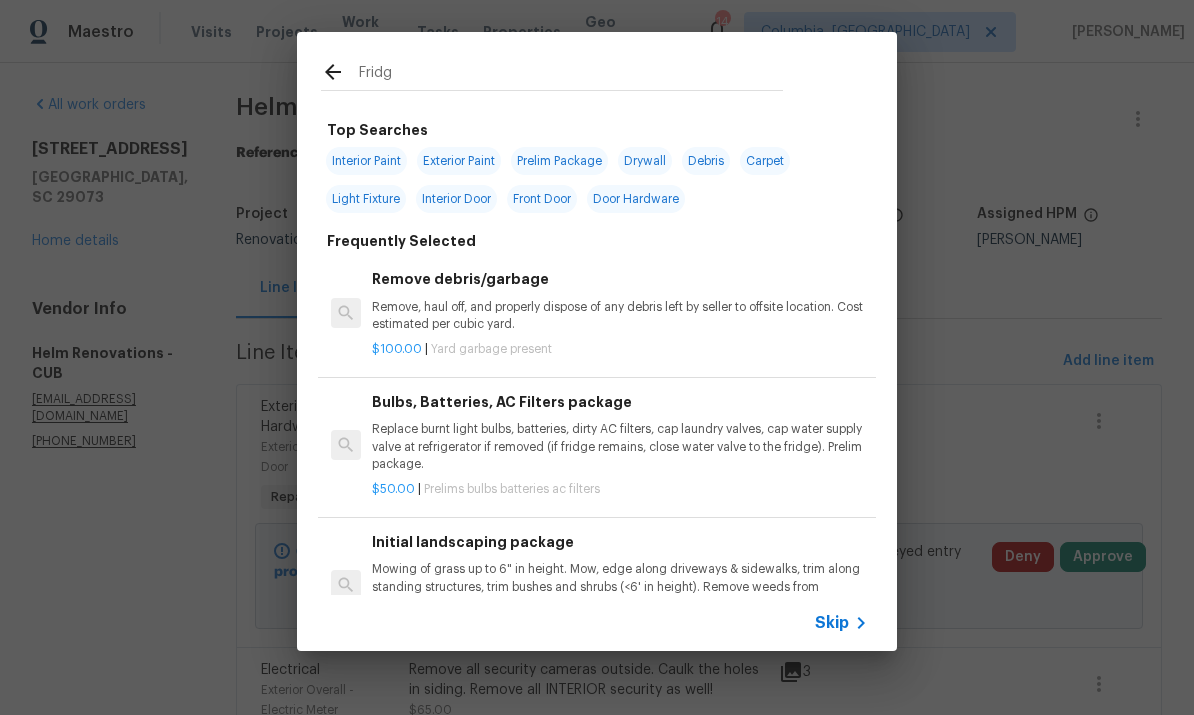 type on "Fridge" 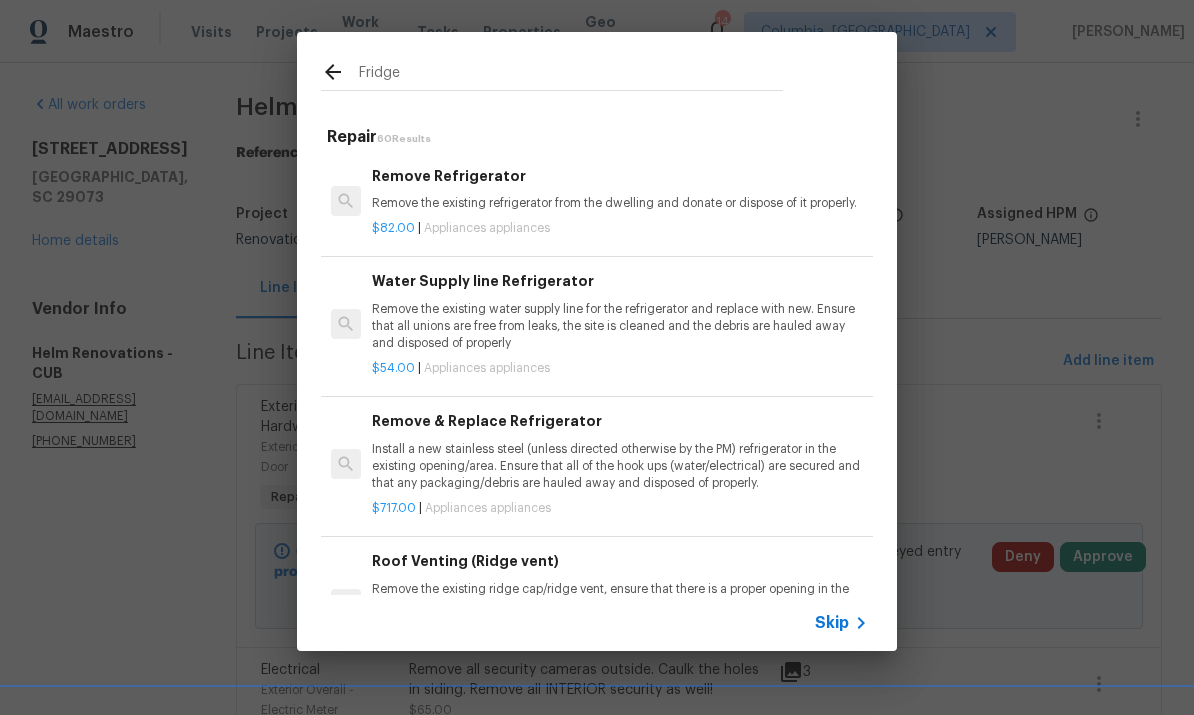 click on "Remove the existing refrigerator from the dwelling and donate or dispose of it properly." at bounding box center [620, 203] 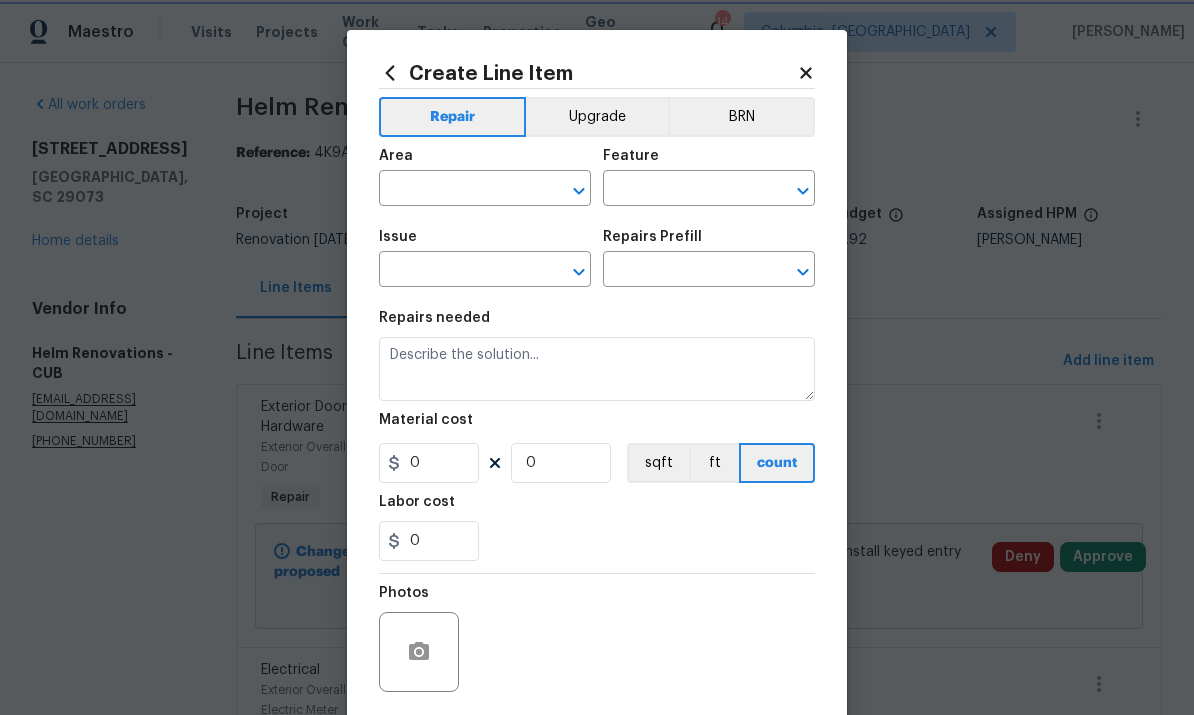 type on "Appliances" 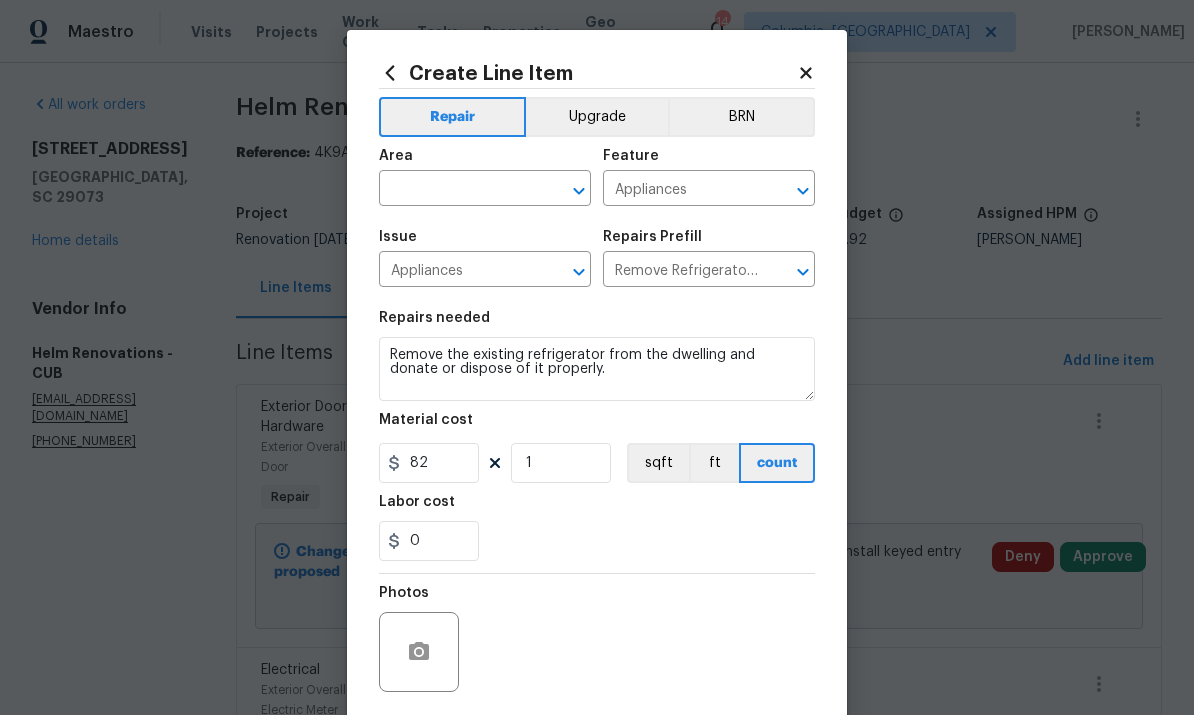click on "Issue Appliances ​" at bounding box center (485, 258) 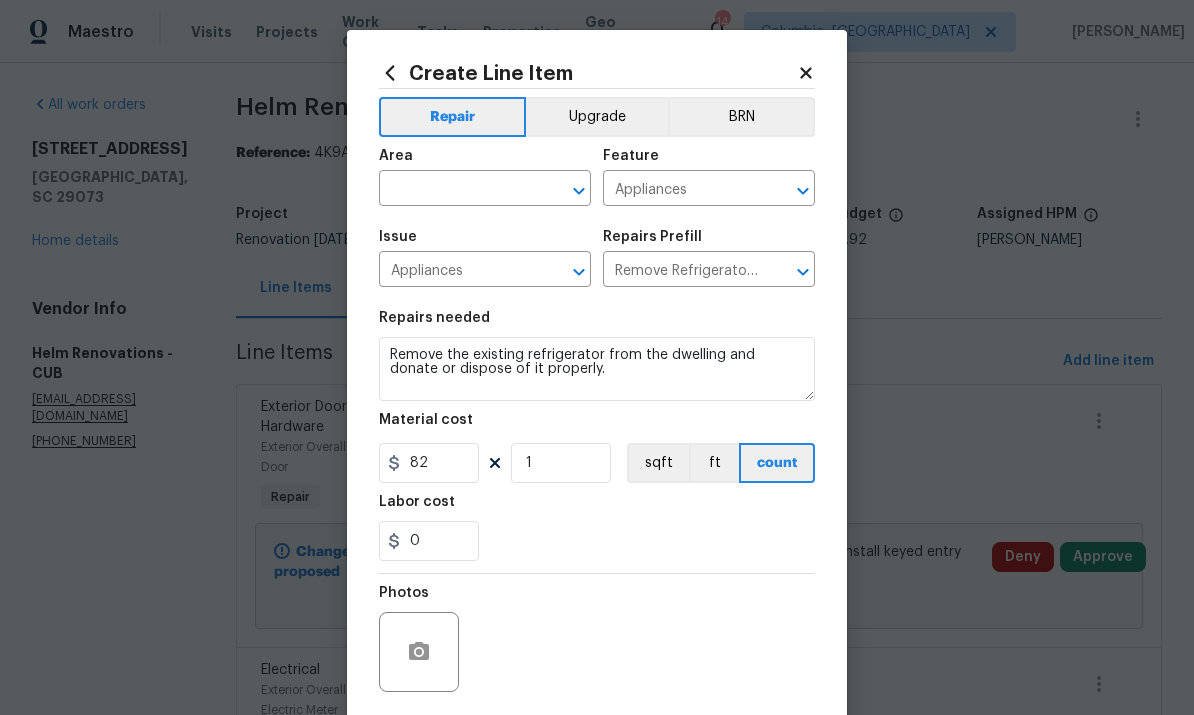 click at bounding box center [457, 190] 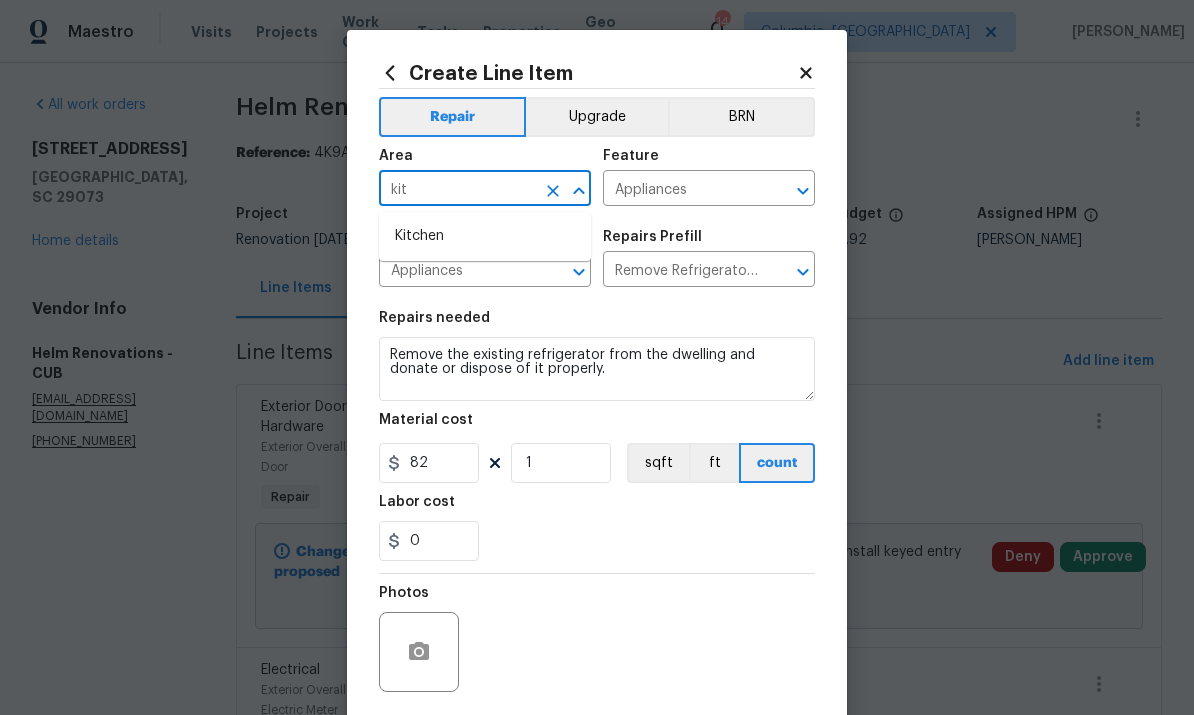 click on "Kitchen" at bounding box center [485, 236] 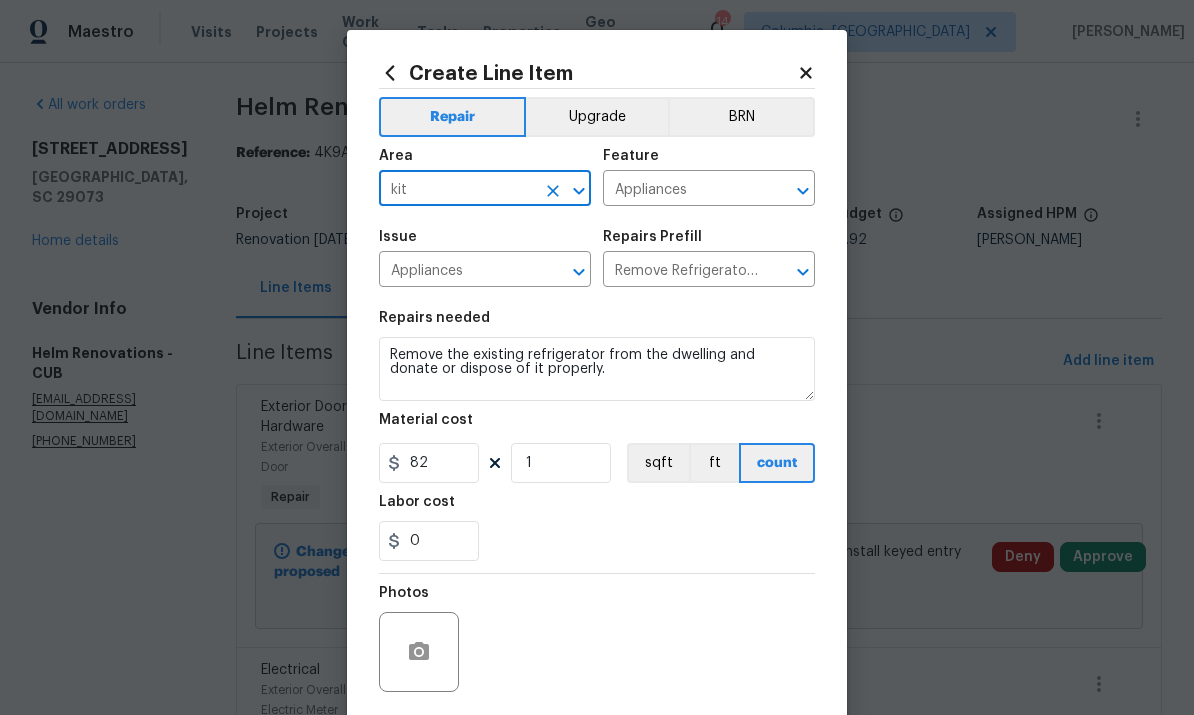 type on "Kitchen" 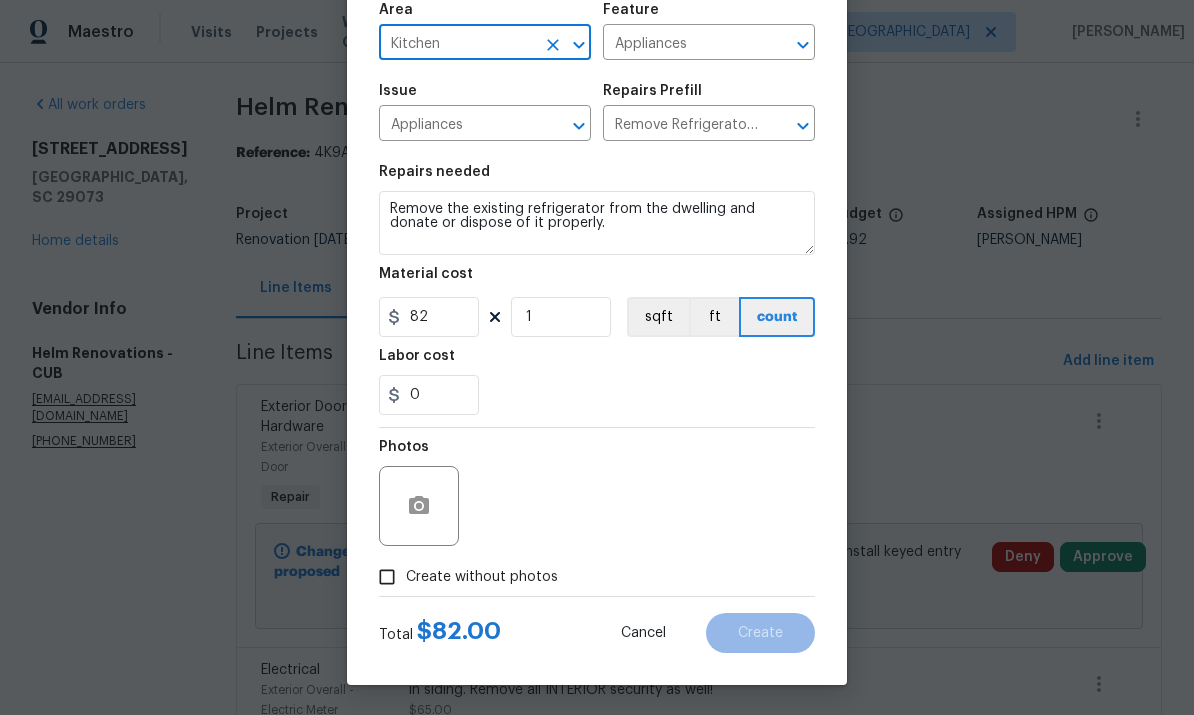 scroll, scrollTop: 150, scrollLeft: 0, axis: vertical 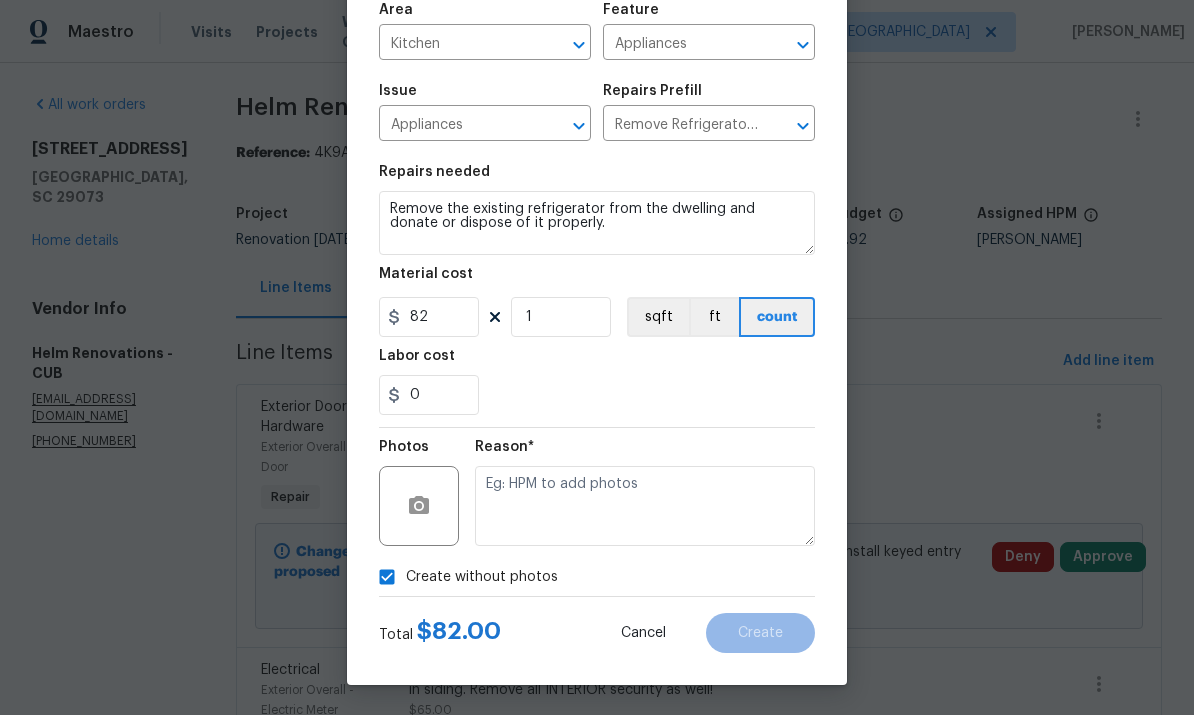 click at bounding box center [645, 506] 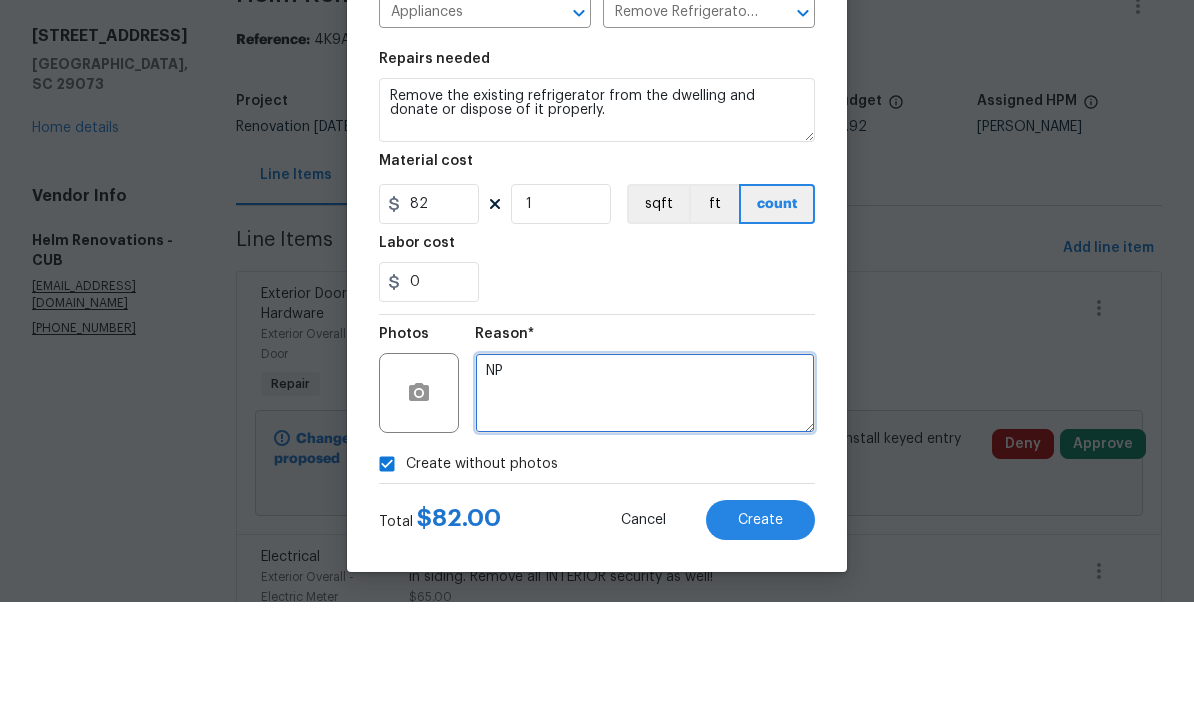 scroll, scrollTop: 58, scrollLeft: 0, axis: vertical 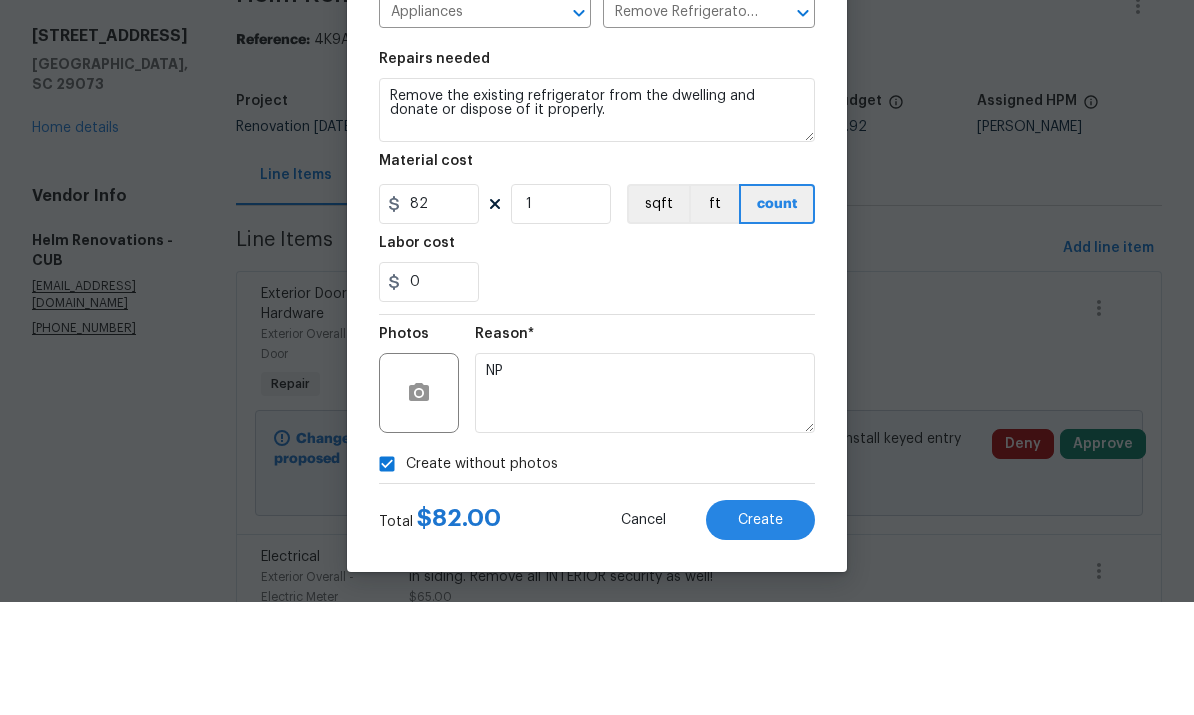click on "Create" at bounding box center (760, 633) 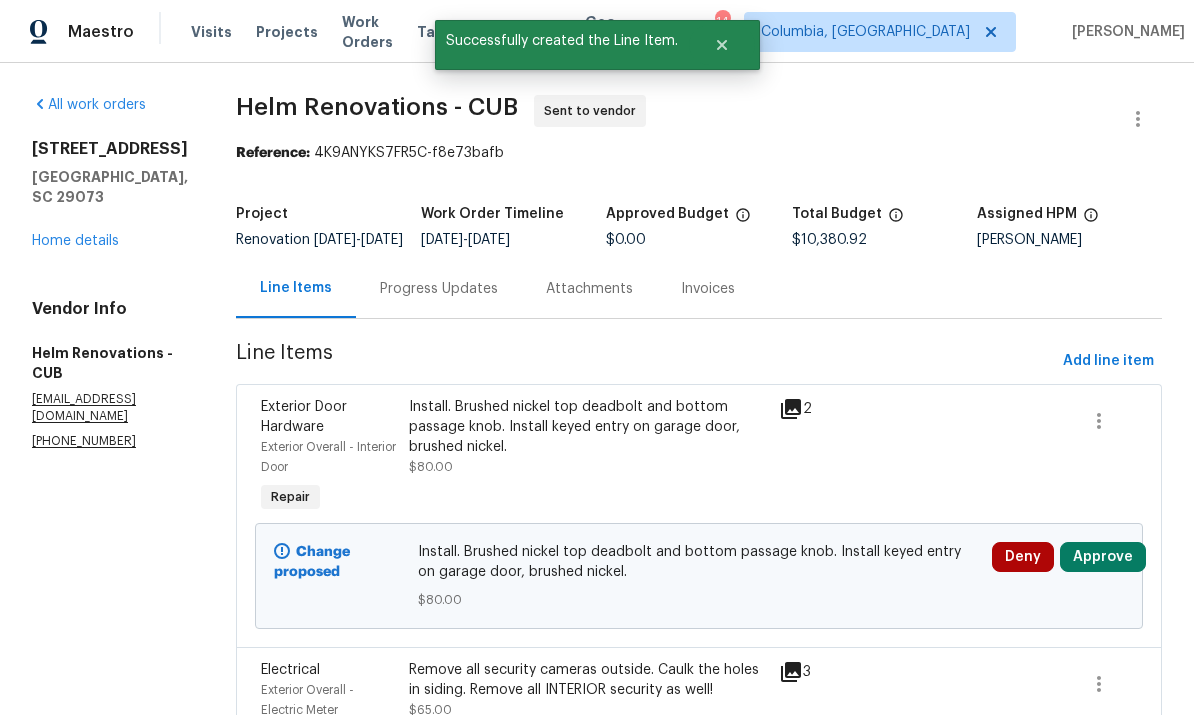 scroll, scrollTop: 0, scrollLeft: 0, axis: both 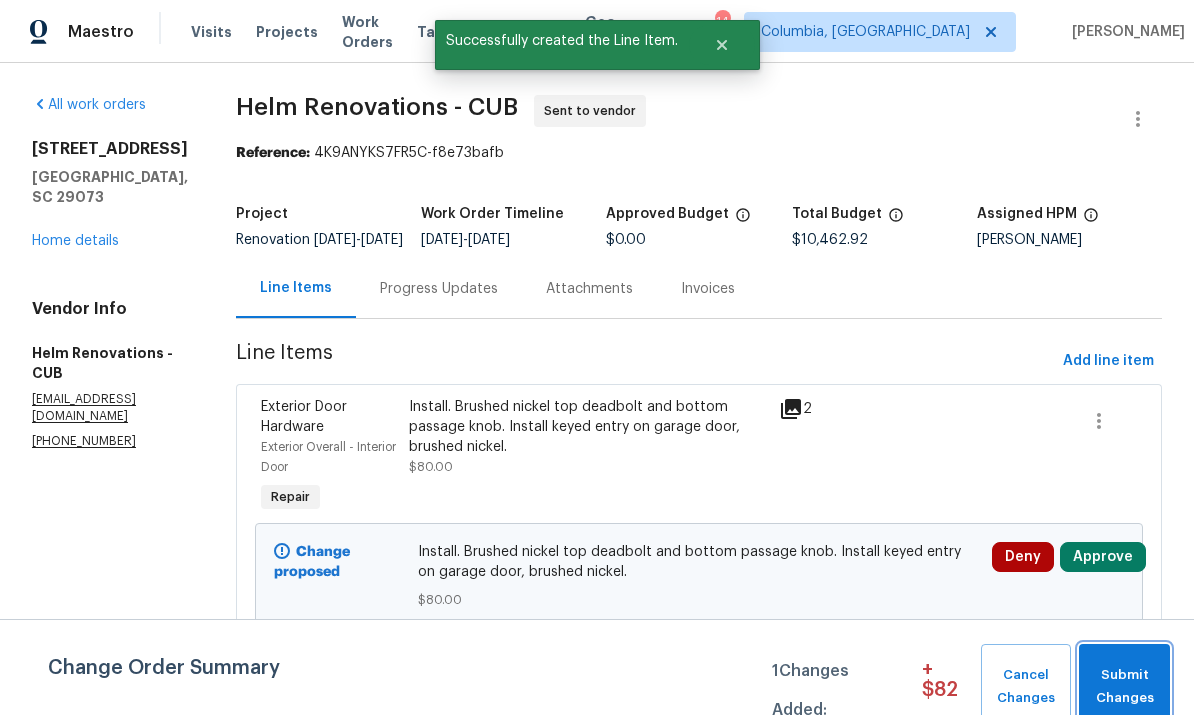 click on "Submit Changes" at bounding box center (1124, 687) 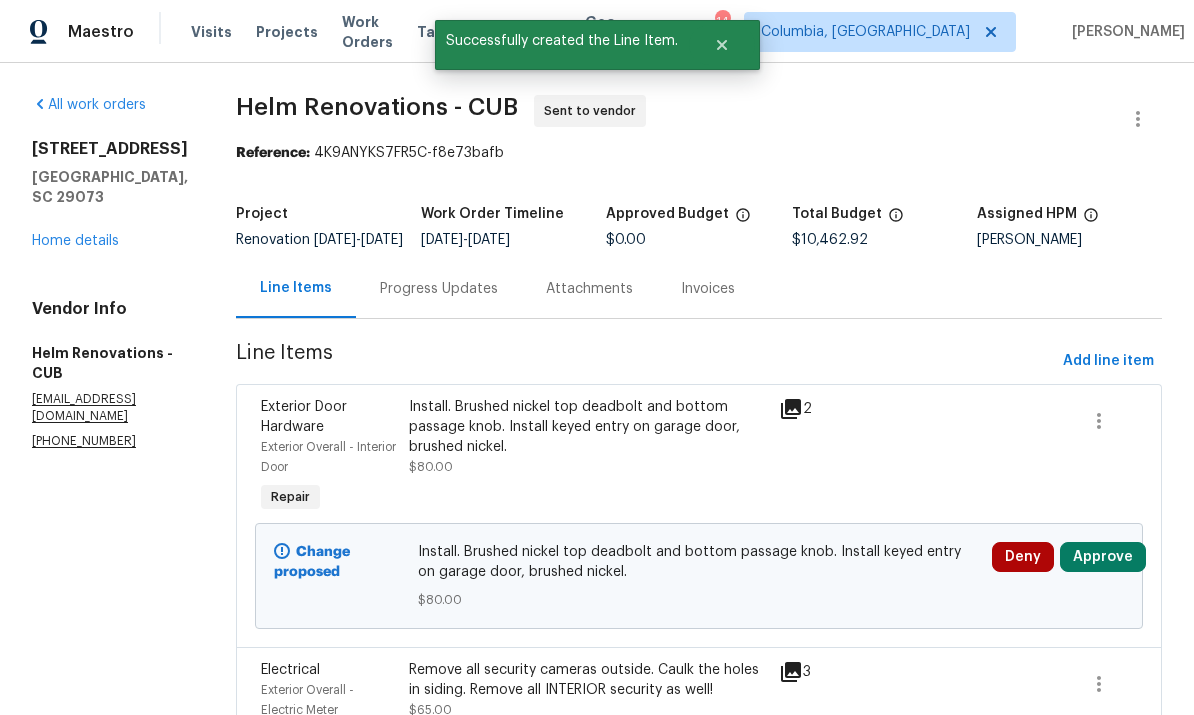 click on "Home details" at bounding box center [75, 241] 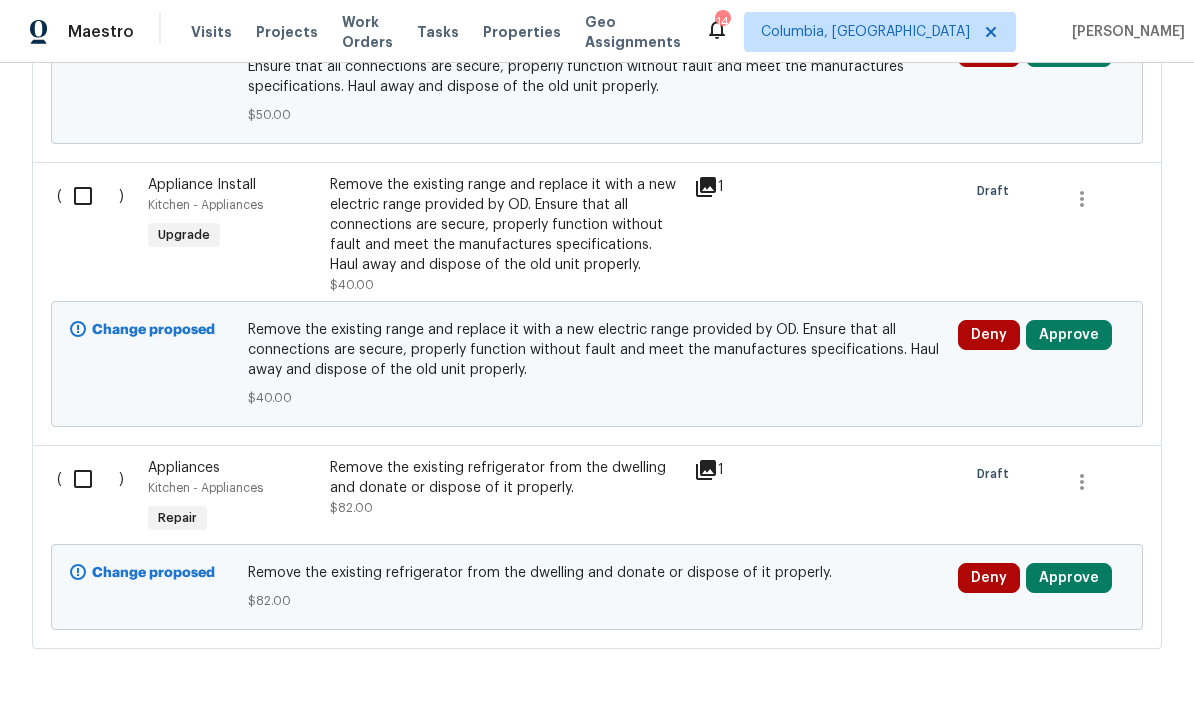 scroll, scrollTop: 1494, scrollLeft: 0, axis: vertical 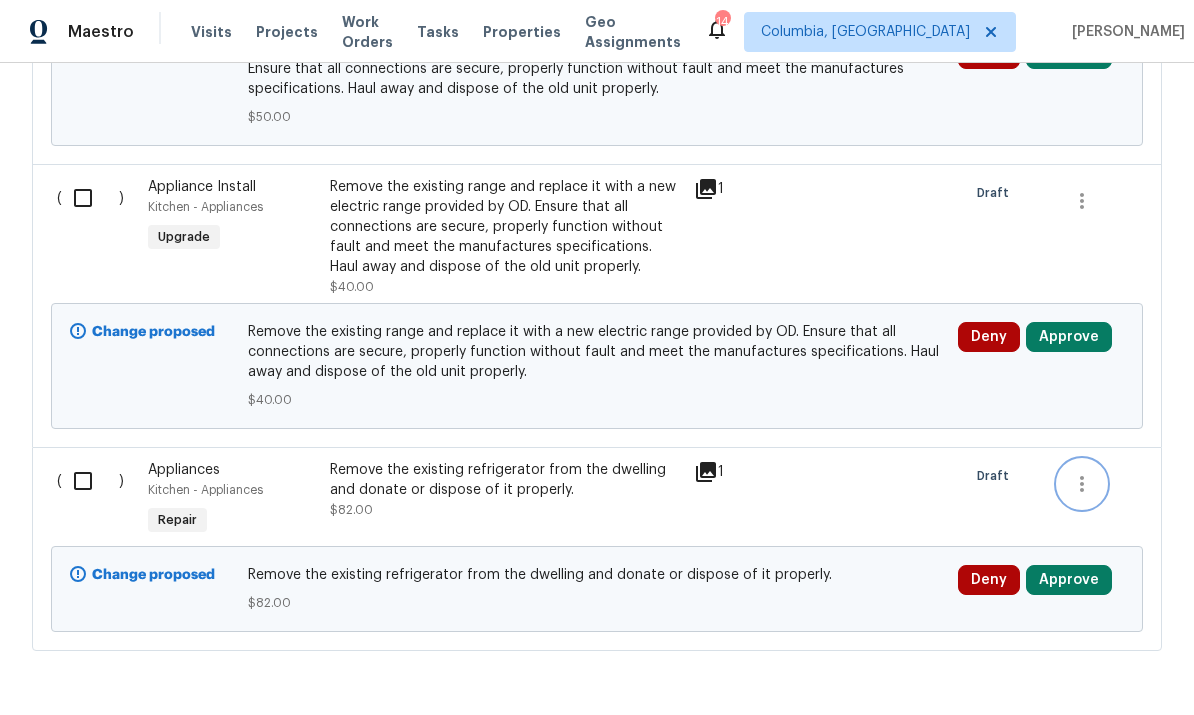 click 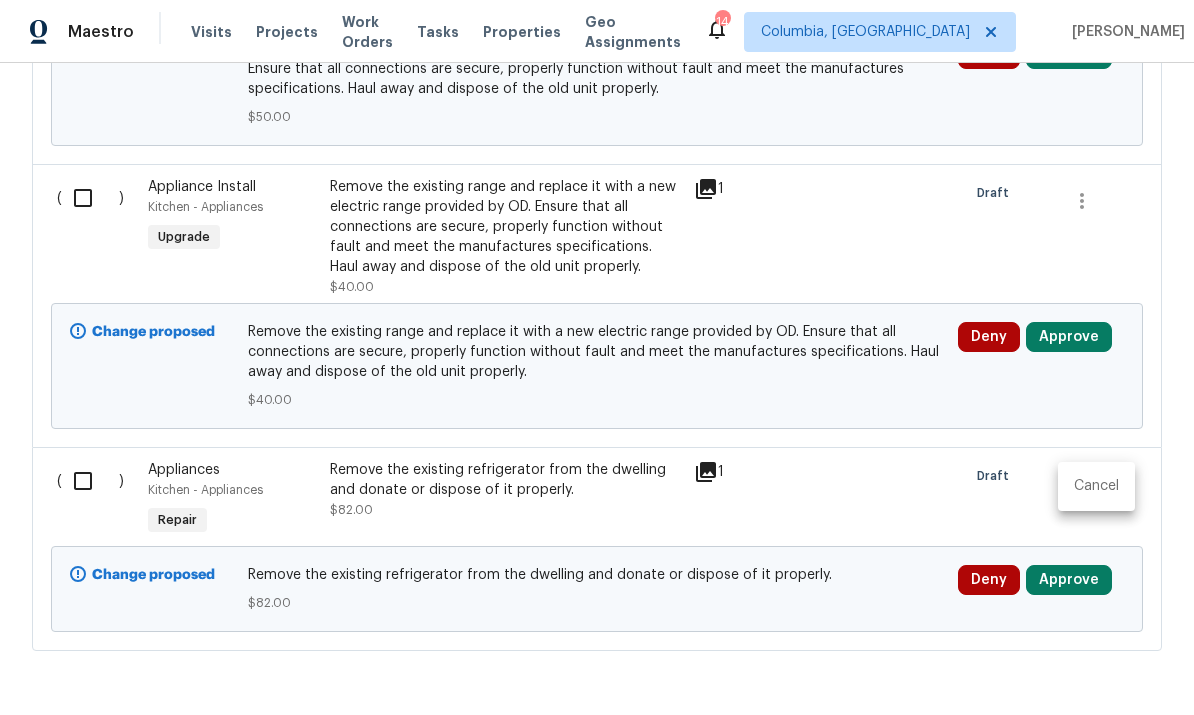 click on "Cancel" at bounding box center (1096, 486) 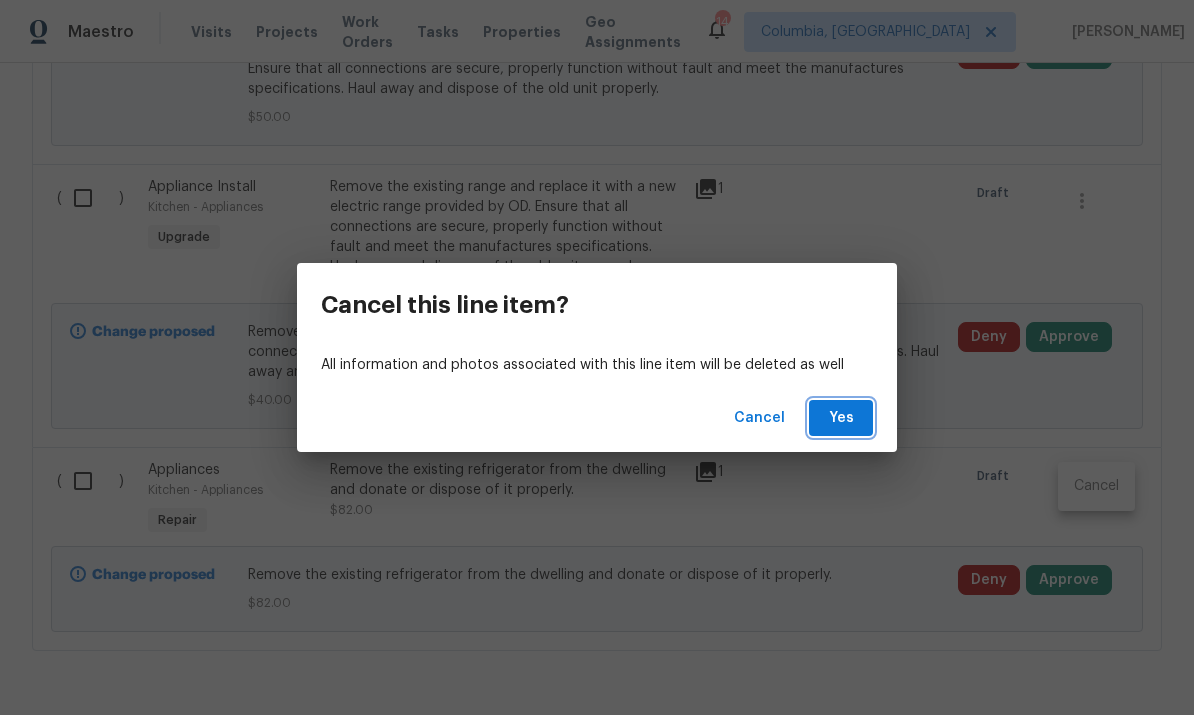 click on "Yes" at bounding box center (841, 418) 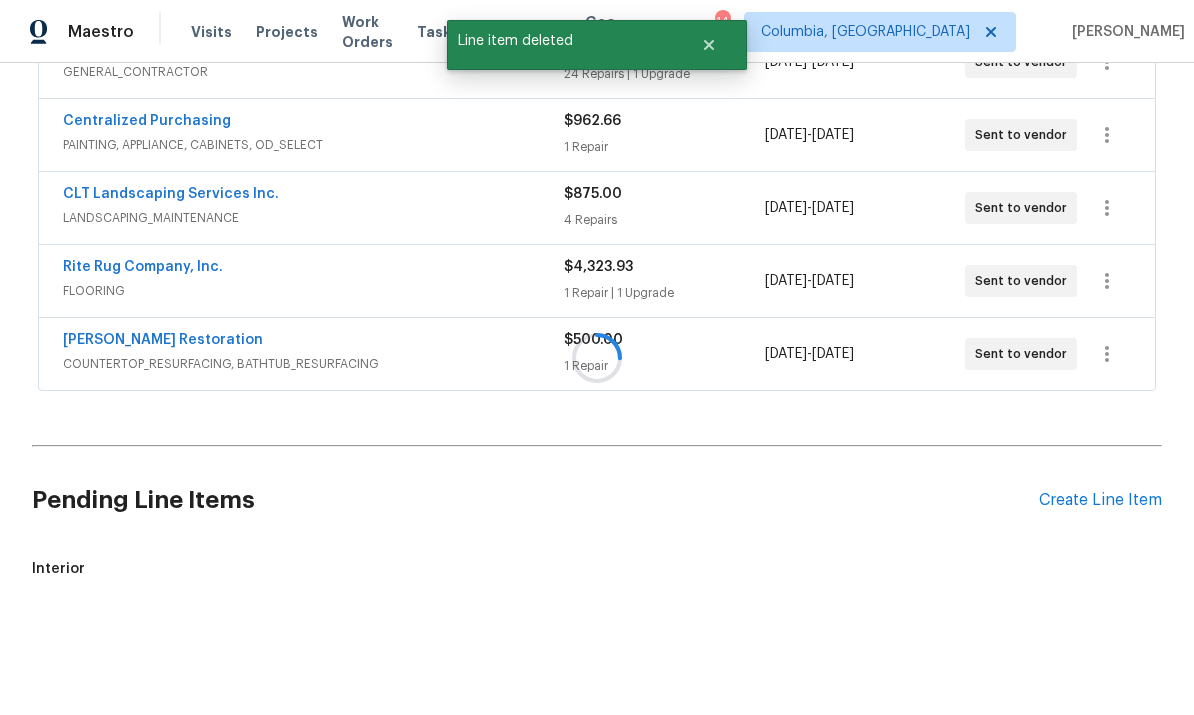 scroll, scrollTop: 345, scrollLeft: 0, axis: vertical 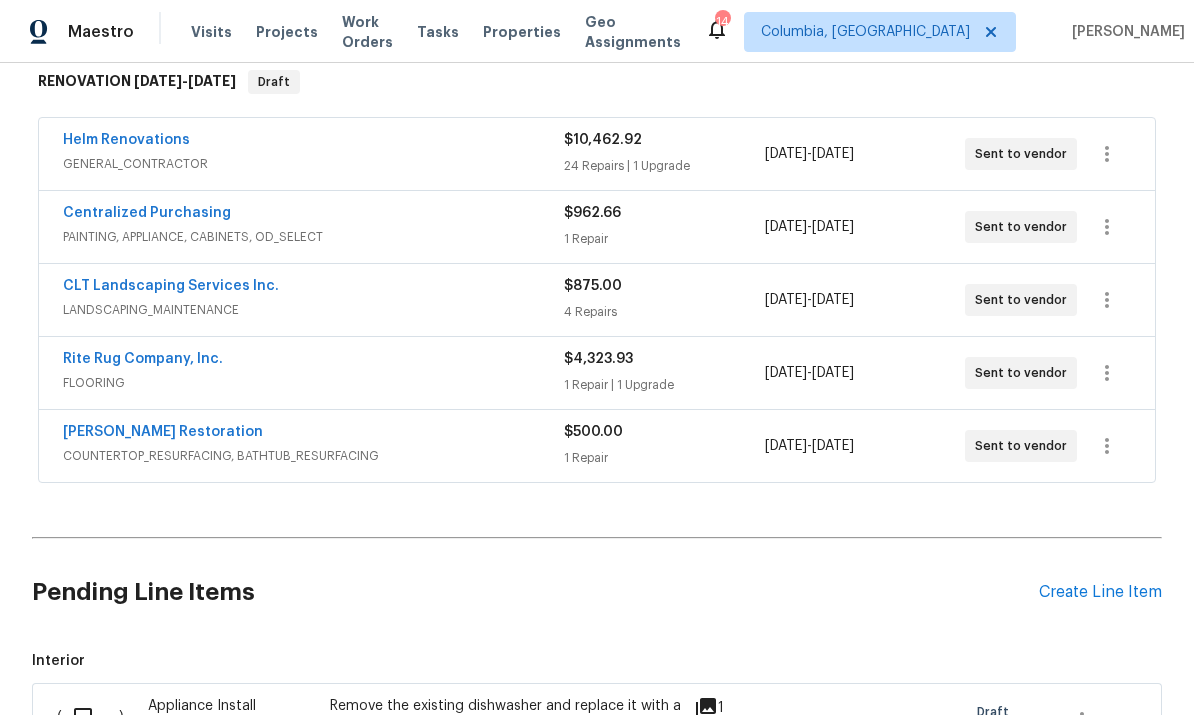 click on "GENERAL_CONTRACTOR" at bounding box center (313, 164) 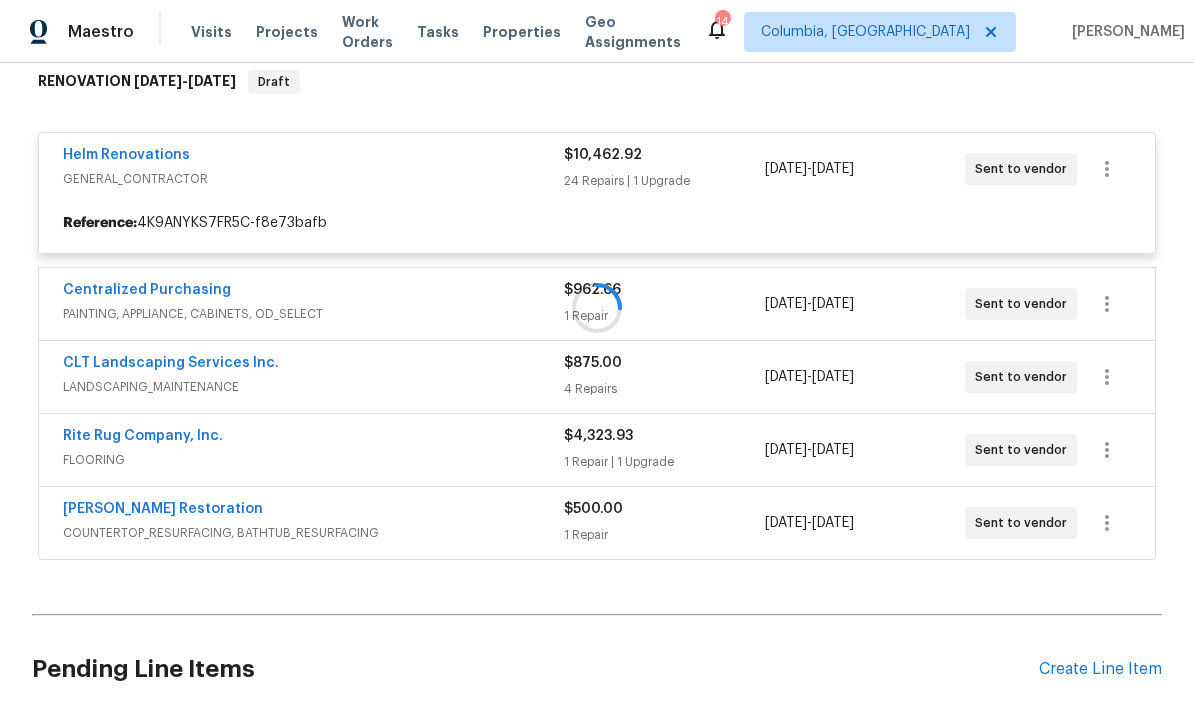 click at bounding box center (597, 308) 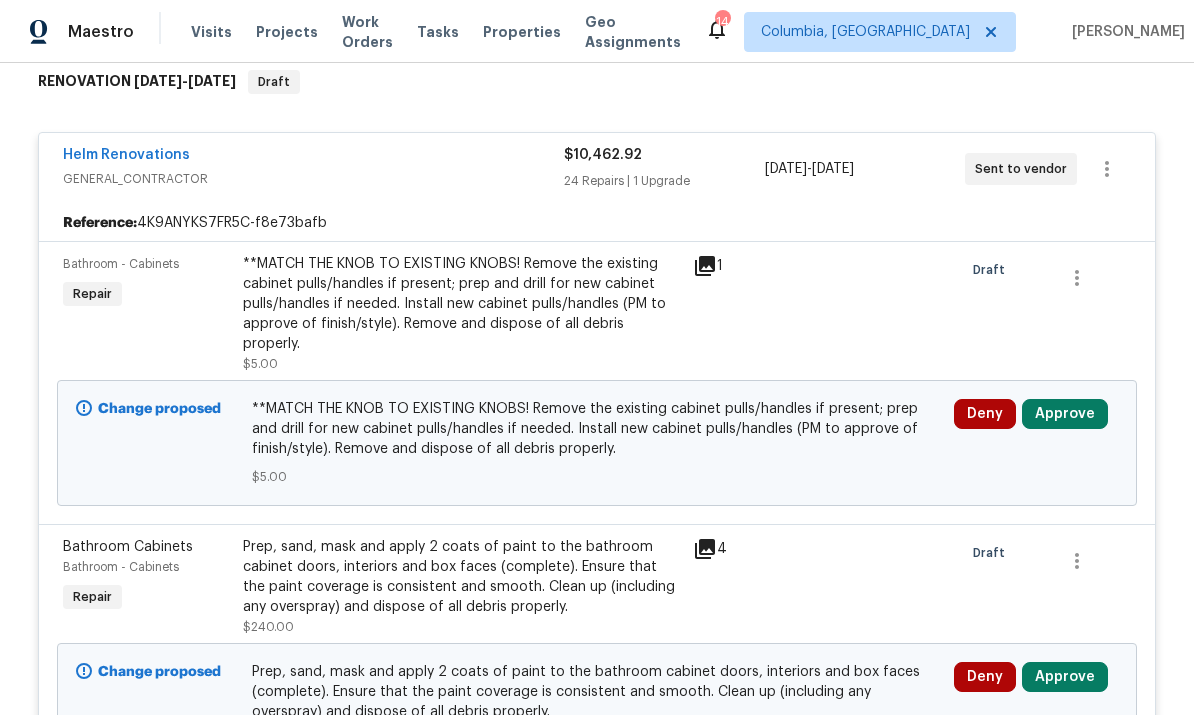 click on "Helm Renovations" at bounding box center [126, 155] 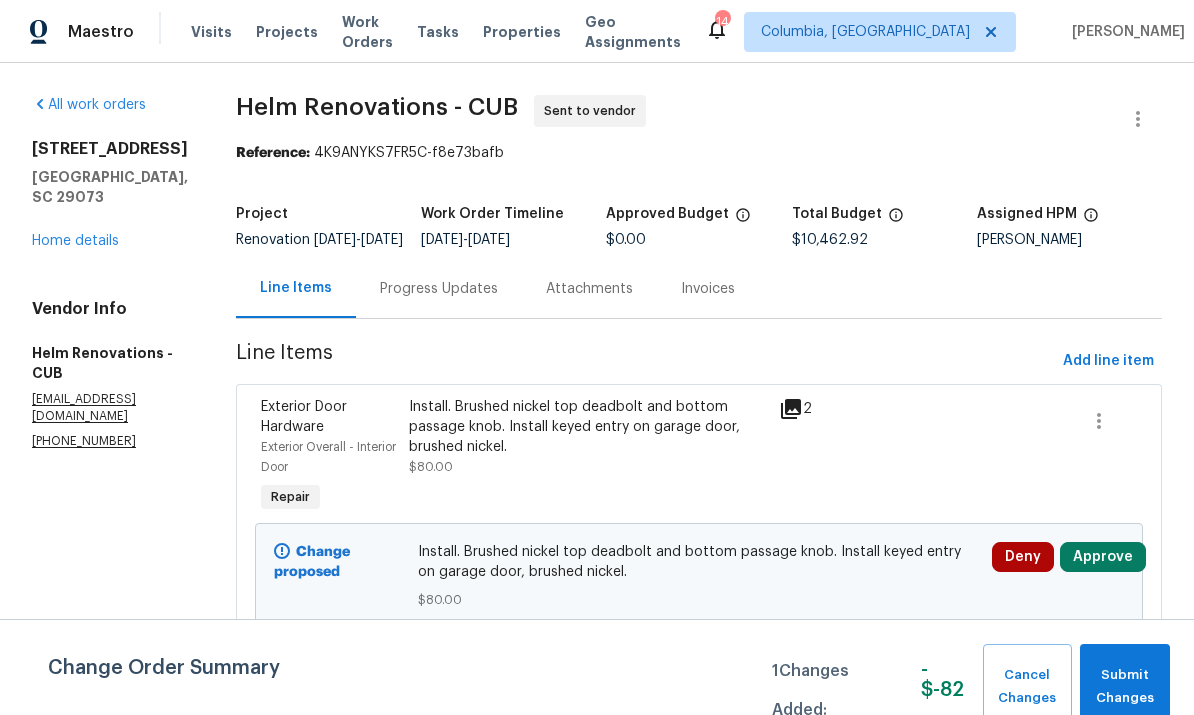 scroll, scrollTop: 0, scrollLeft: 0, axis: both 